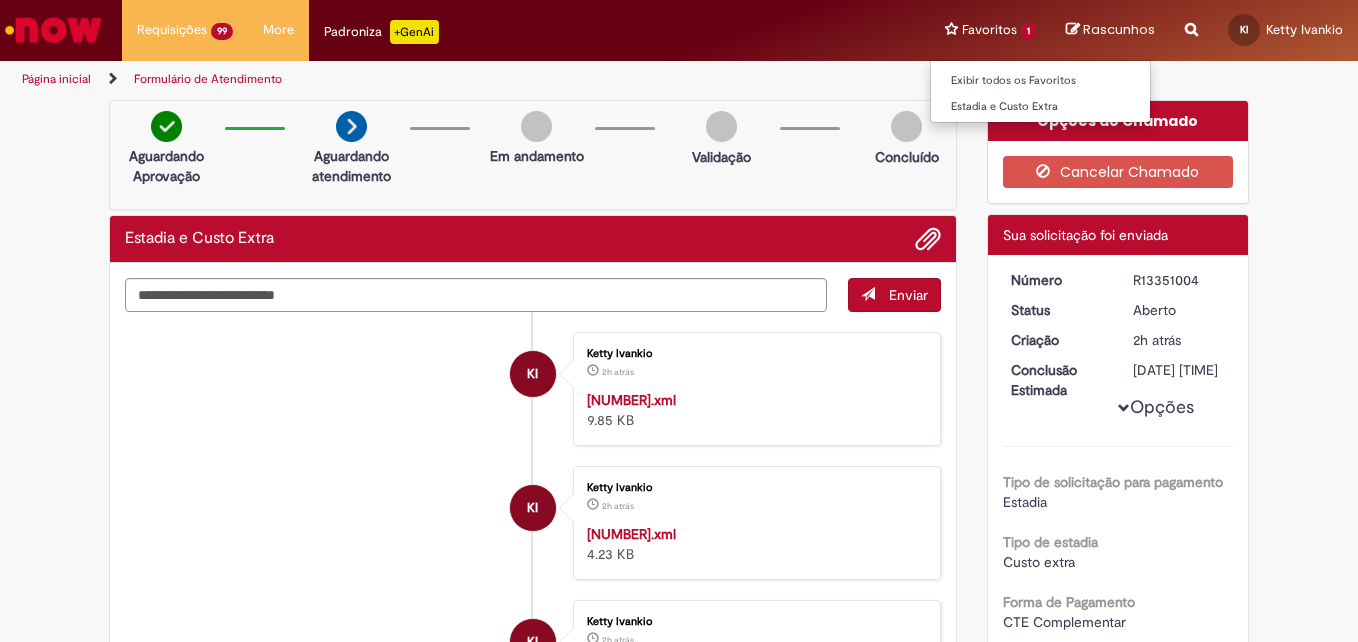 scroll, scrollTop: 0, scrollLeft: 0, axis: both 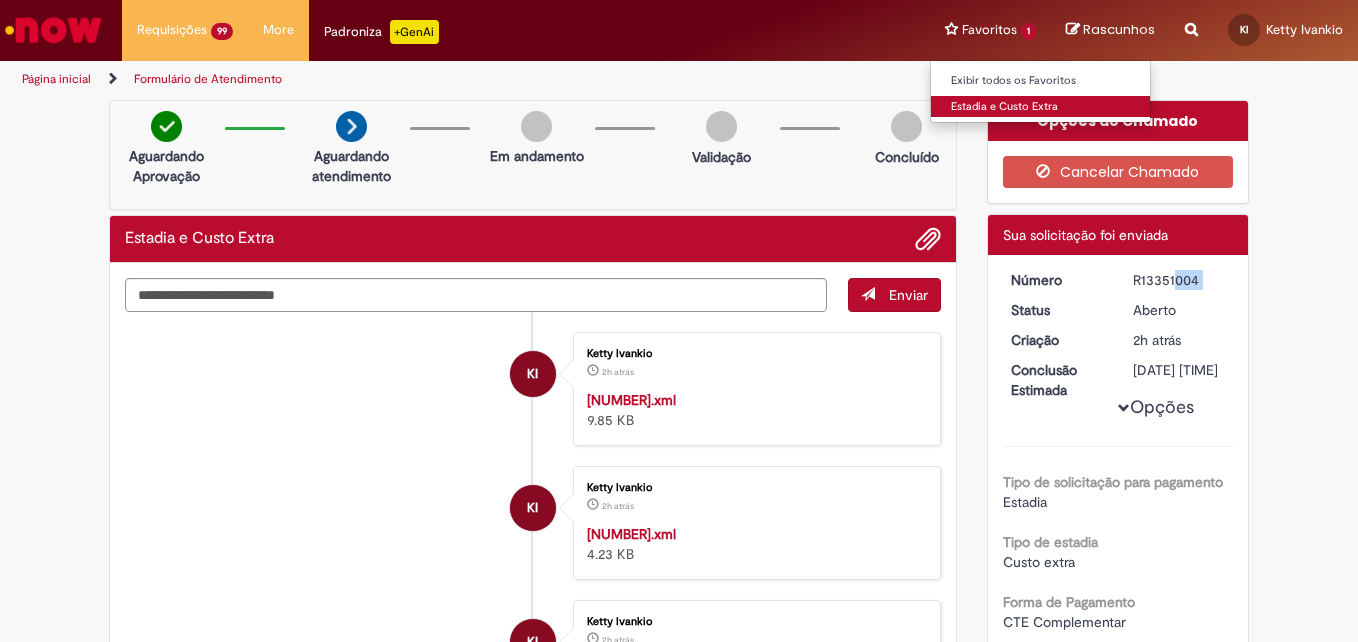 click on "Estadia e Custo Extra" at bounding box center [1041, 107] 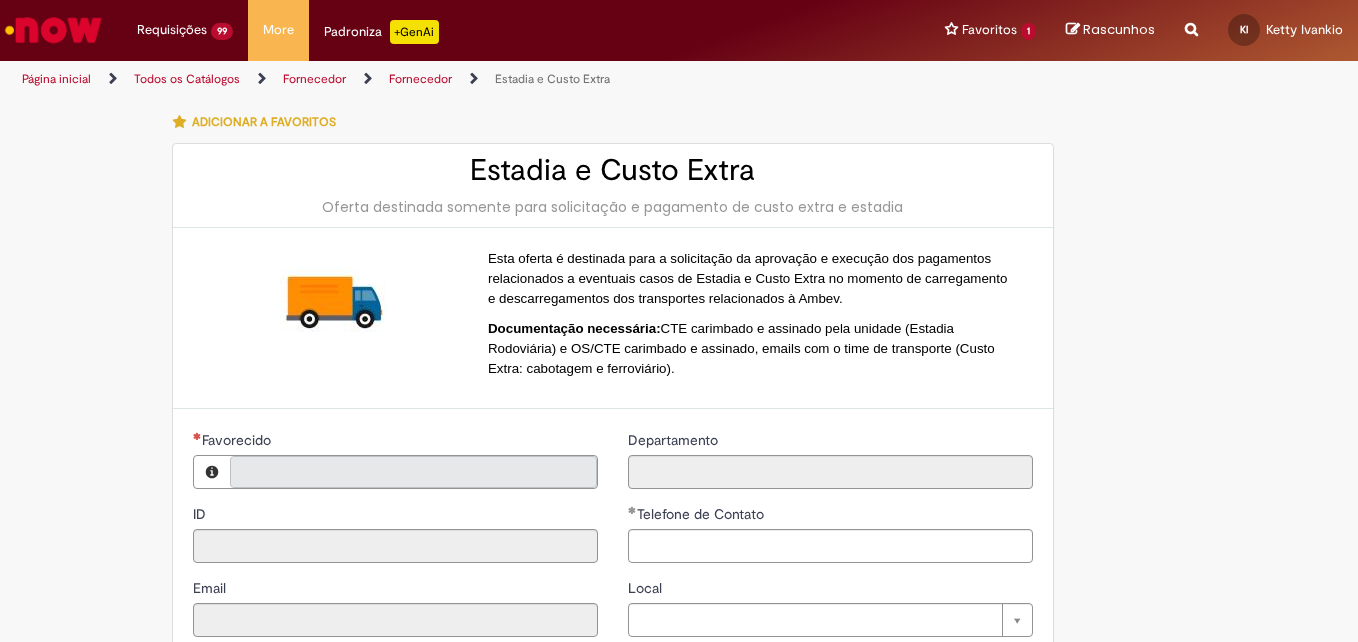 type on "**********" 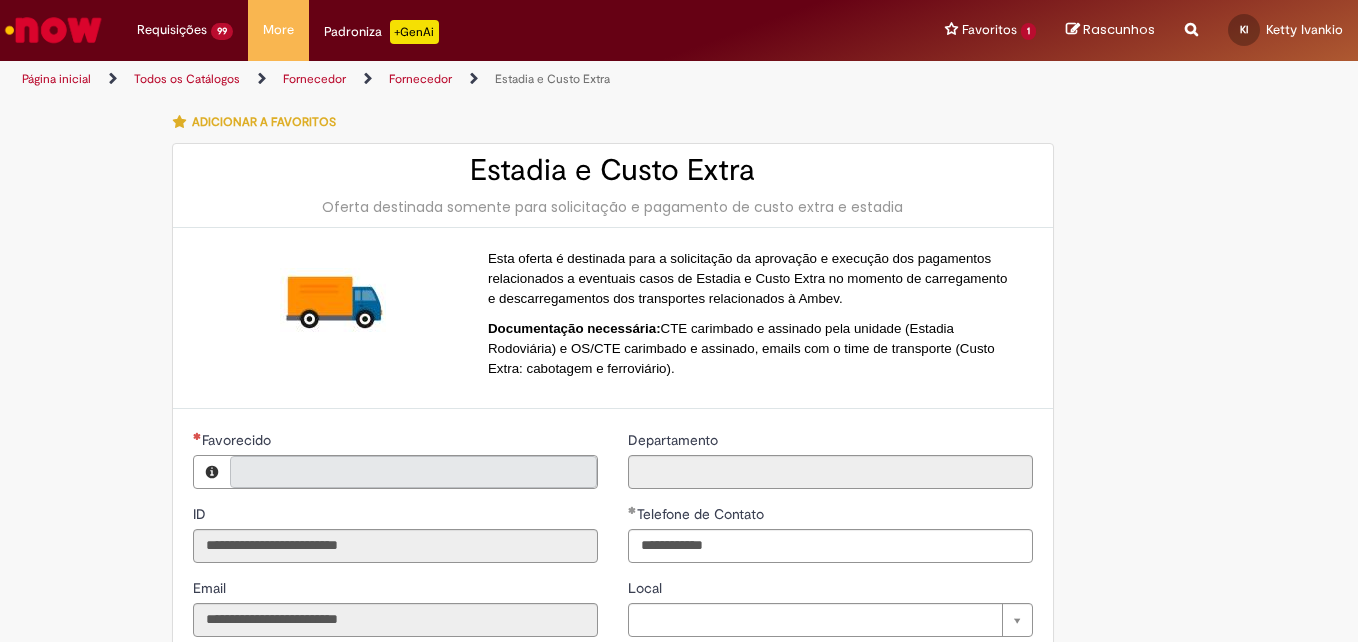 type on "**********" 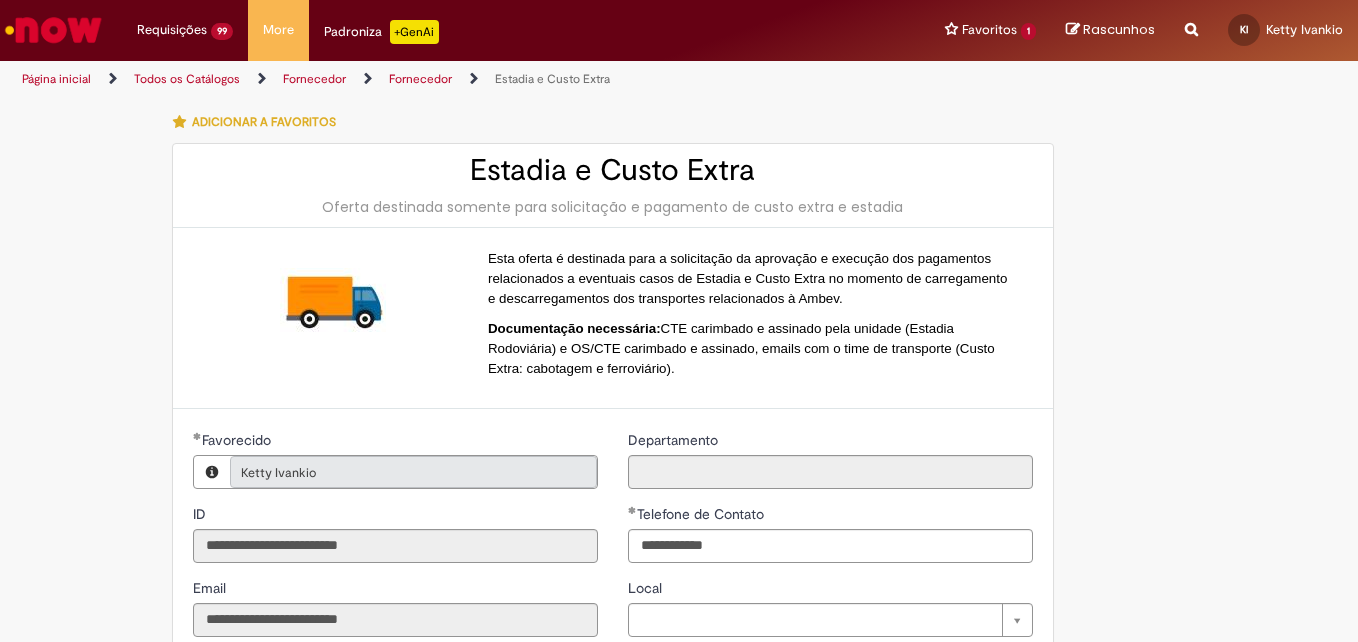 type on "**********" 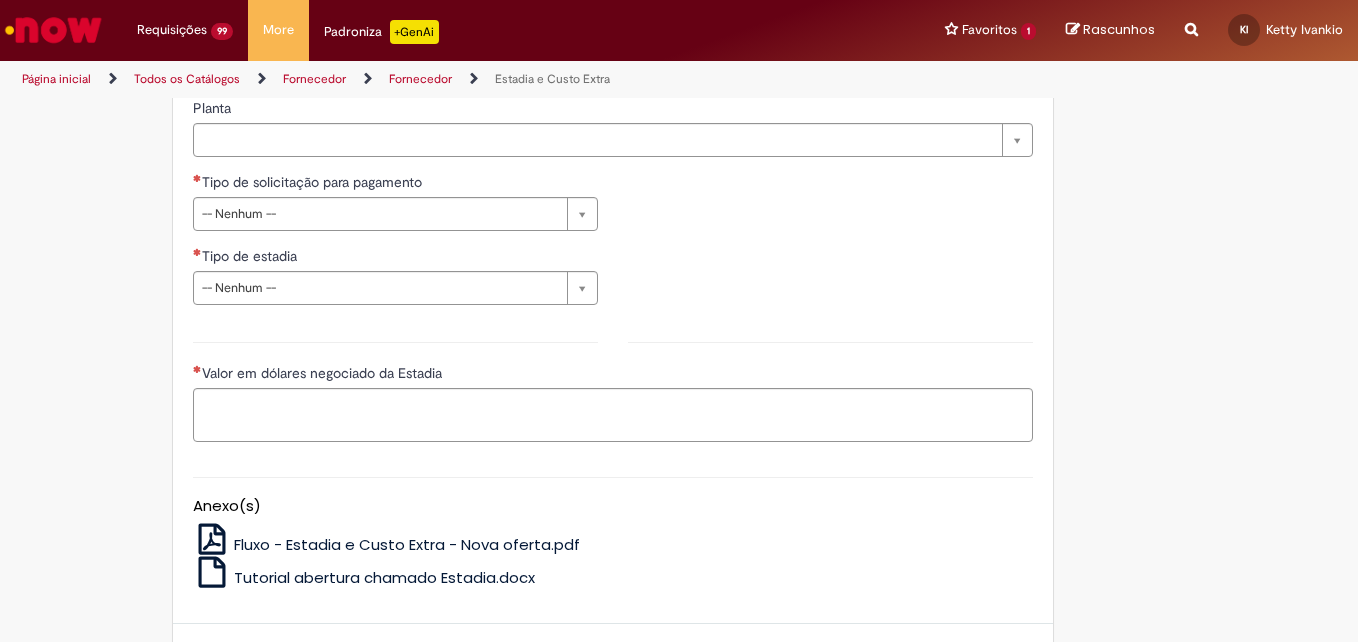 scroll, scrollTop: 700, scrollLeft: 0, axis: vertical 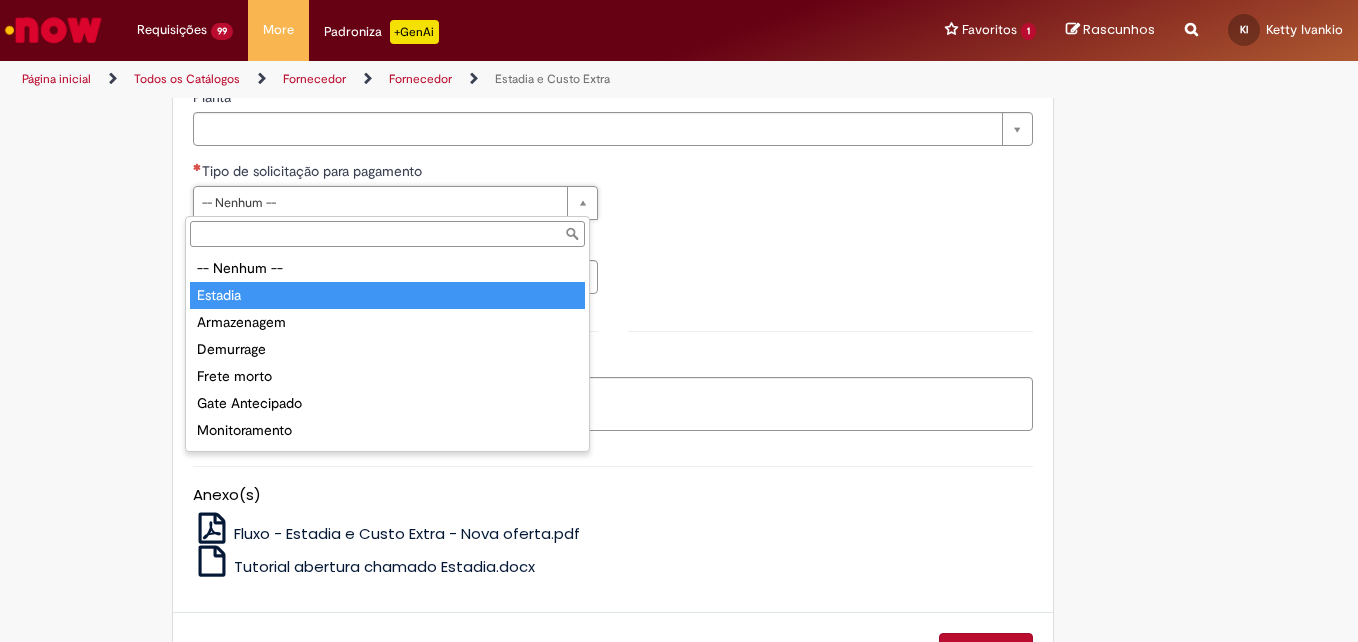 type on "*******" 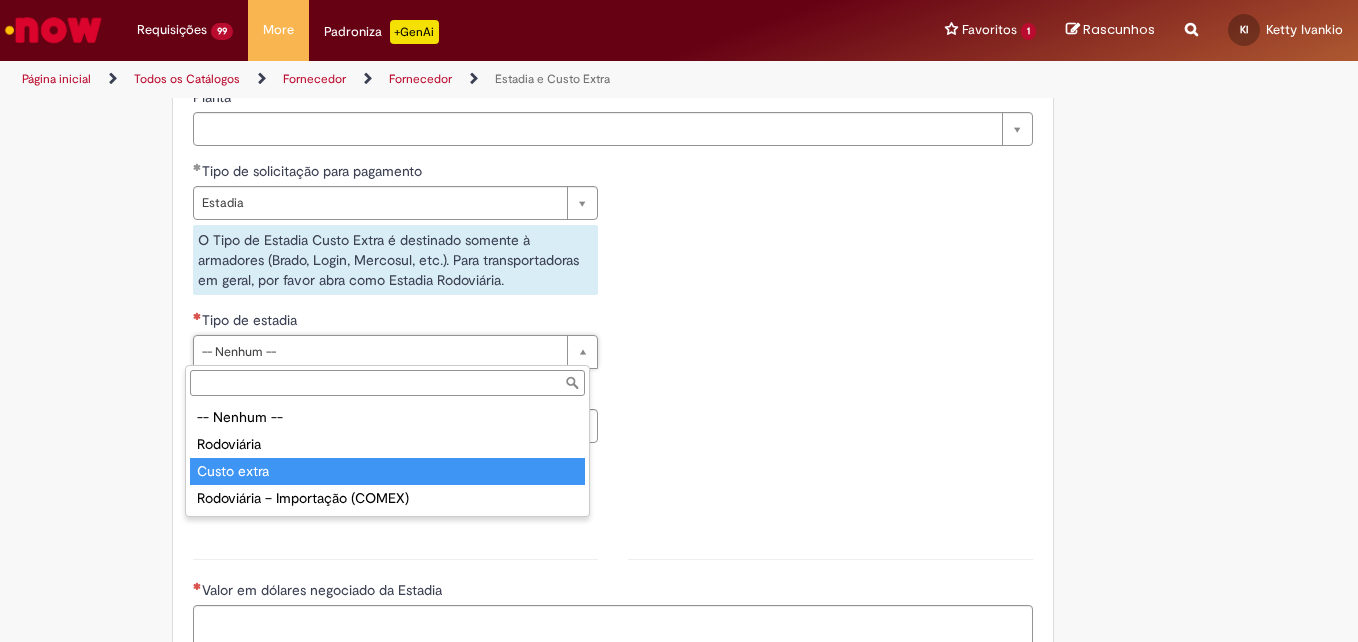type on "**********" 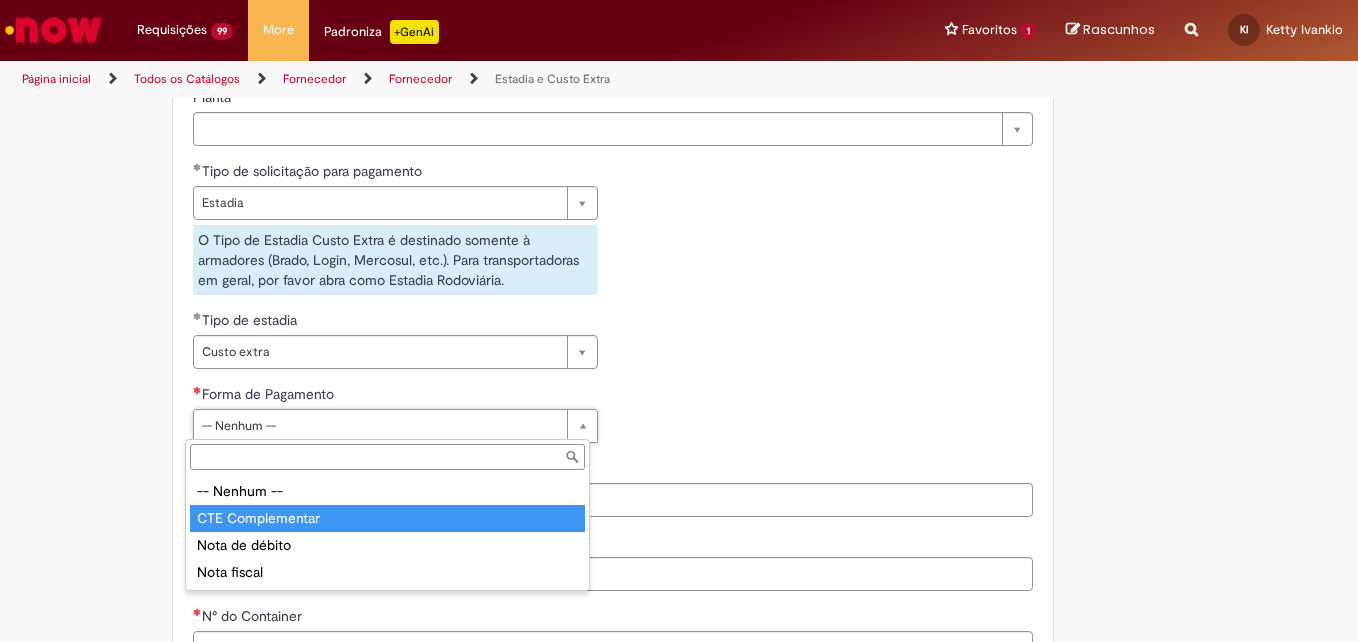 type on "**********" 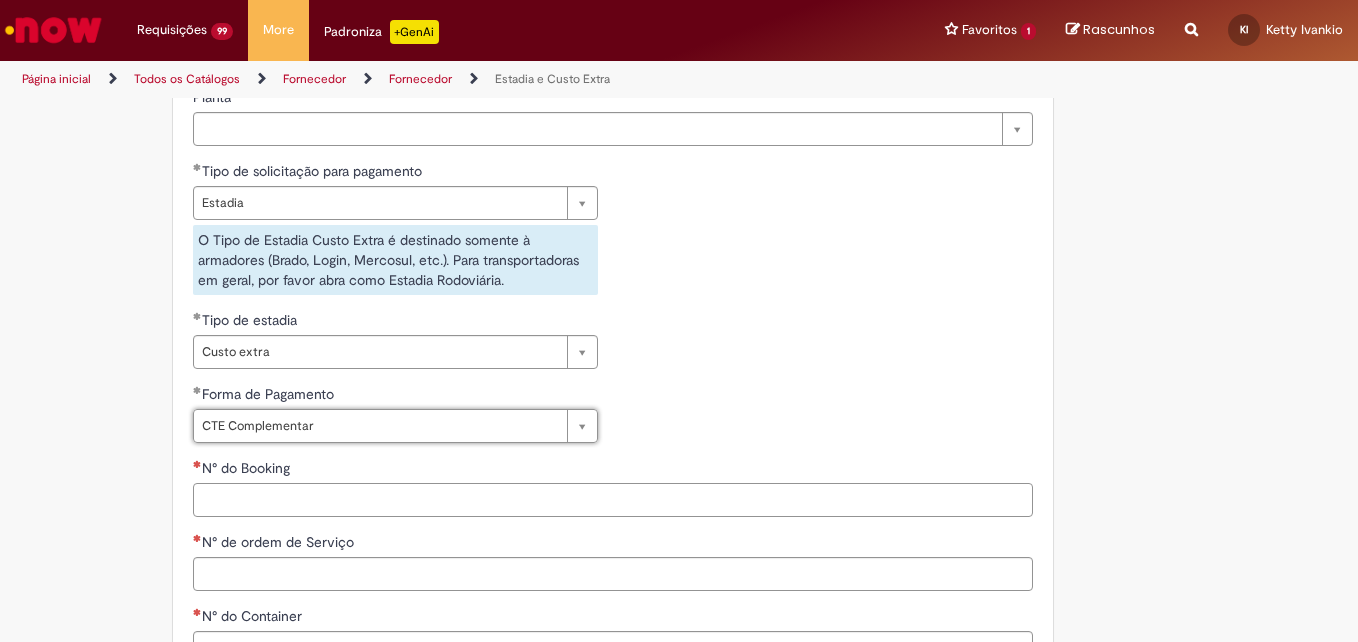 click on "N° do Booking" at bounding box center [613, 500] 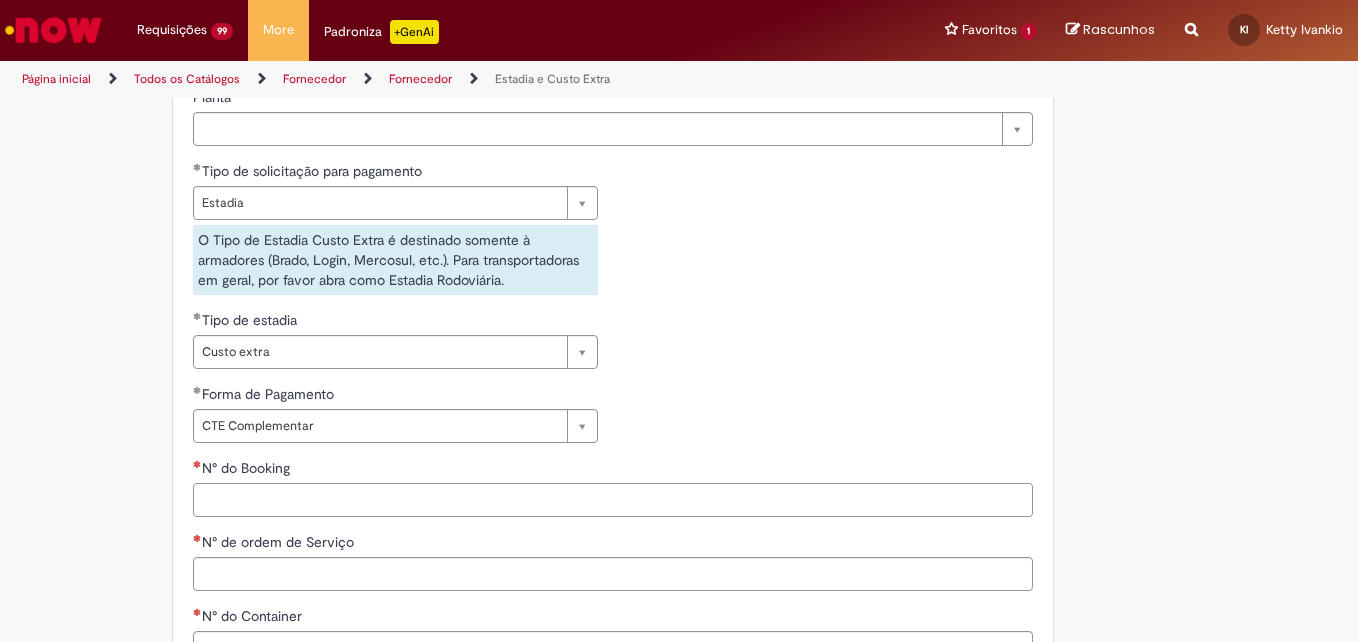 paste on "**********" 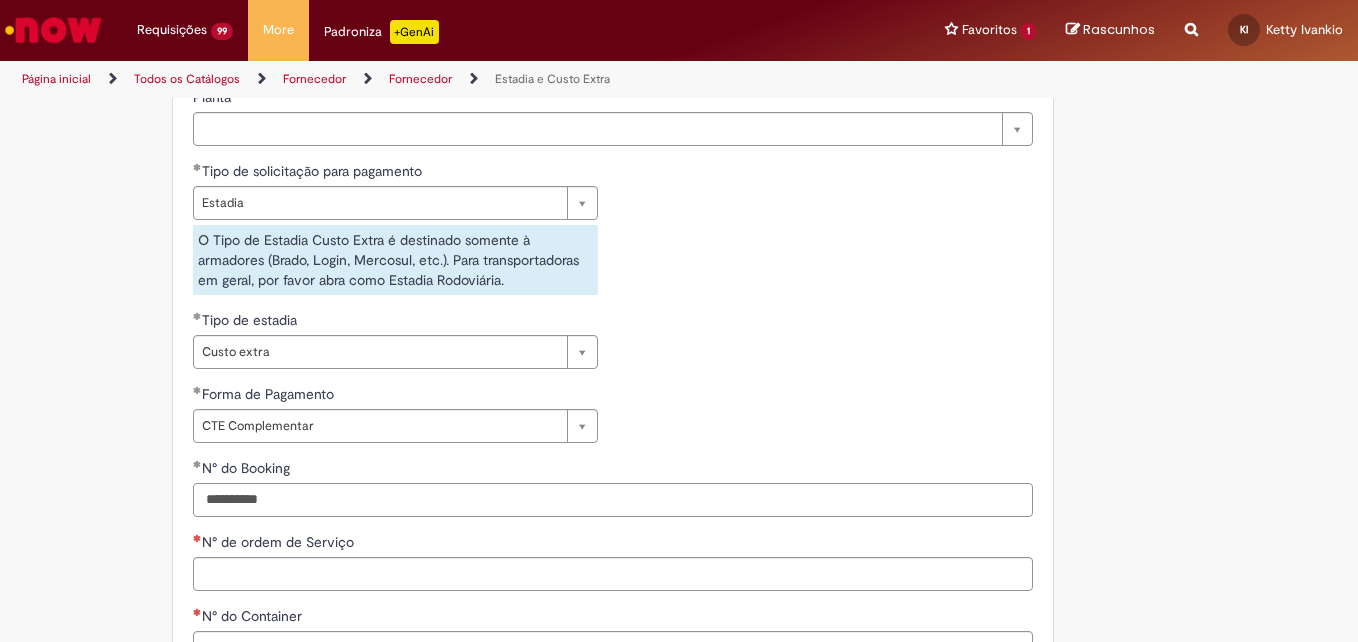 paste on "*******" 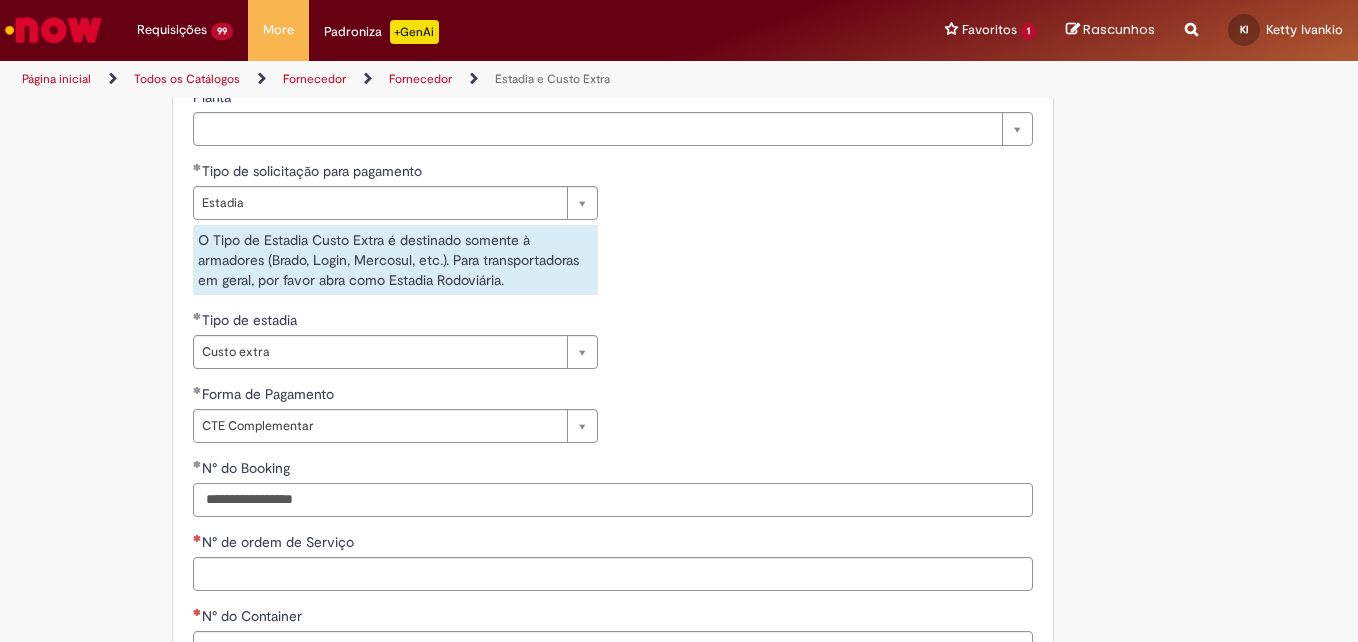type on "**********" 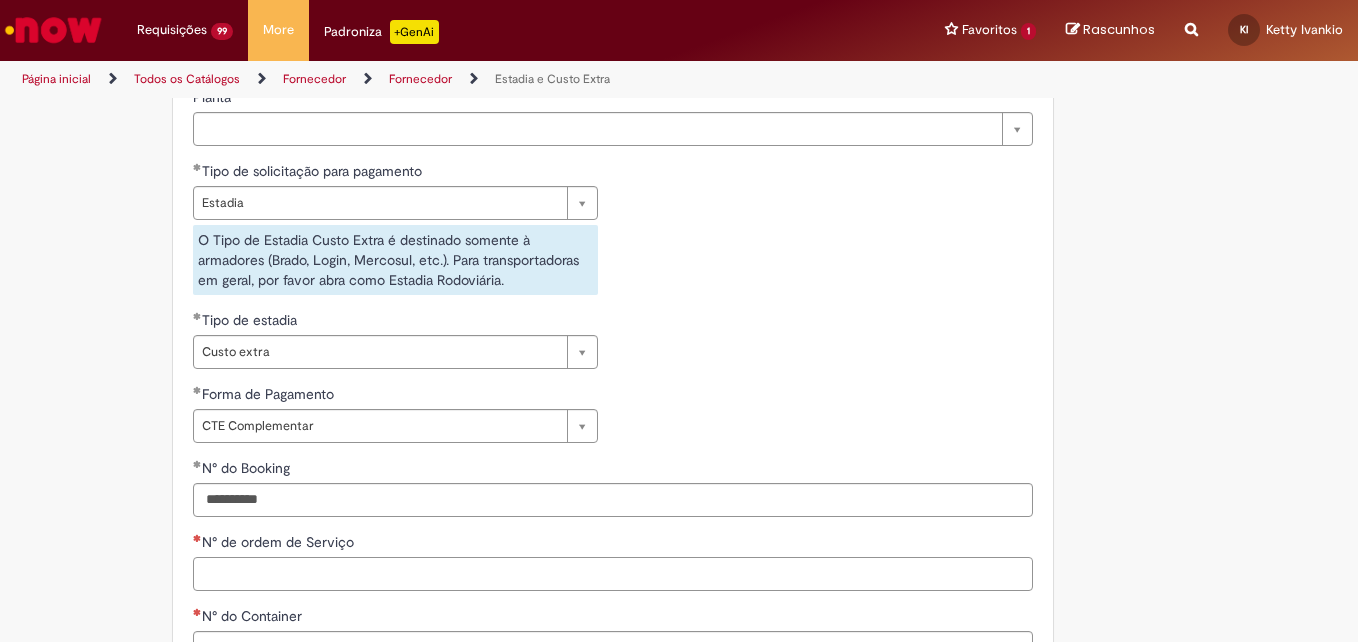 paste on "*******" 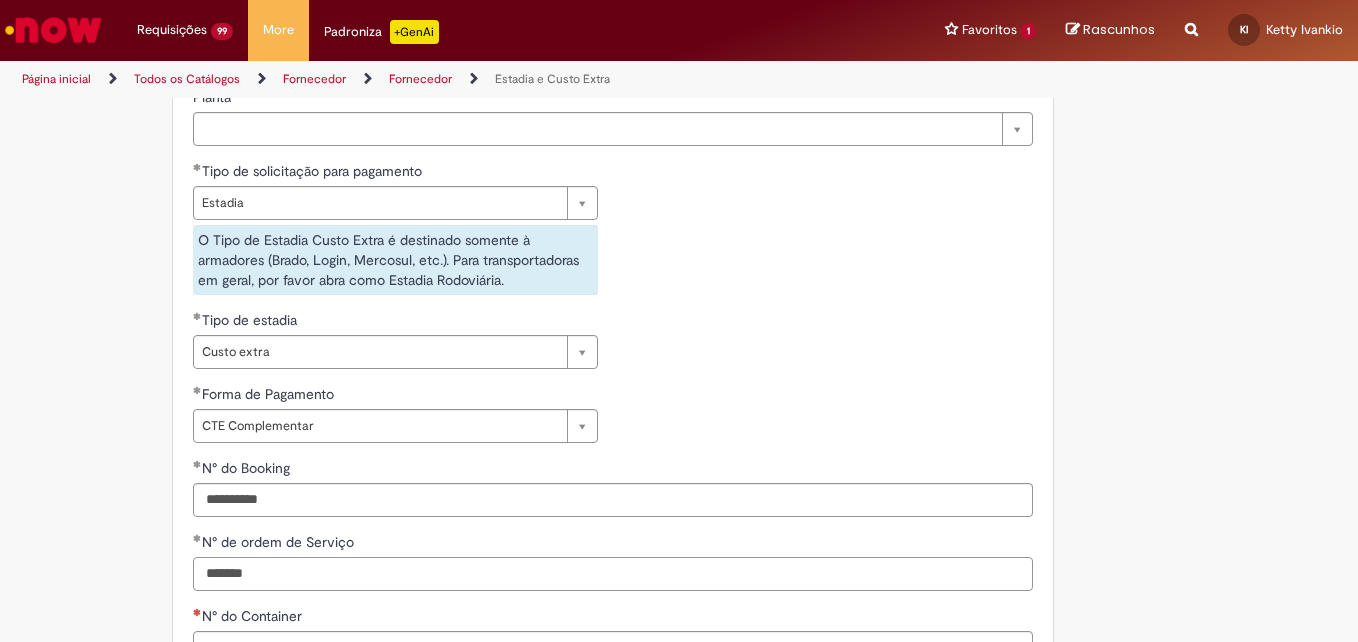 type on "*******" 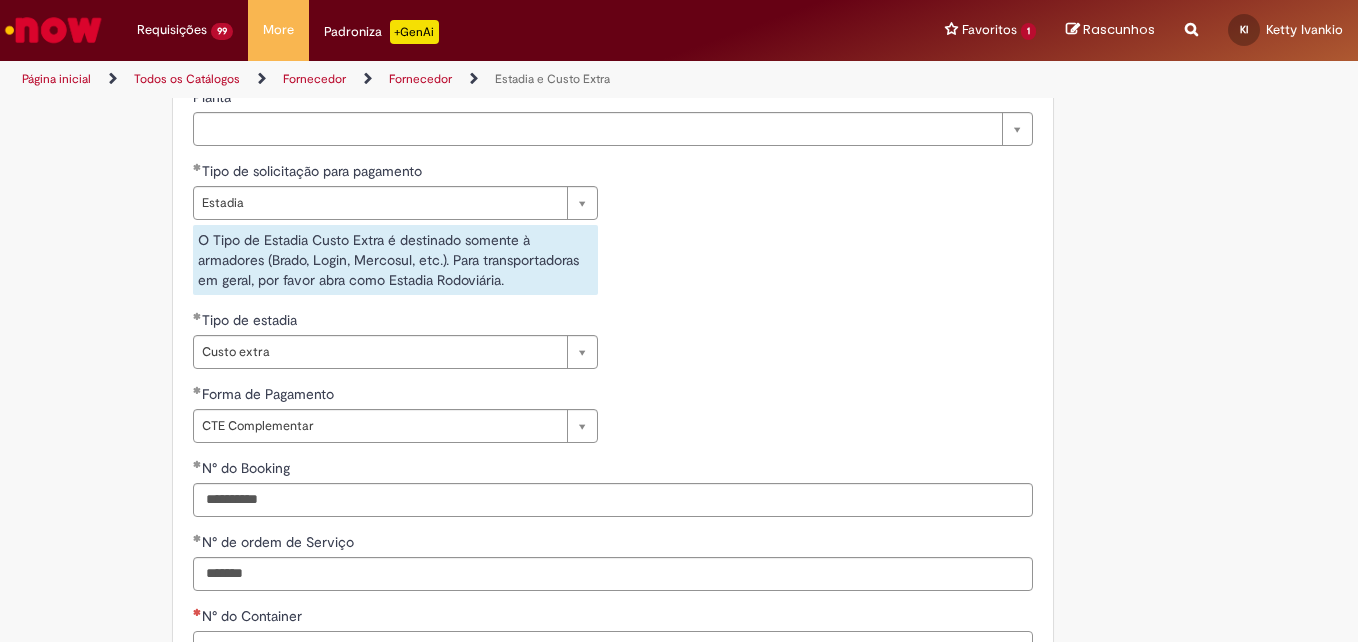 scroll, scrollTop: 723, scrollLeft: 0, axis: vertical 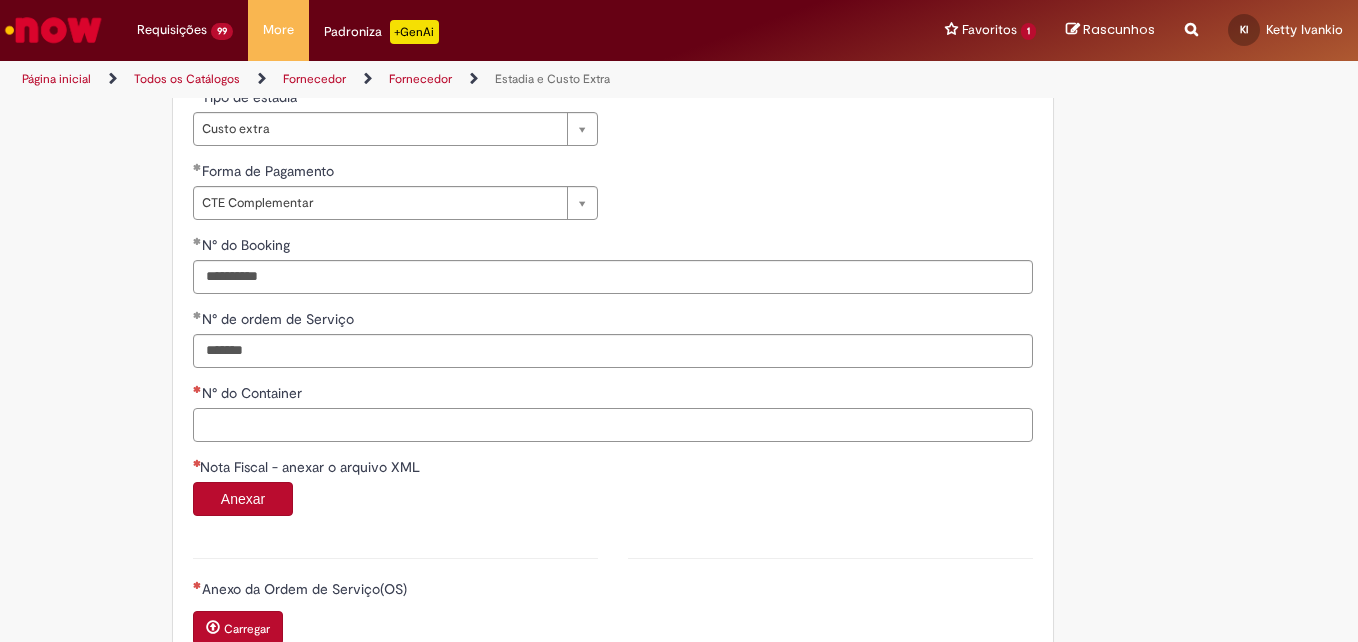 click on "N° do Container" at bounding box center (613, 425) 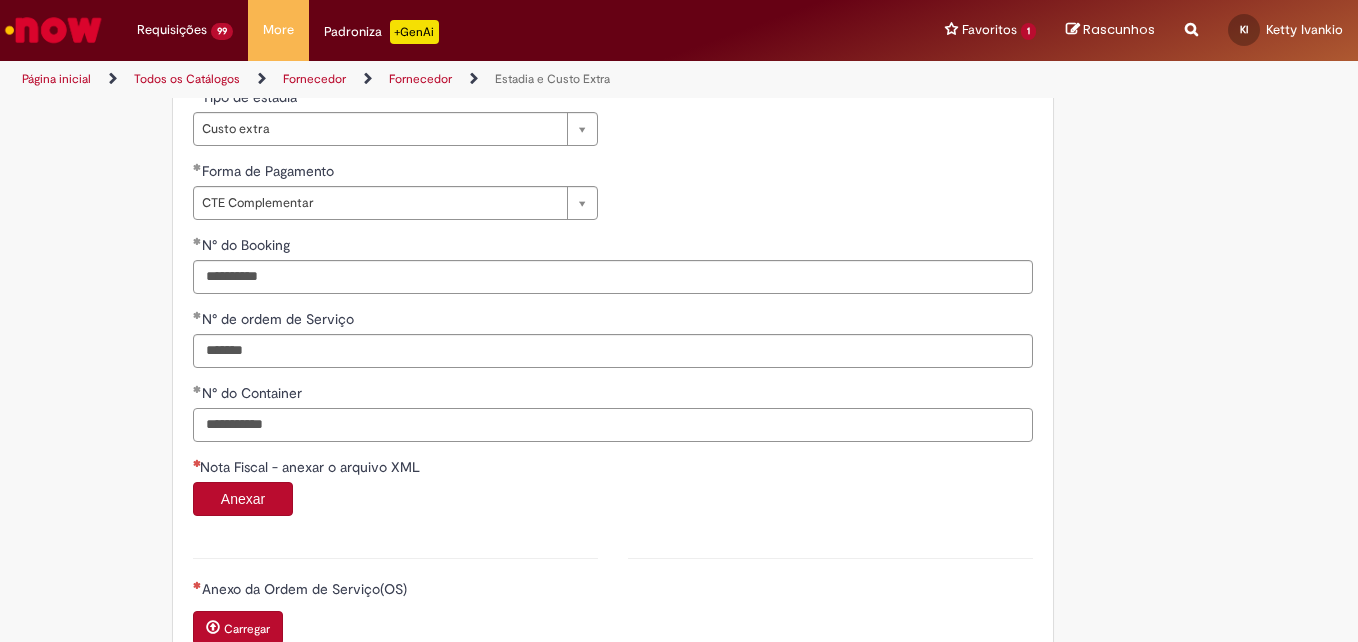 type on "**********" 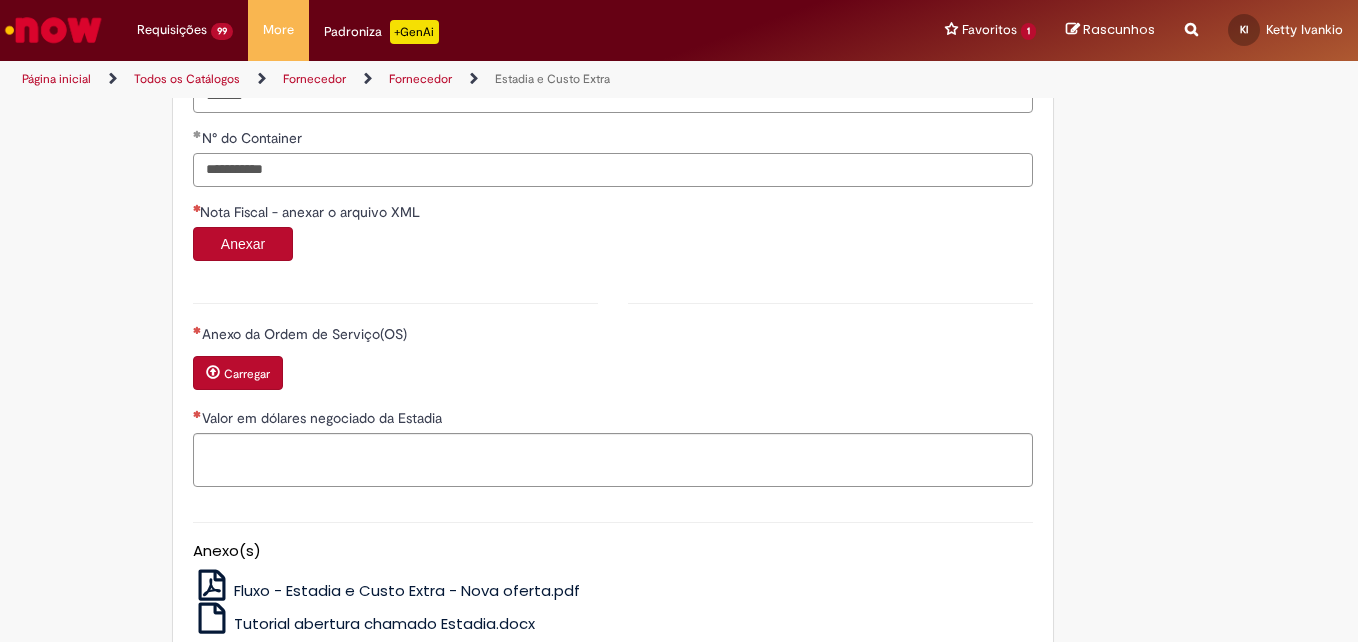 scroll, scrollTop: 1223, scrollLeft: 0, axis: vertical 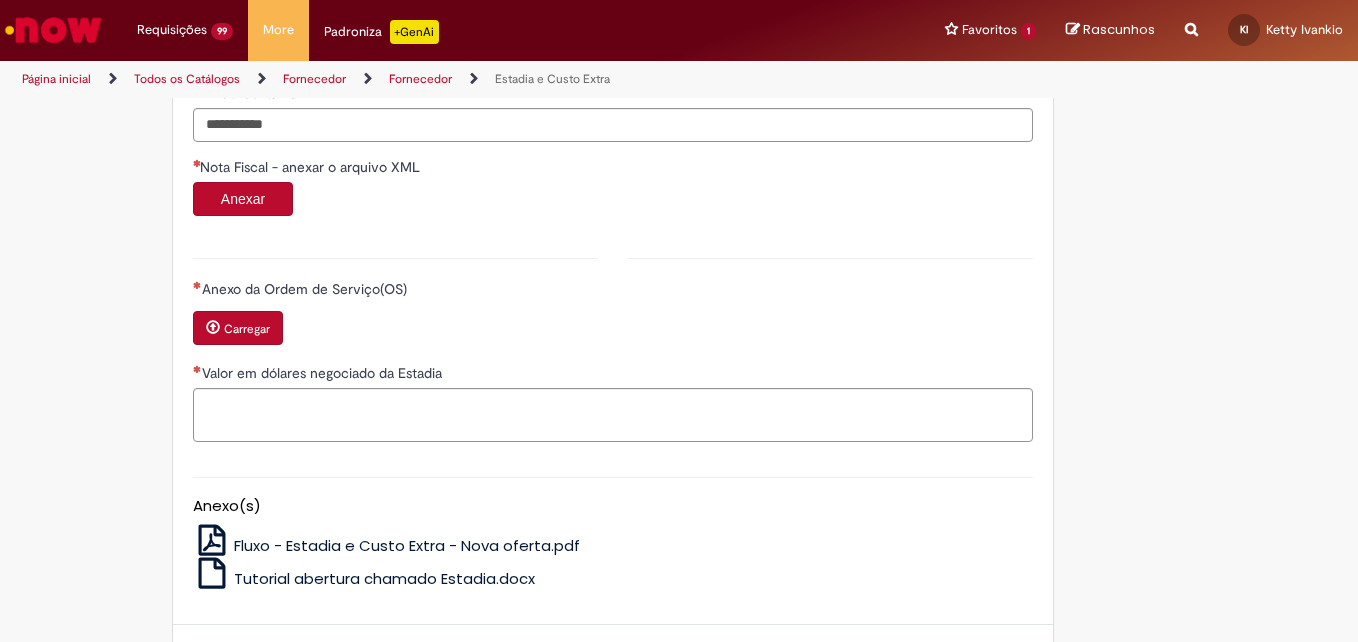 click on "Carregar" at bounding box center [247, 329] 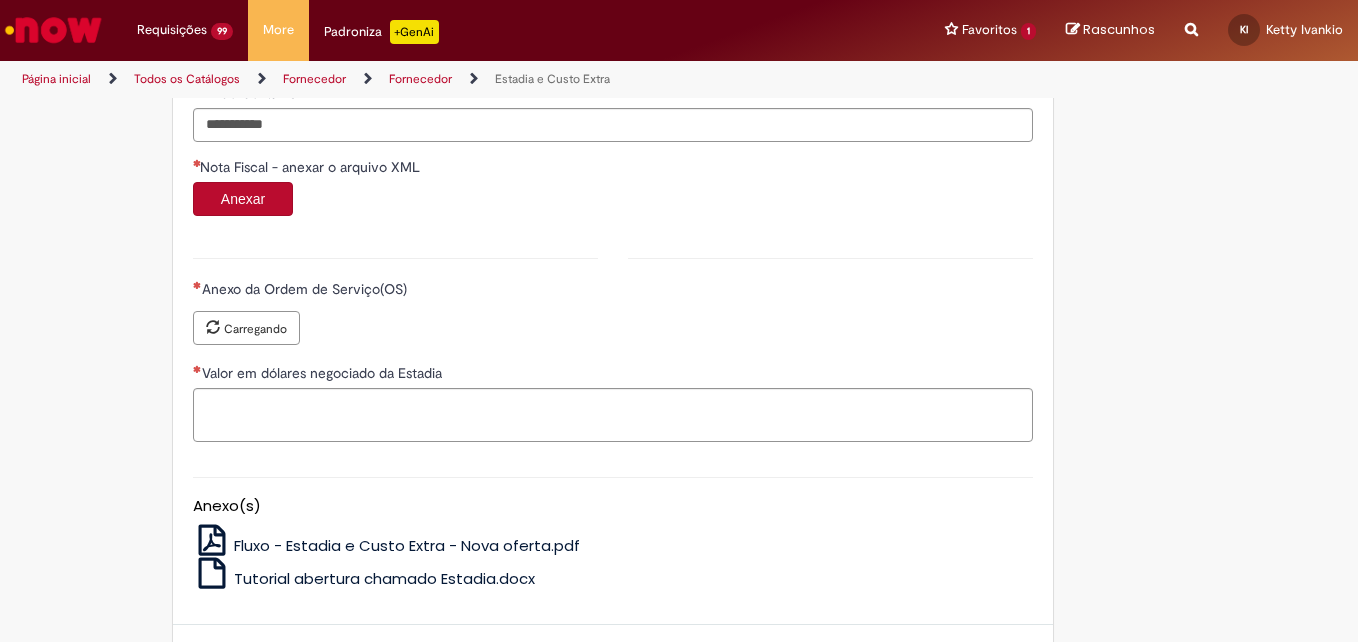 click on "Anexar" at bounding box center (243, 199) 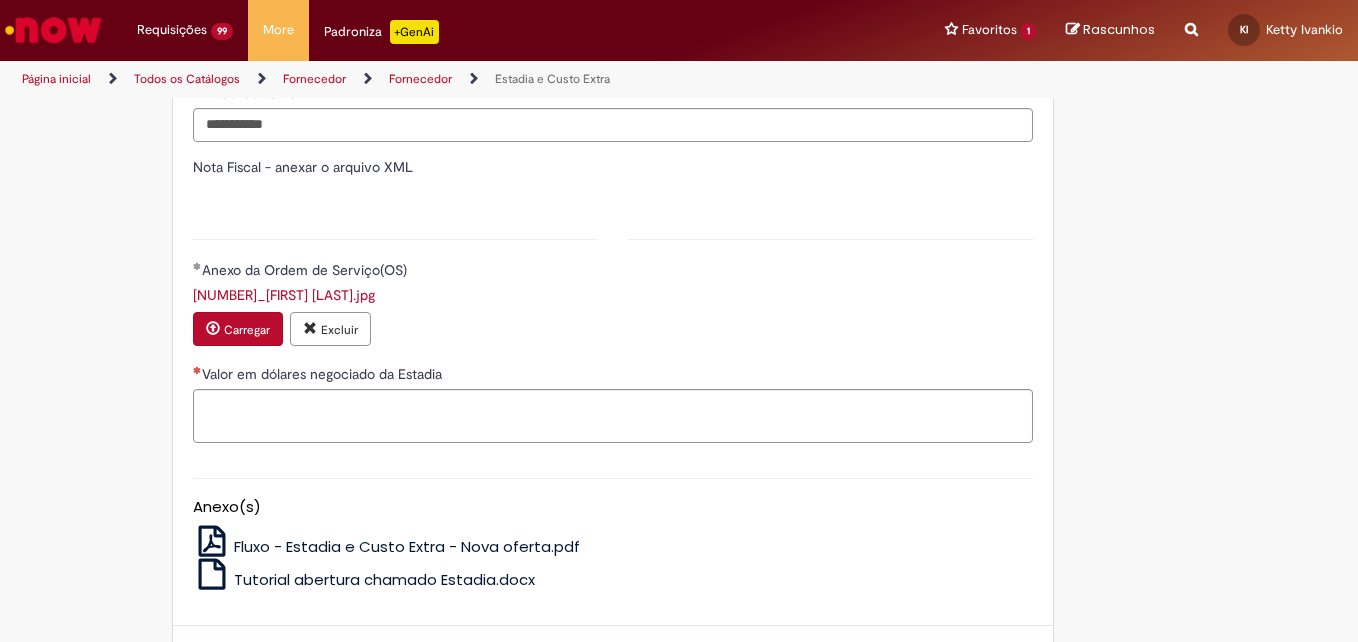 type on "******" 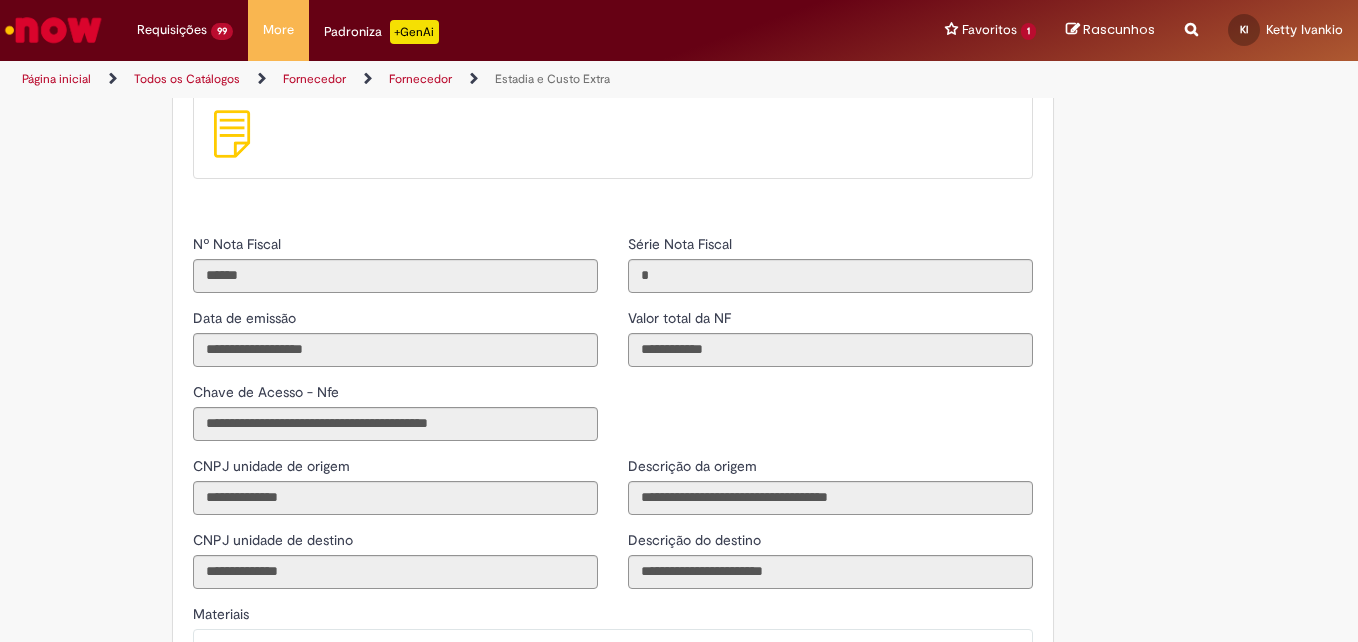 scroll, scrollTop: 1923, scrollLeft: 0, axis: vertical 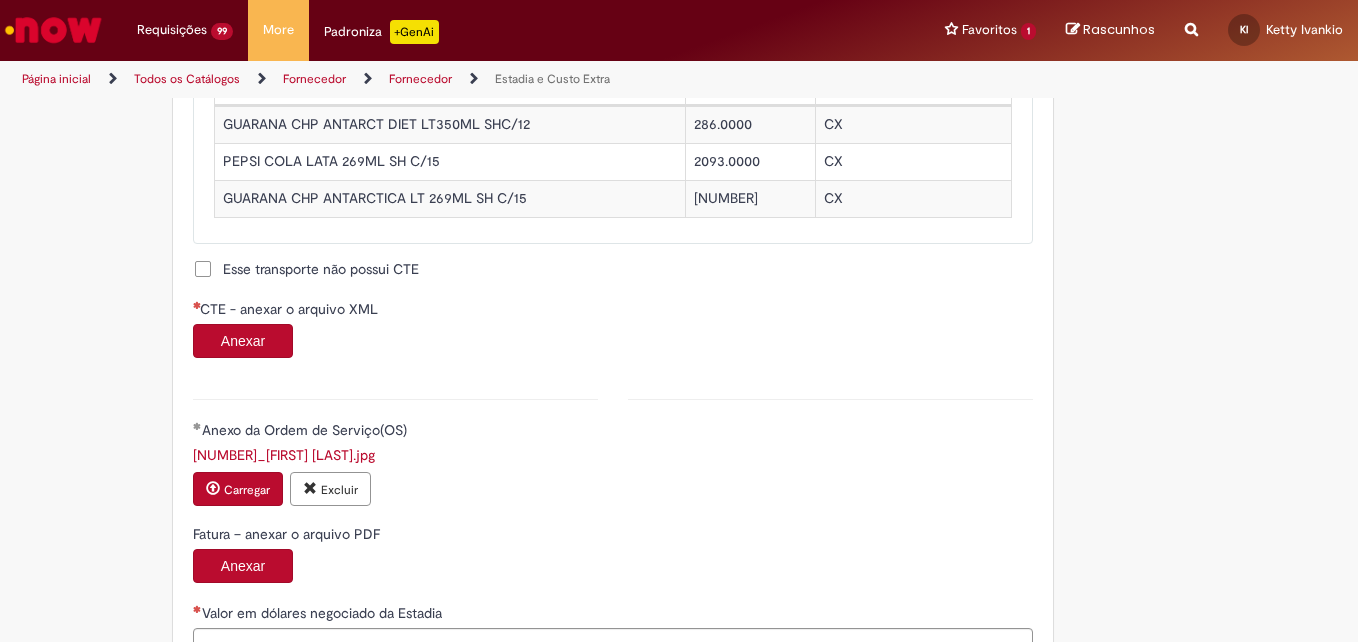 click on "Anexar" at bounding box center (243, 341) 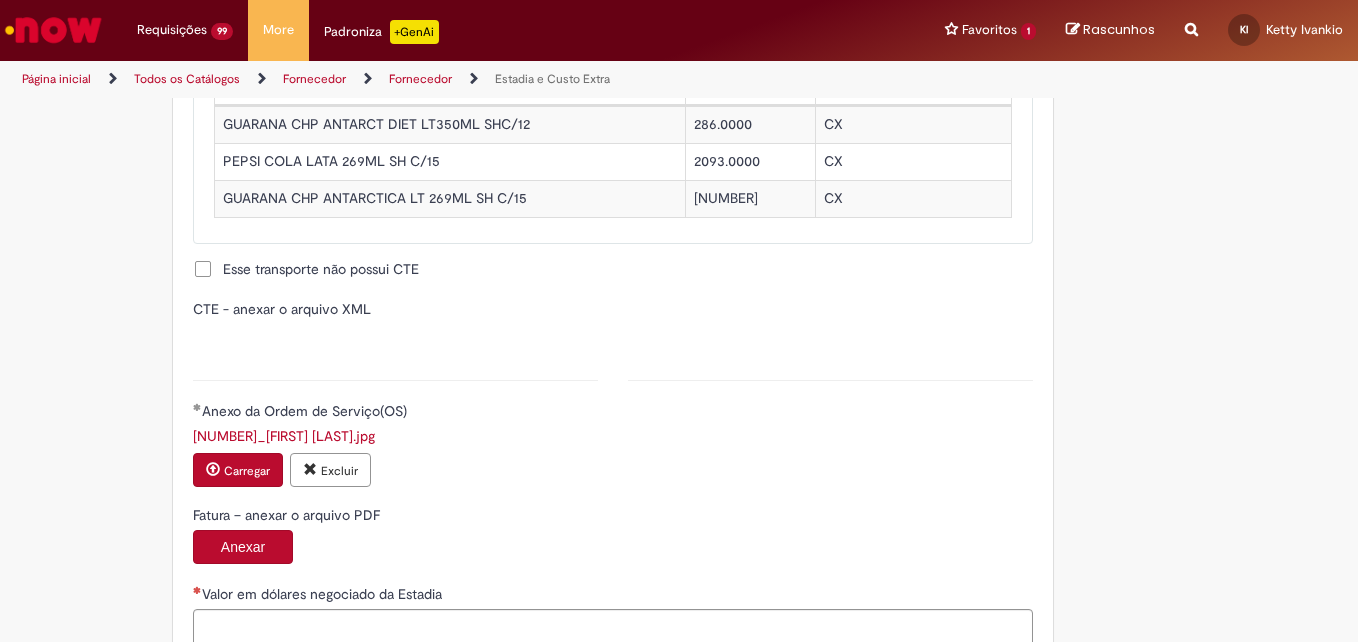 type on "**********" 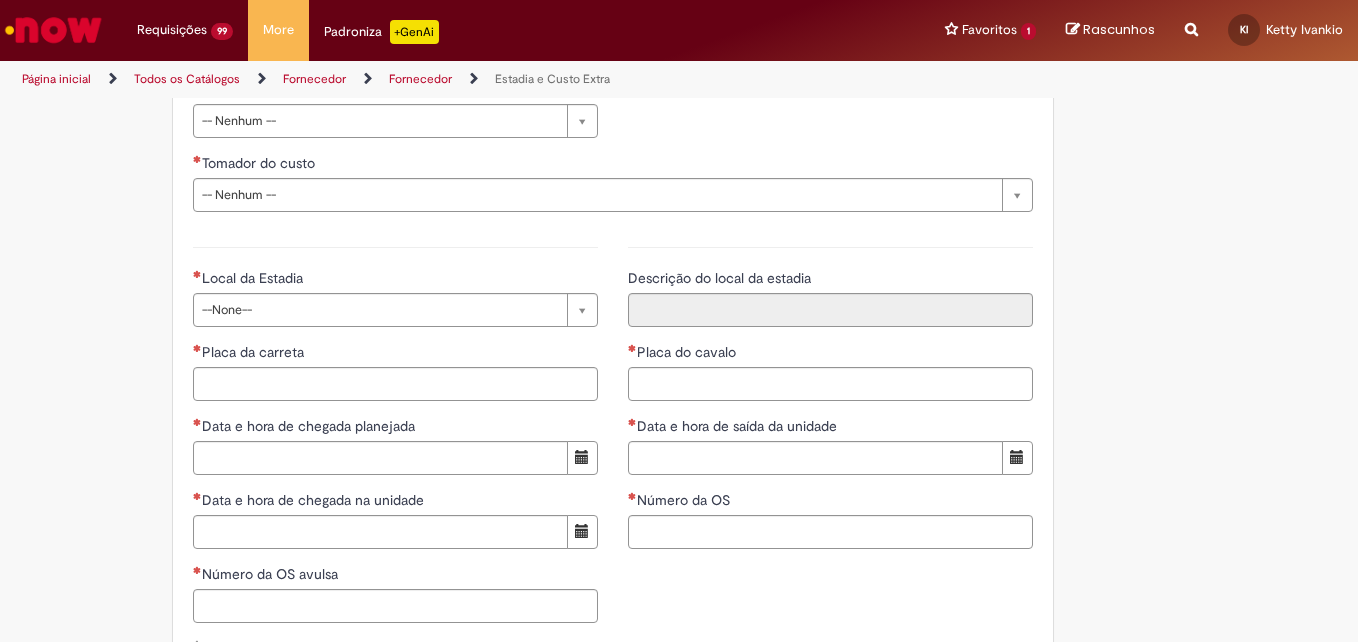 scroll, scrollTop: 2823, scrollLeft: 0, axis: vertical 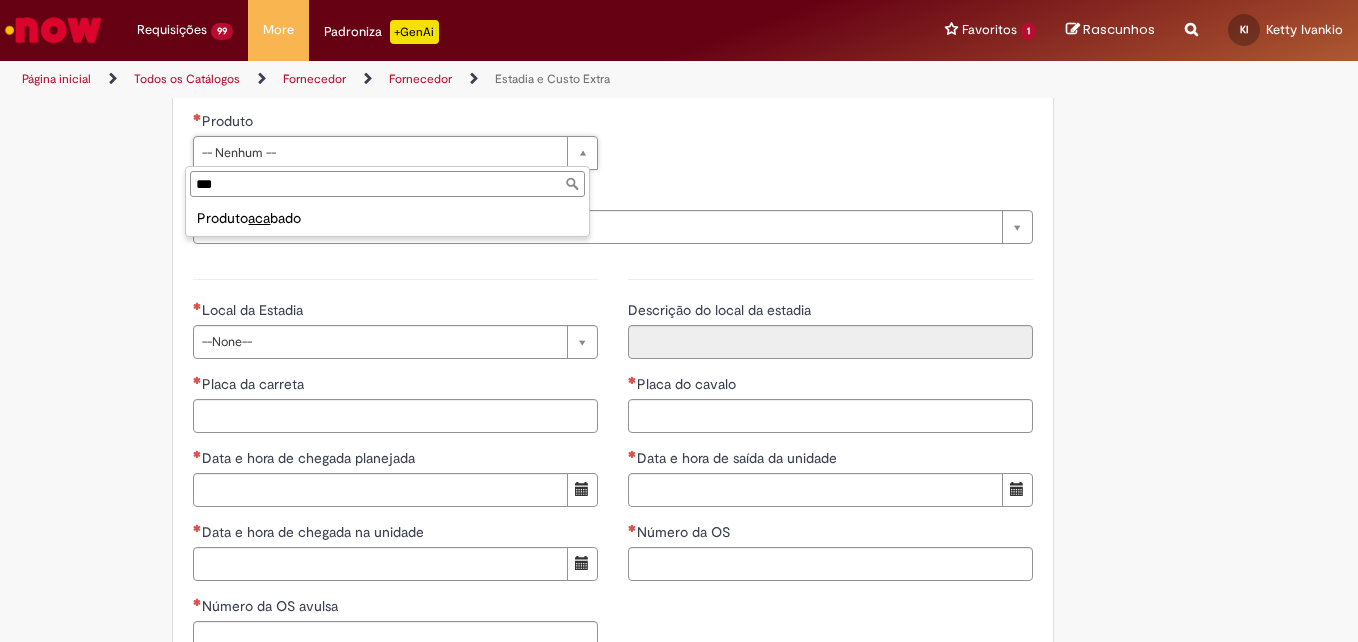 type on "***" 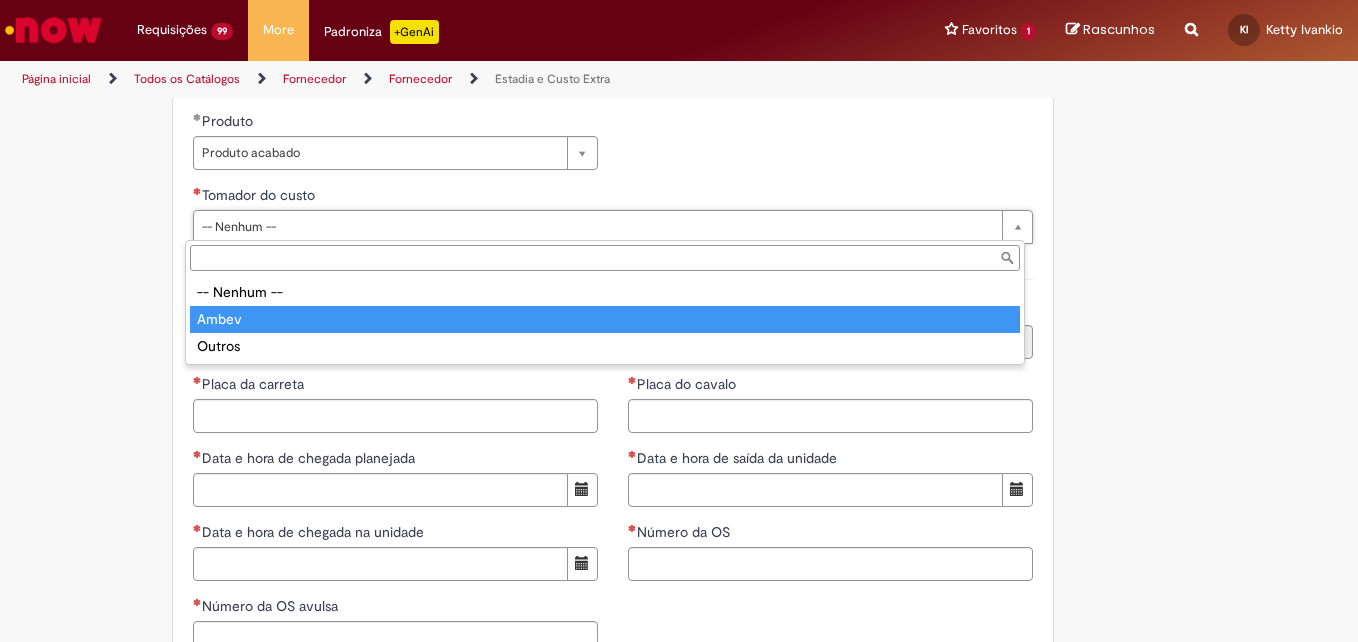 type on "*****" 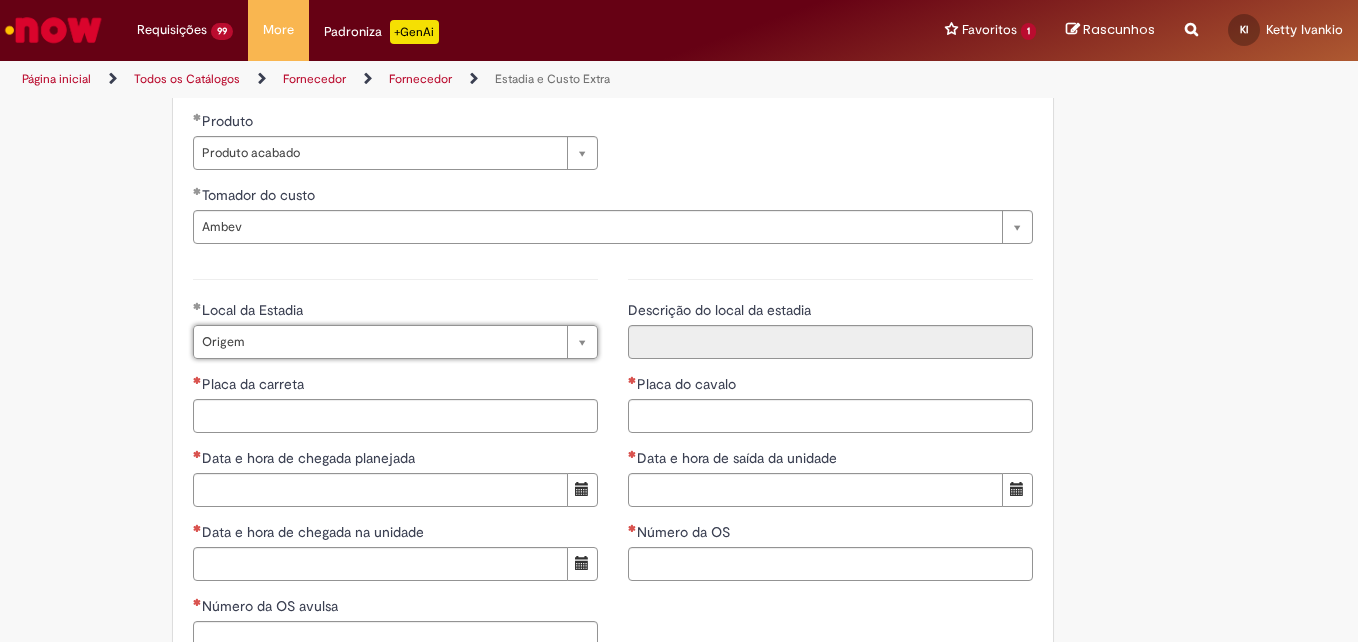 type on "******" 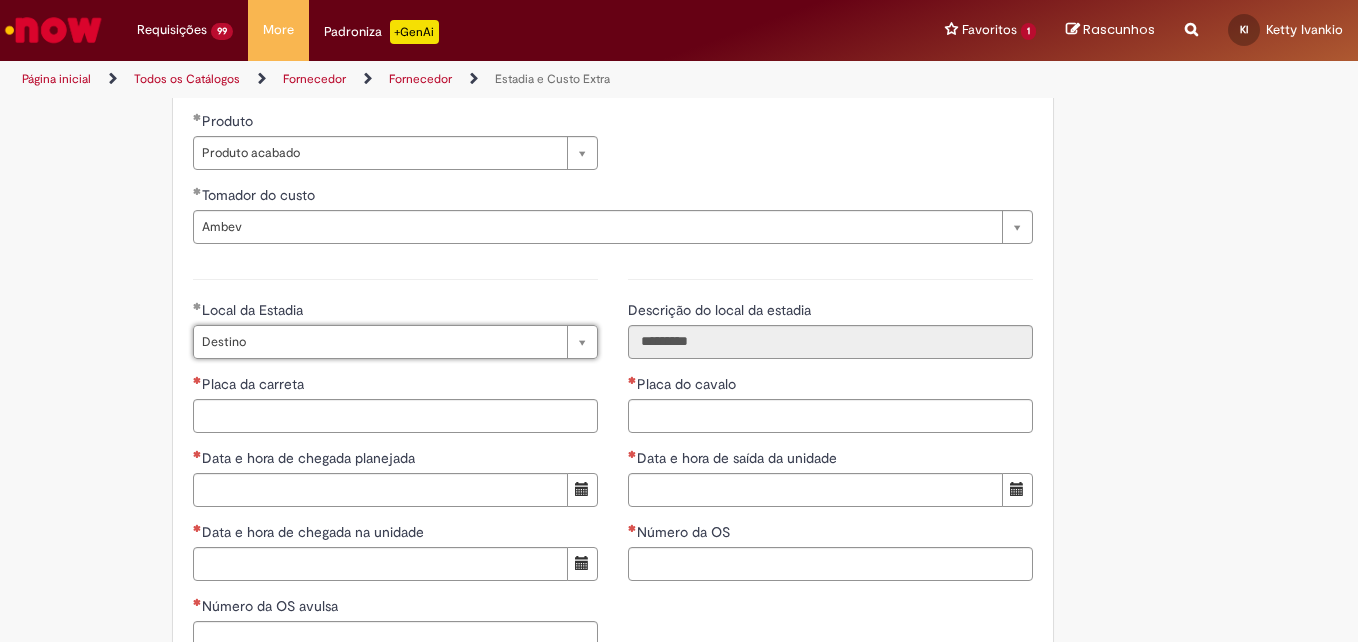 type on "*******" 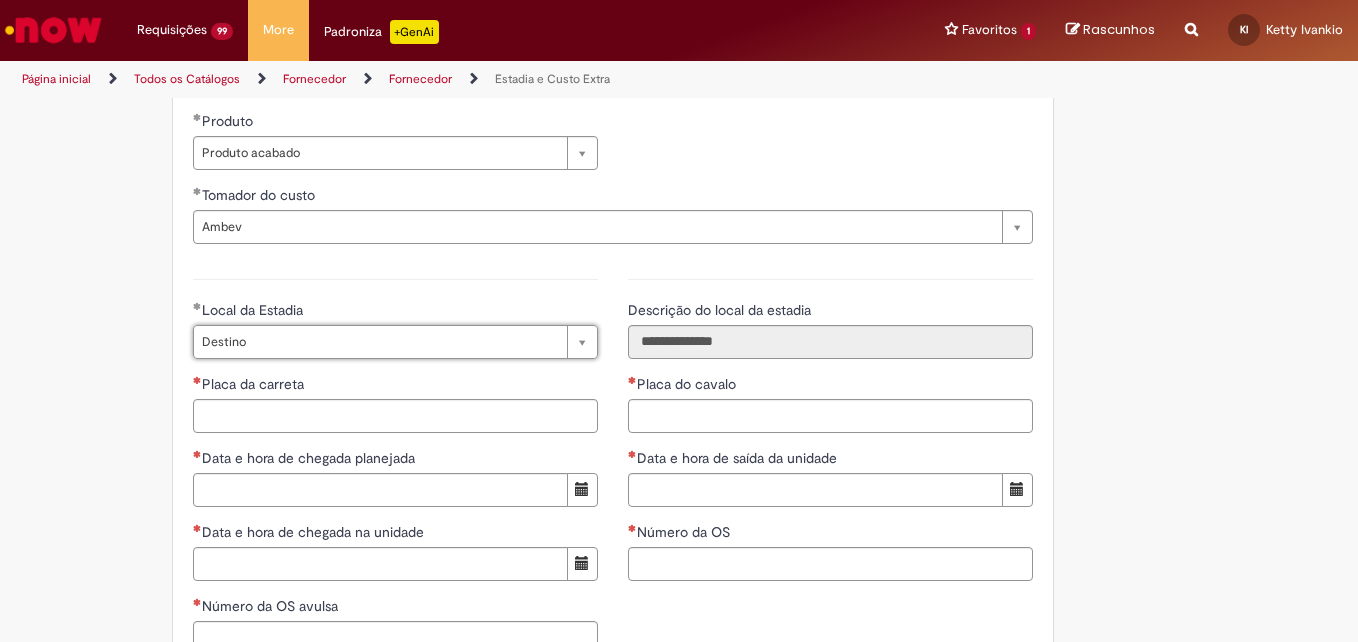scroll, scrollTop: 0, scrollLeft: 45, axis: horizontal 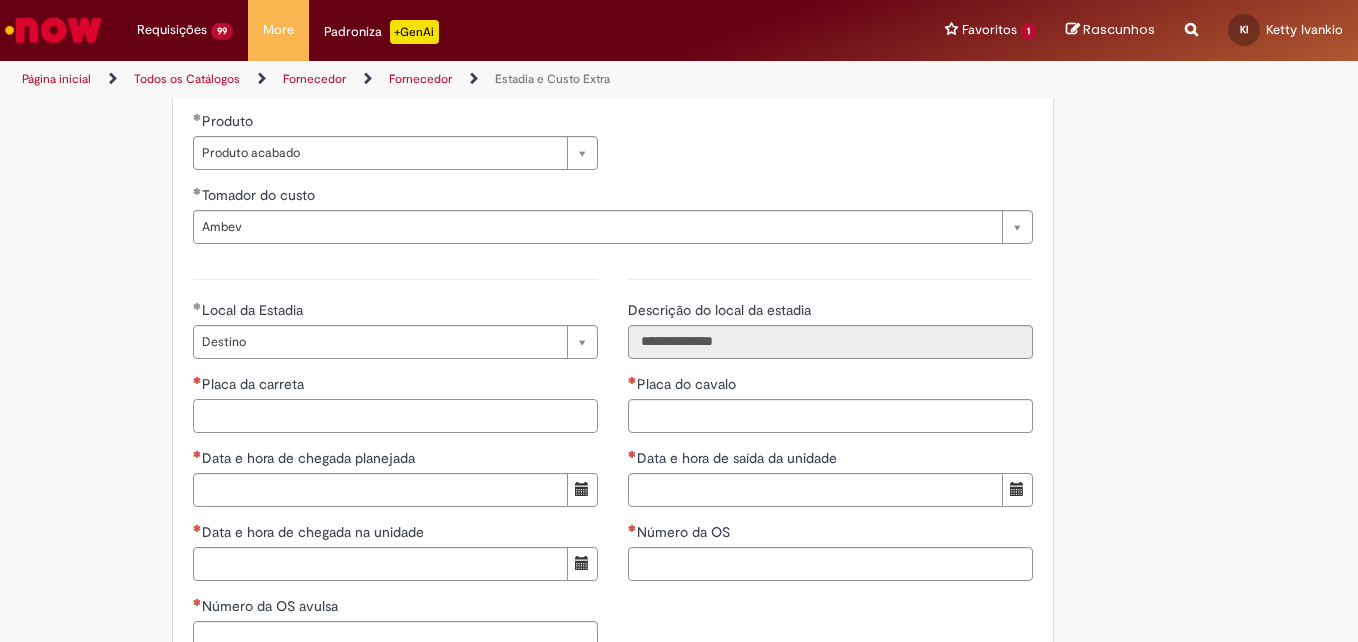 click on "Placa da carreta" at bounding box center [395, 416] 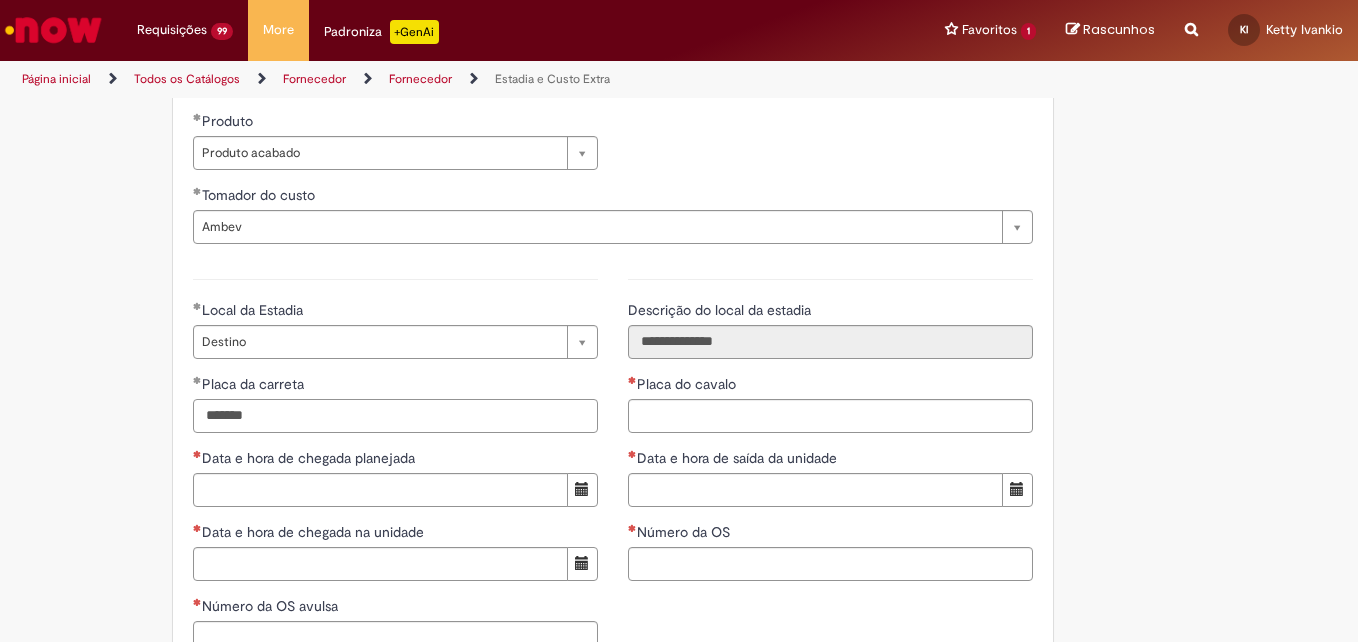 type on "*******" 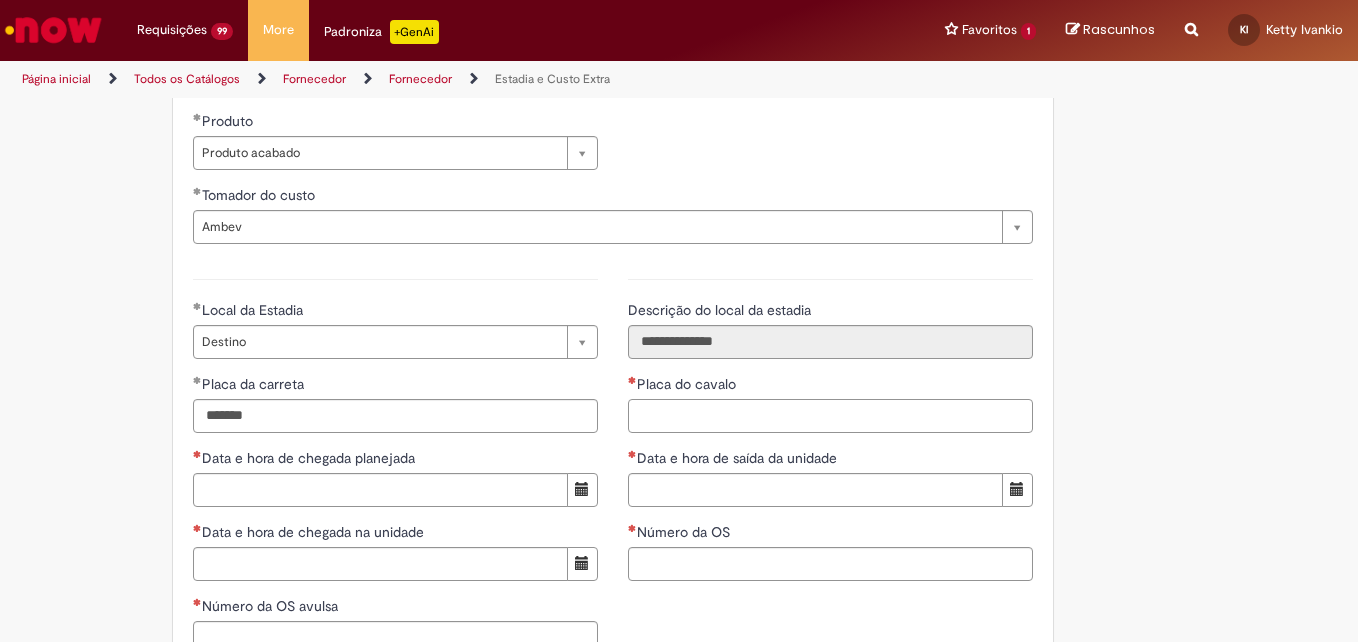 click on "Placa do cavalo" at bounding box center [830, 416] 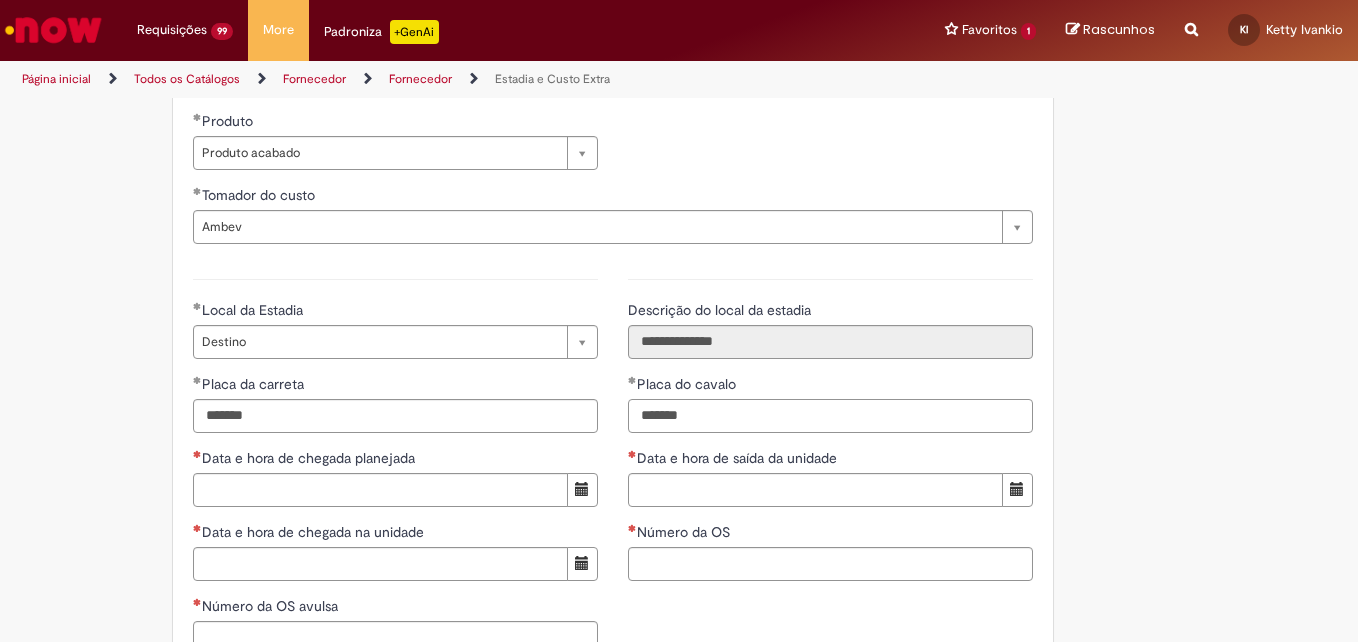 type on "*******" 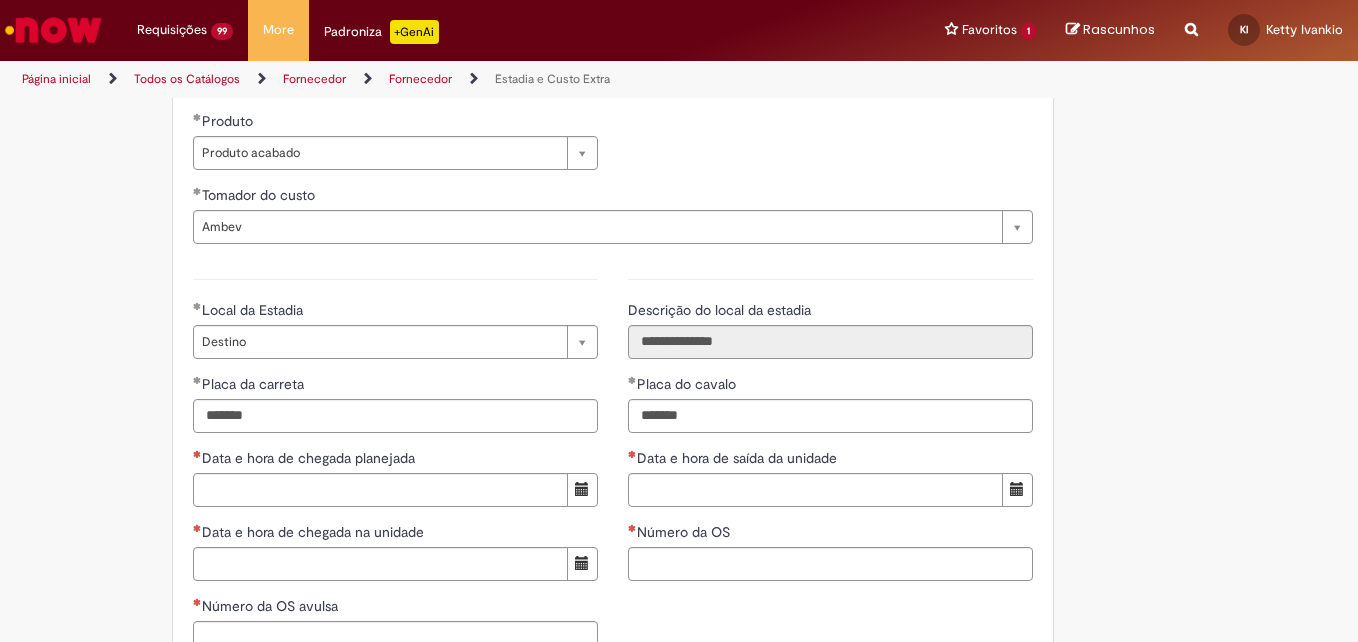 drag, startPoint x: 391, startPoint y: 512, endPoint x: 405, endPoint y: 490, distance: 26.076809 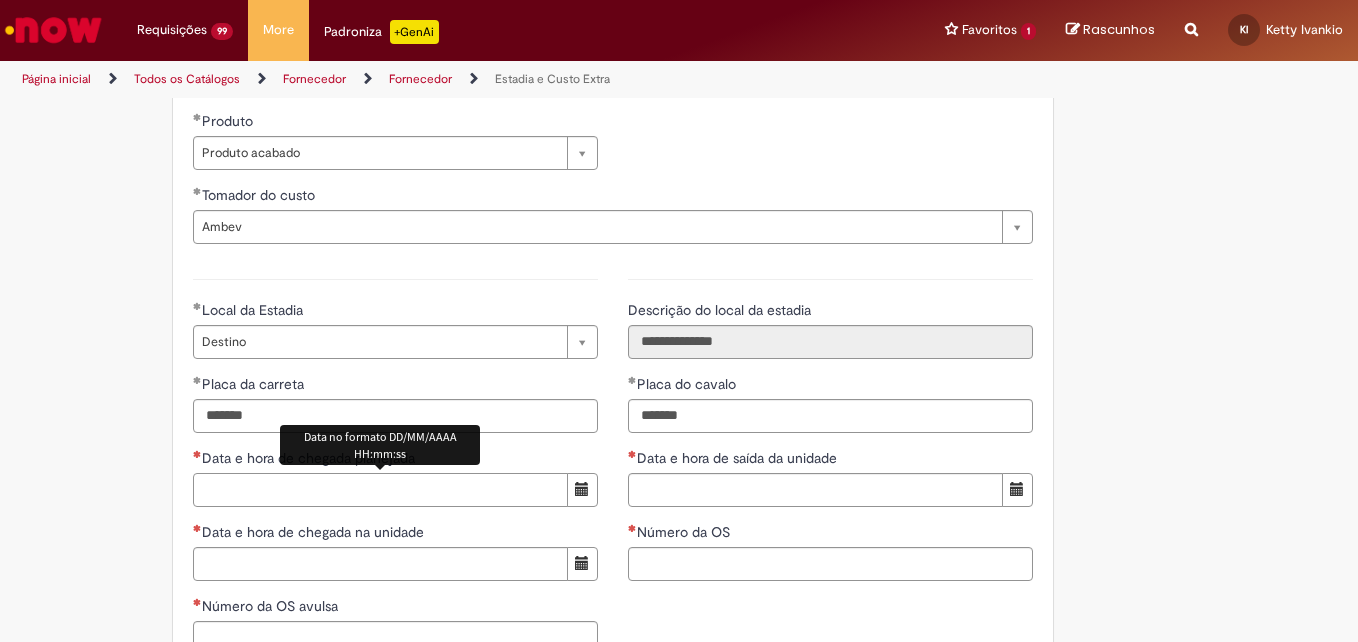 drag, startPoint x: 405, startPoint y: 490, endPoint x: 417, endPoint y: 491, distance: 12.0415945 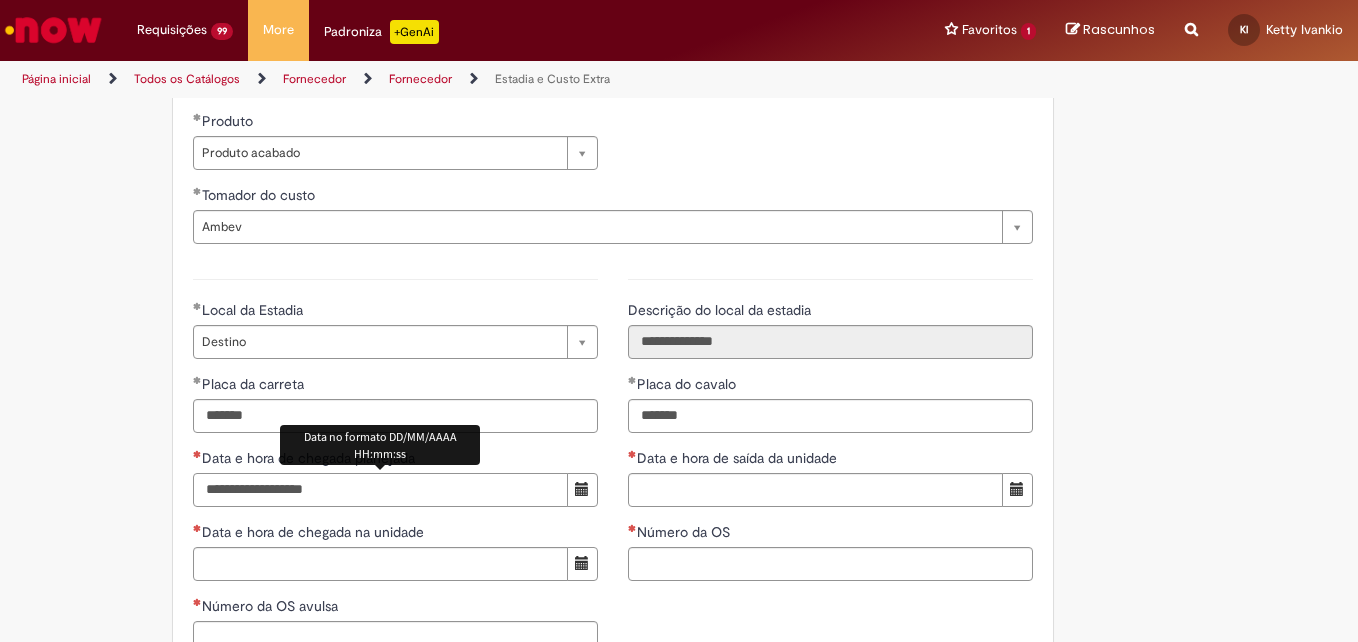 type on "**********" 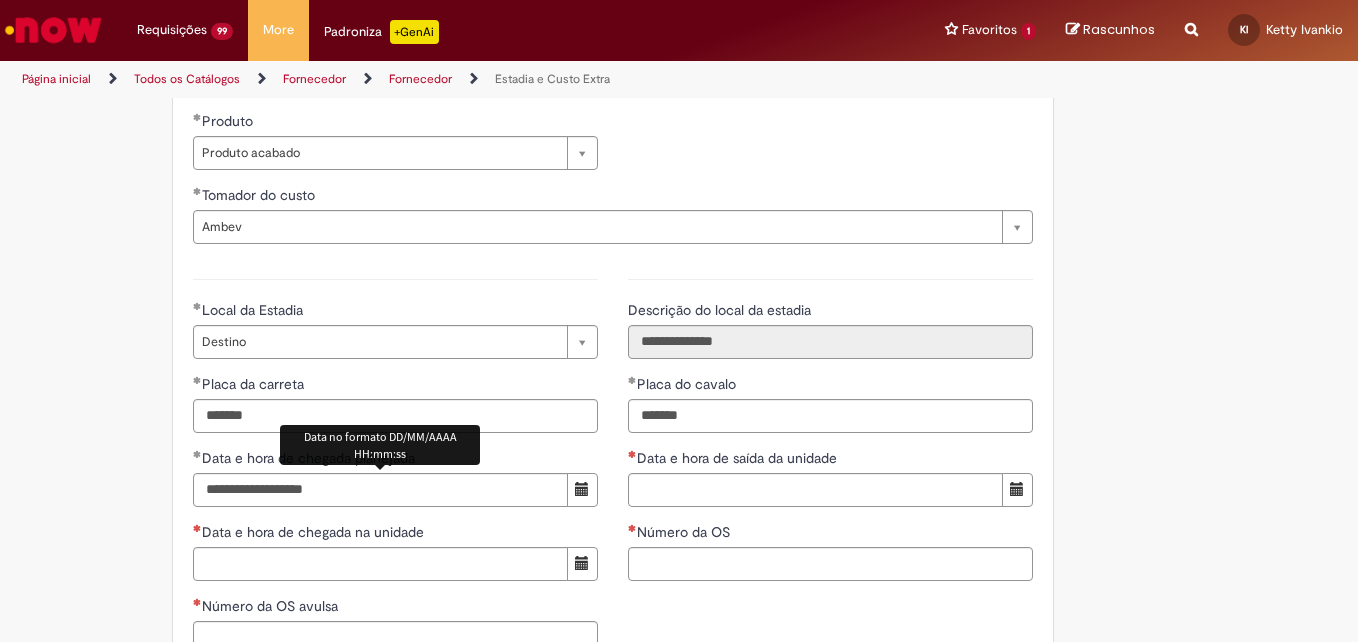 click on "Data e hora de chegada na unidade" at bounding box center (395, 534) 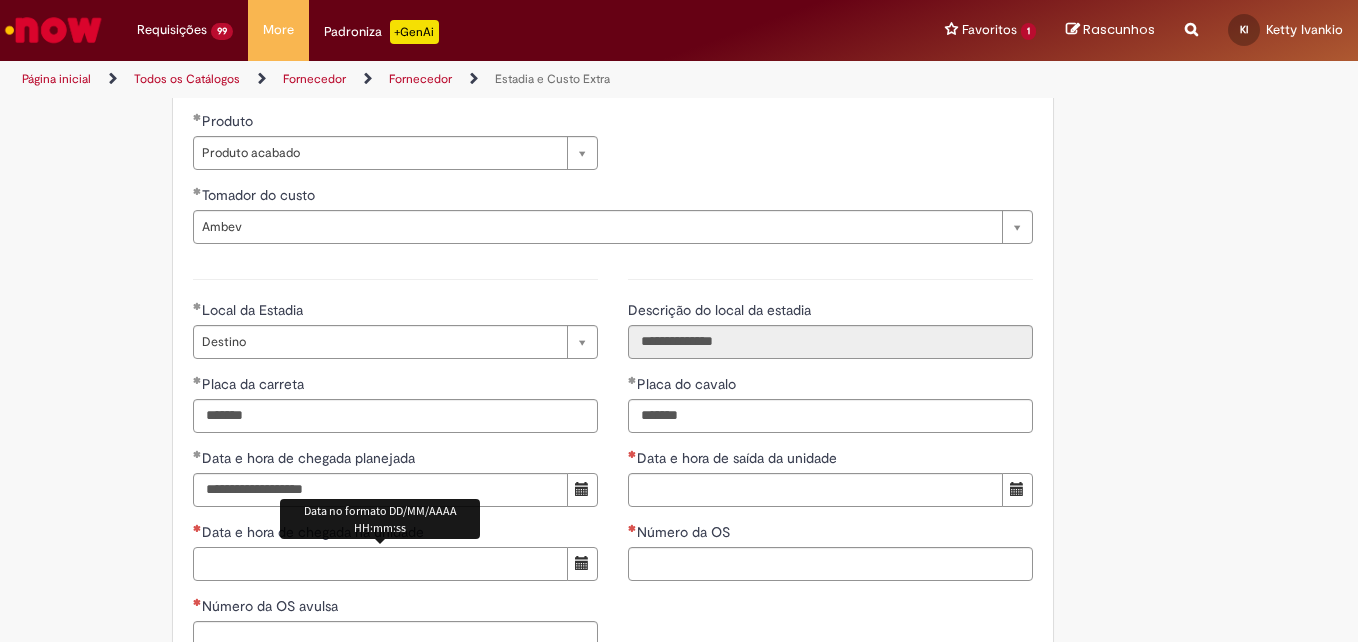 click on "Data e hora de chegada na unidade" at bounding box center [380, 564] 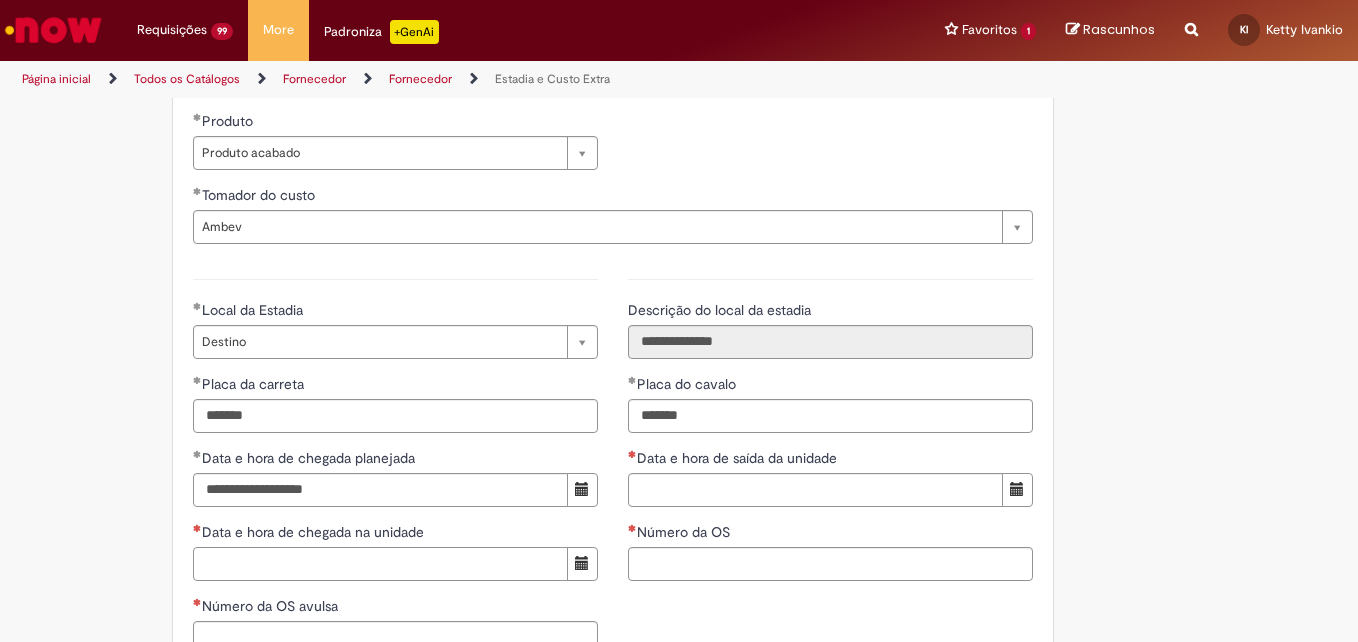 paste on "**********" 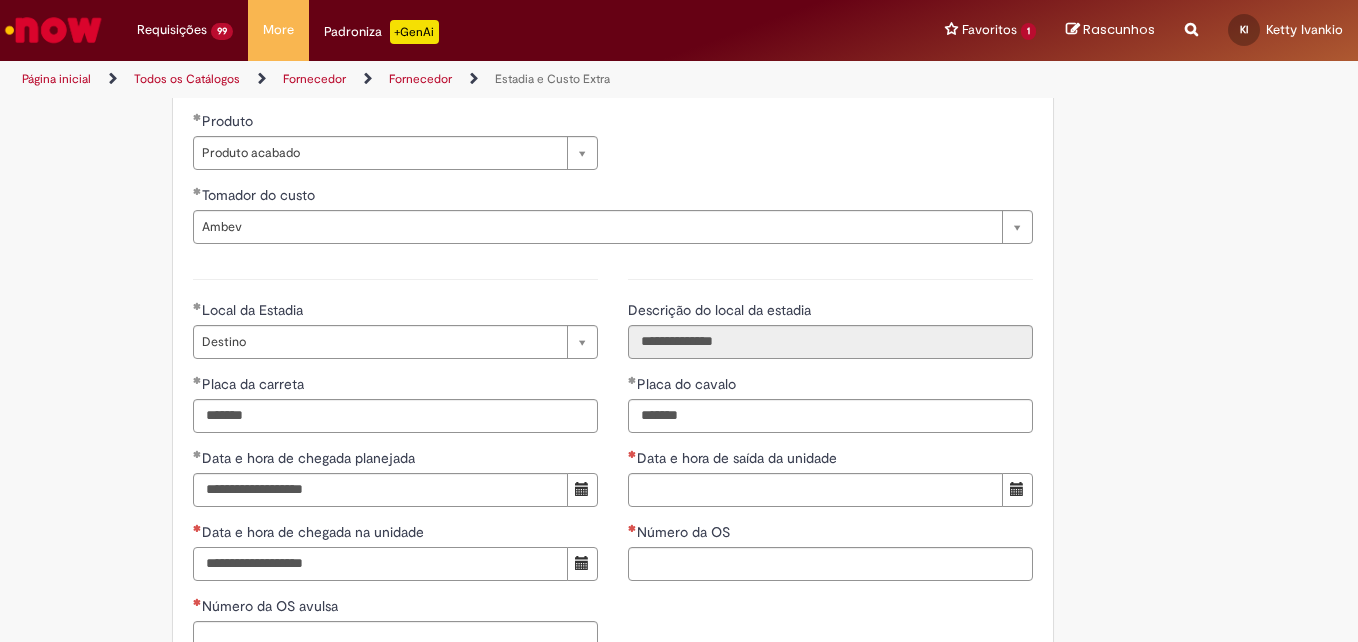 type on "**********" 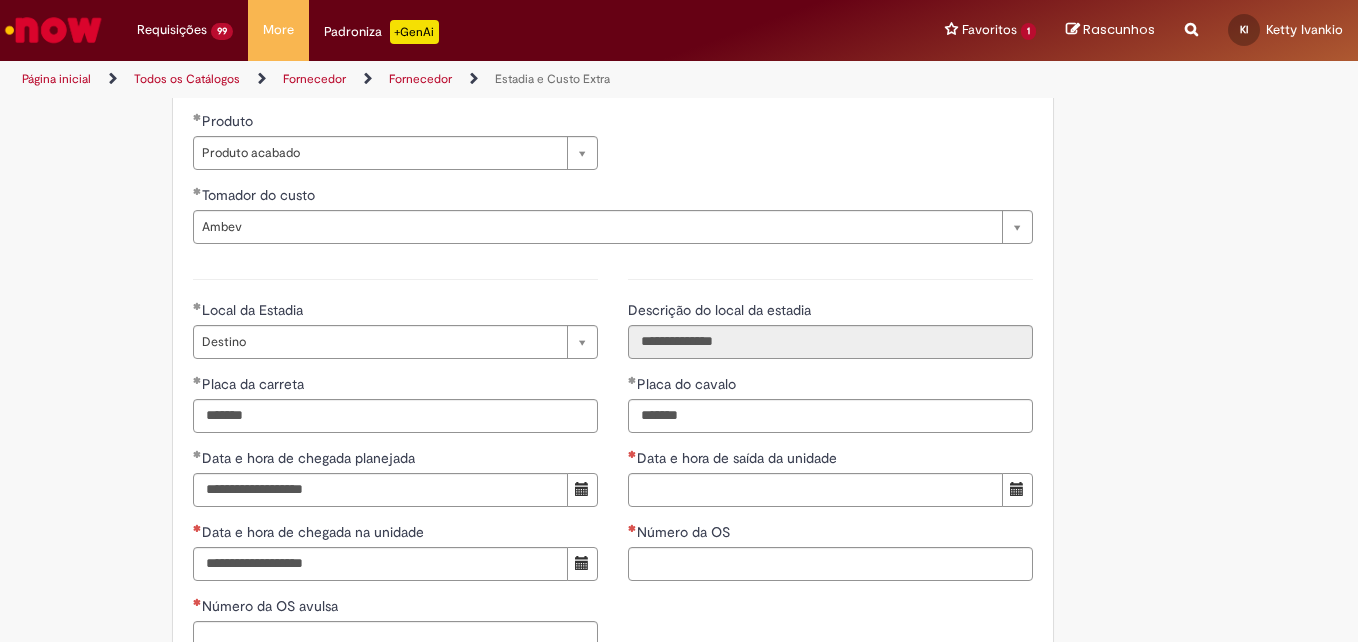 type 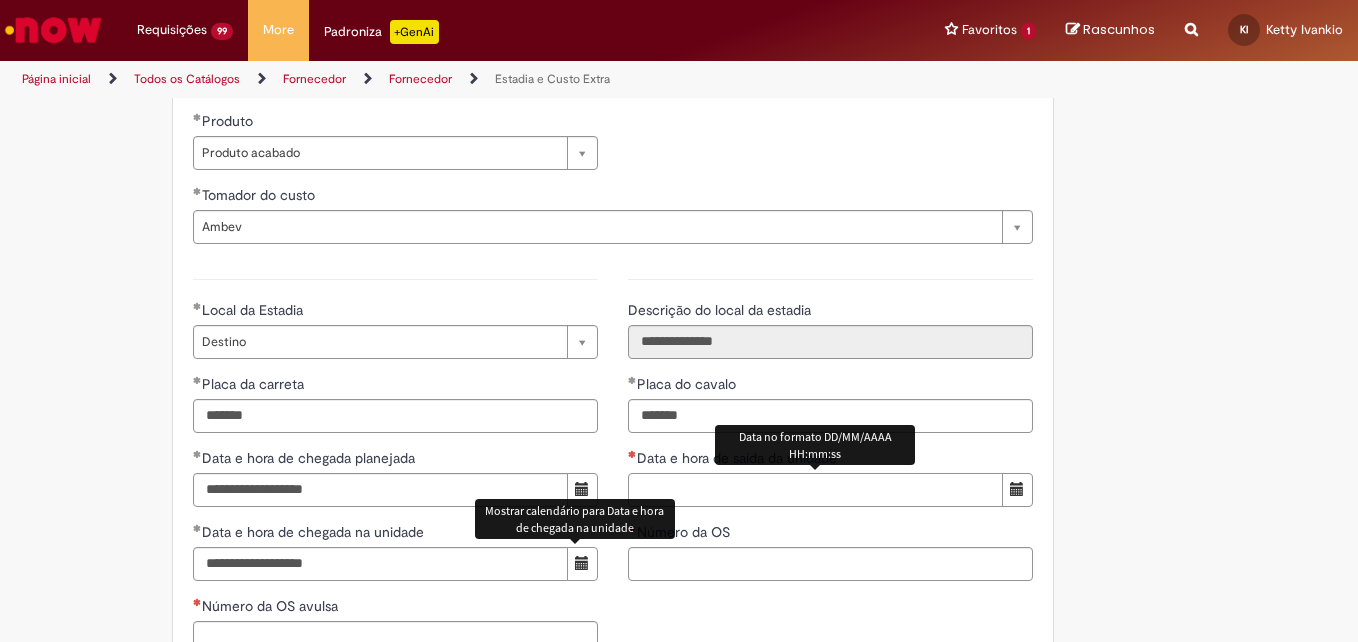 click on "Data e hora de saída da unidade" at bounding box center (815, 490) 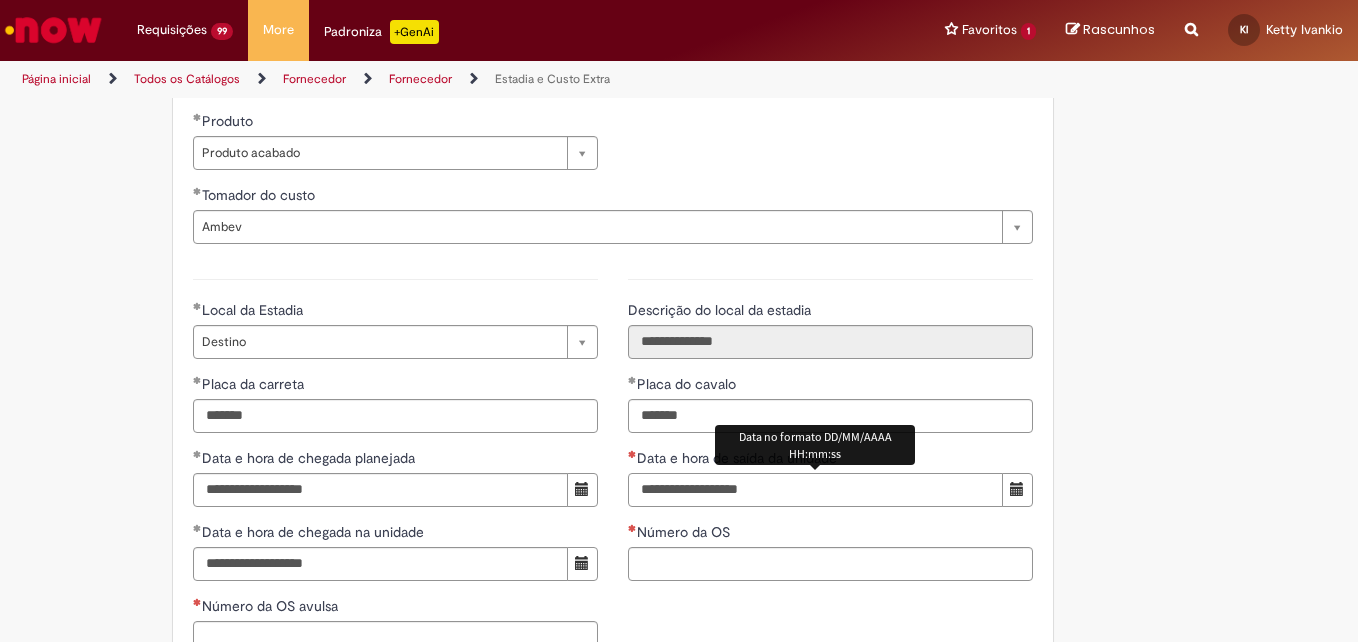 type on "**********" 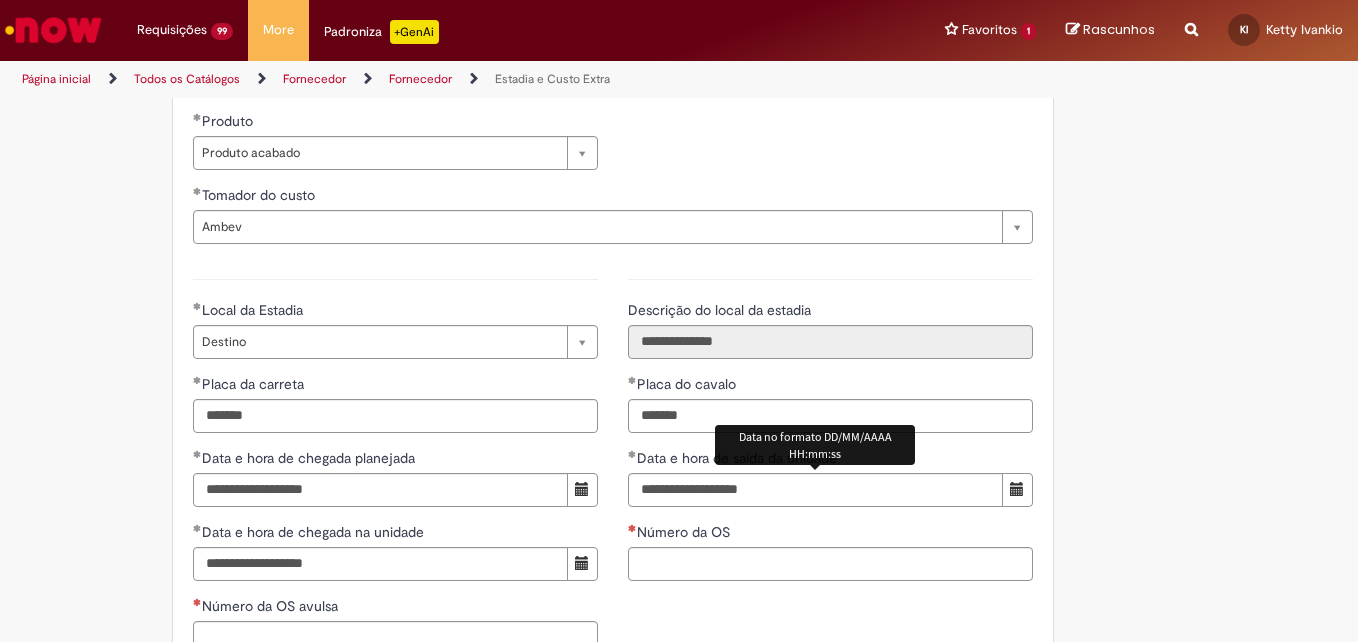 click on "Número da OS" at bounding box center (681, 532) 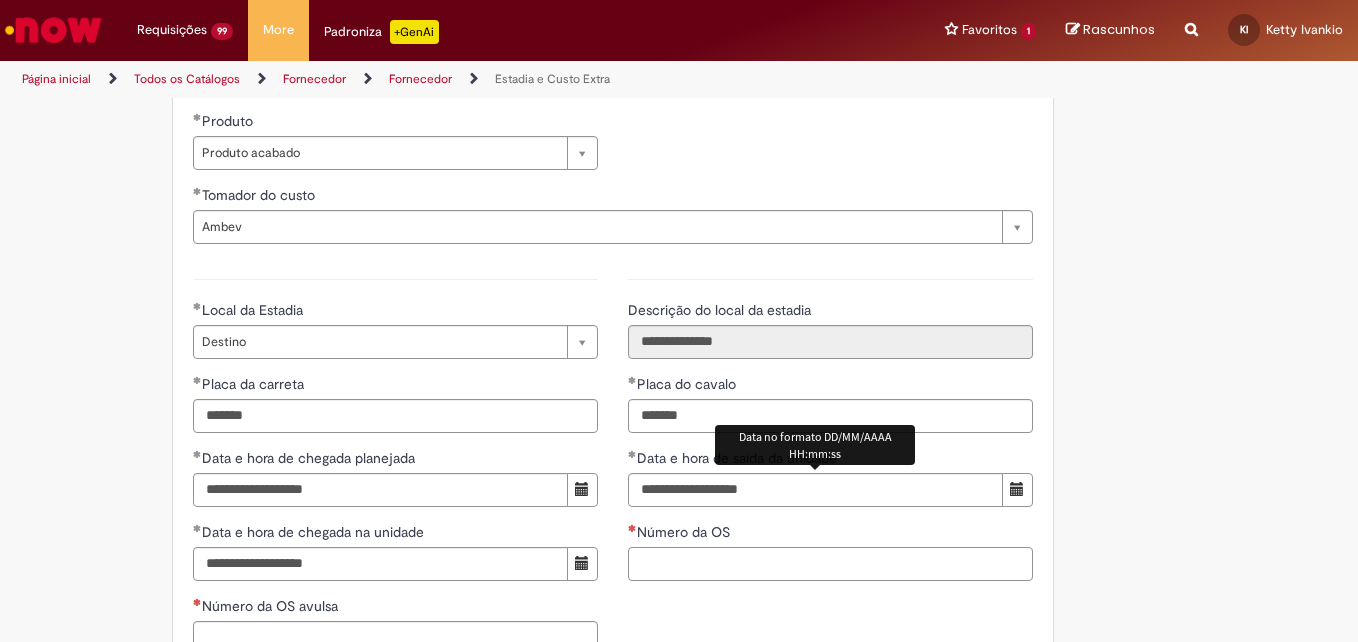 click on "Número da OS" at bounding box center [830, 564] 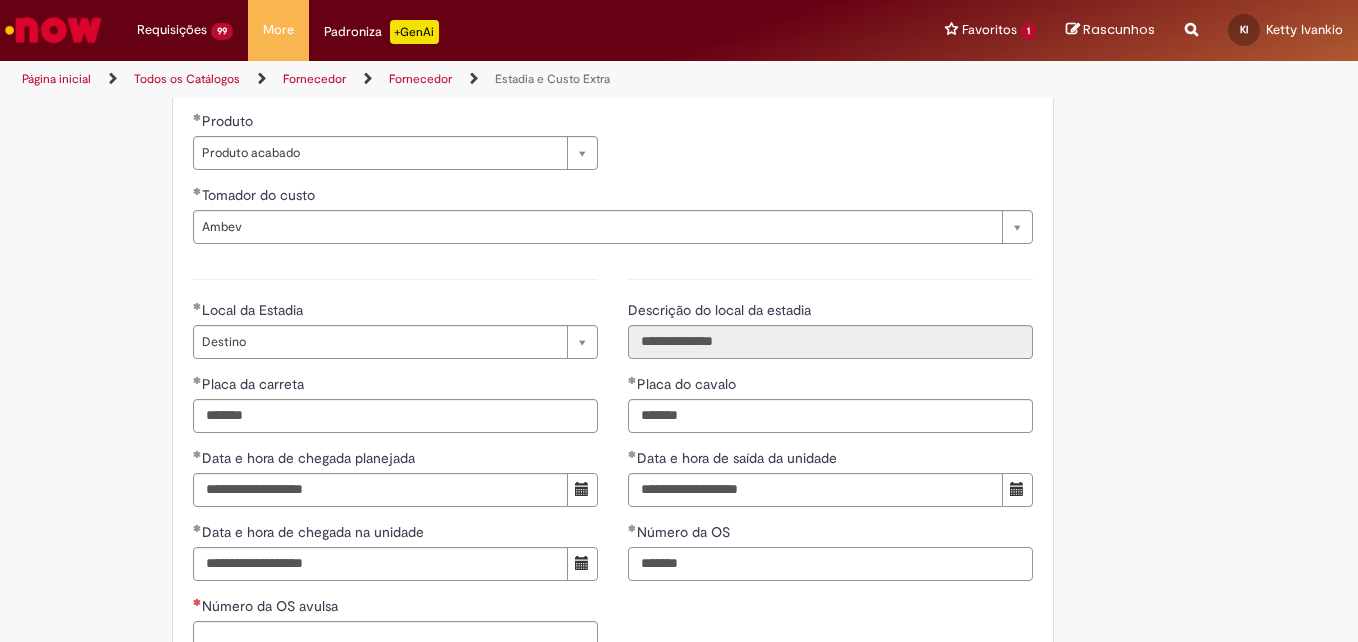 click on "*******" at bounding box center [830, 564] 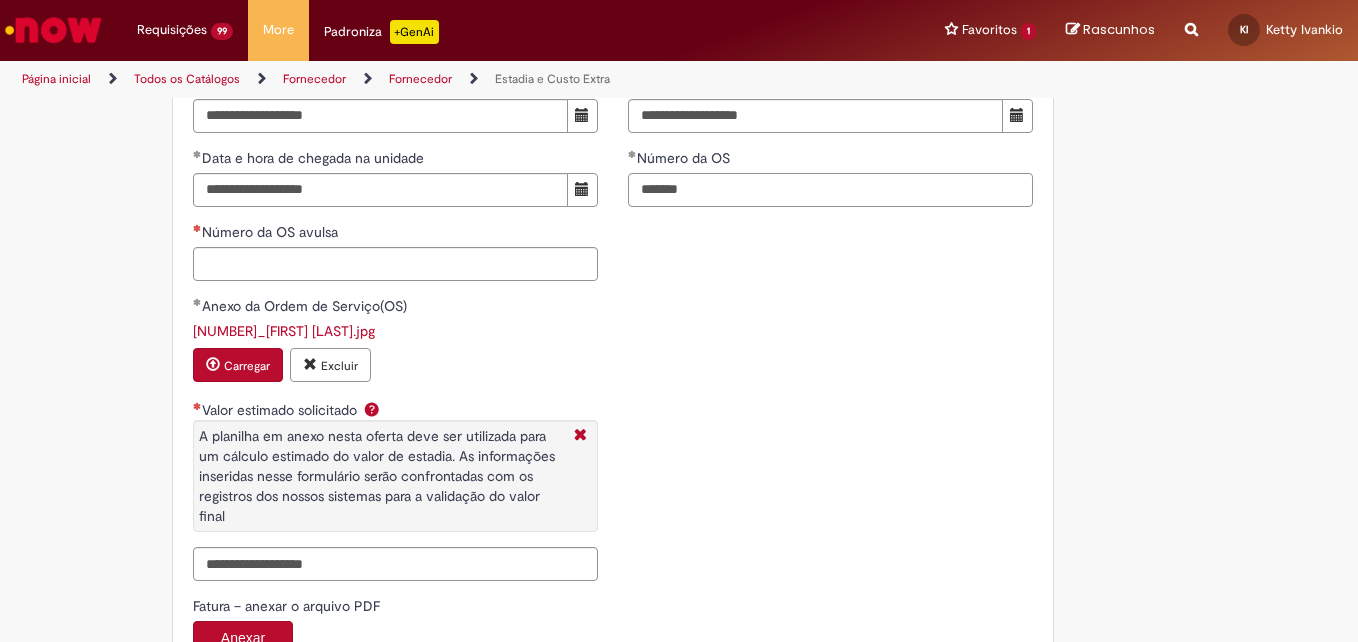 scroll, scrollTop: 3223, scrollLeft: 0, axis: vertical 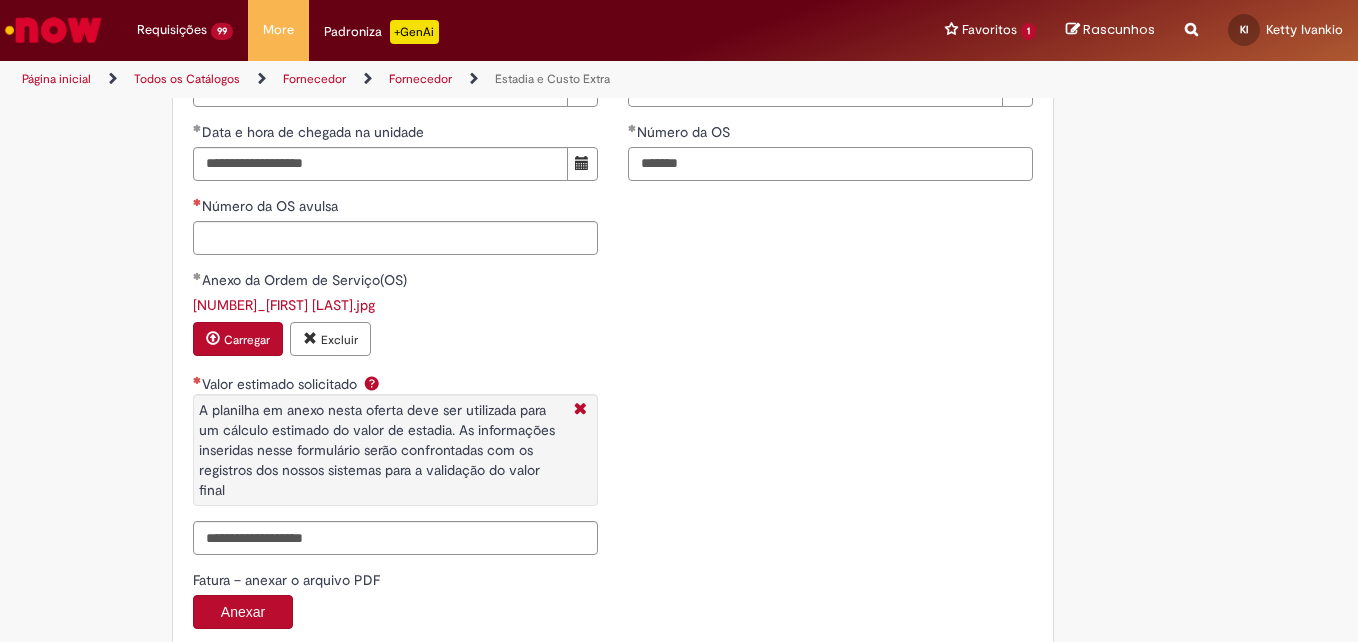 type on "*******" 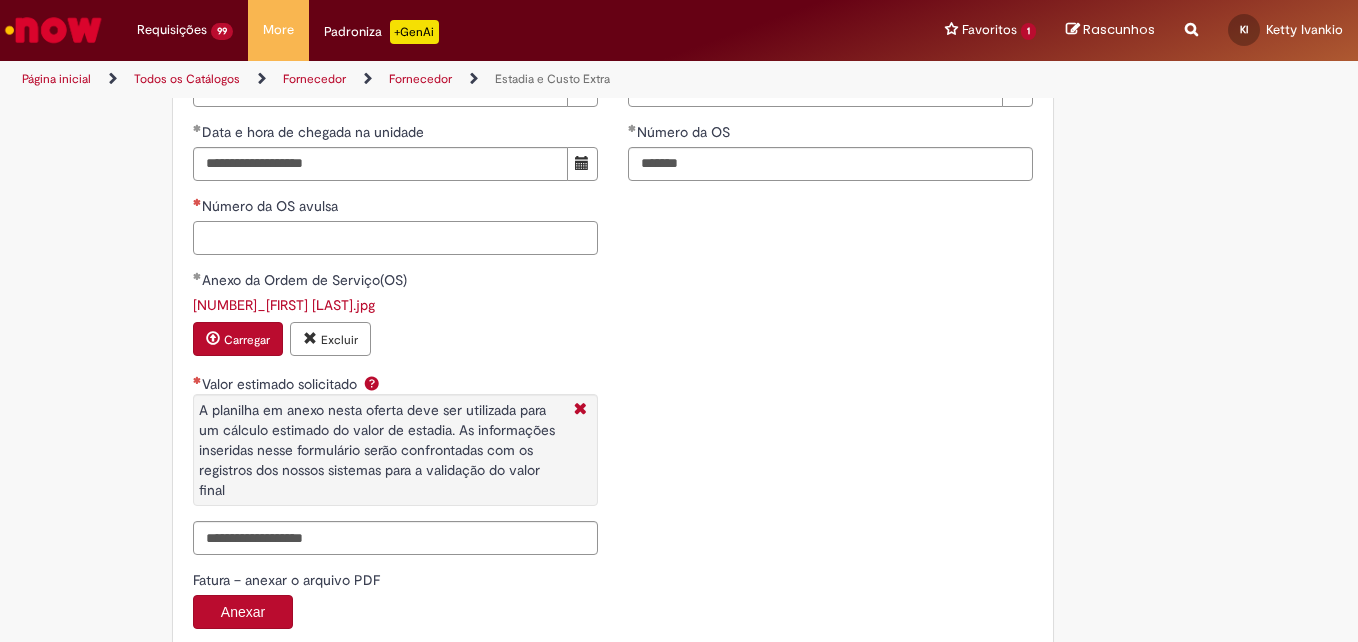 click on "Número da OS avulsa" at bounding box center (395, 238) 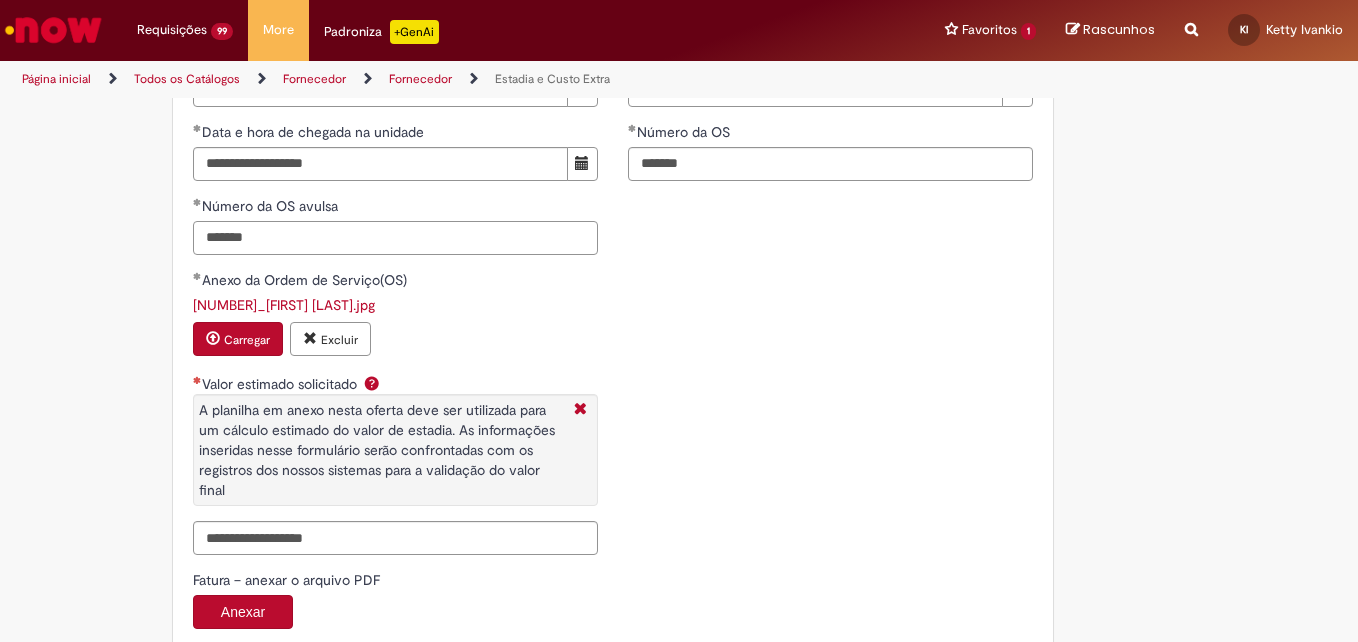 type on "*******" 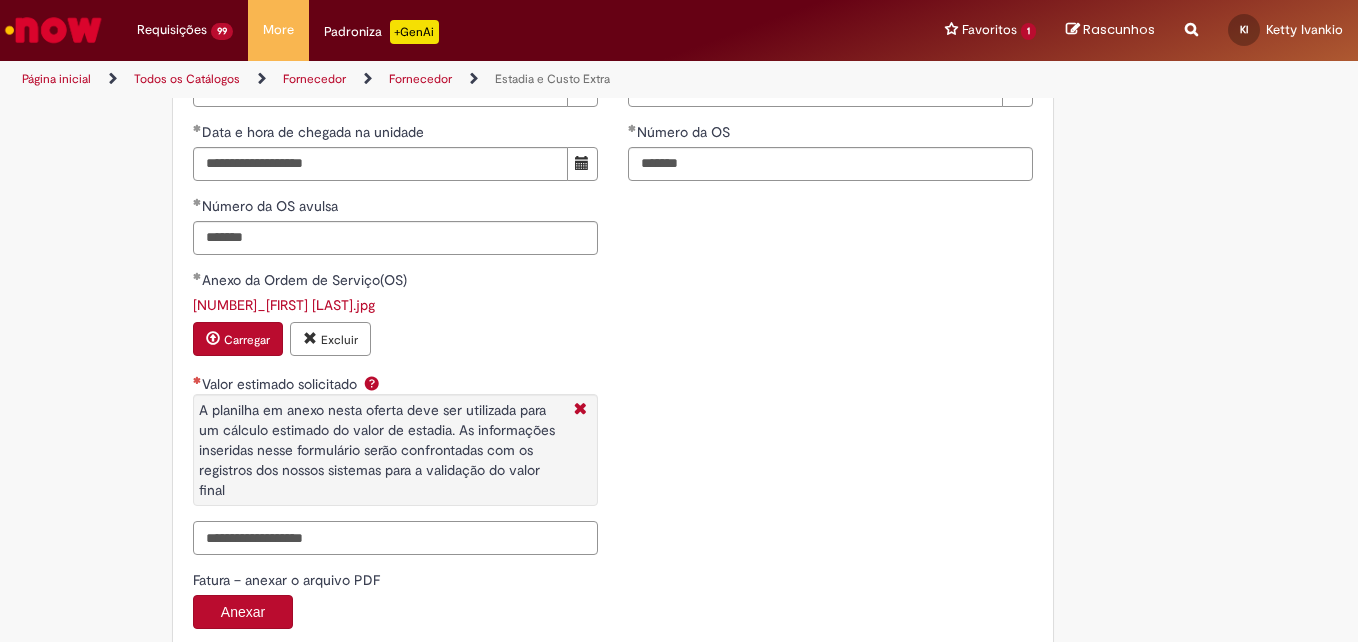 drag, startPoint x: 452, startPoint y: 526, endPoint x: 464, endPoint y: 523, distance: 12.369317 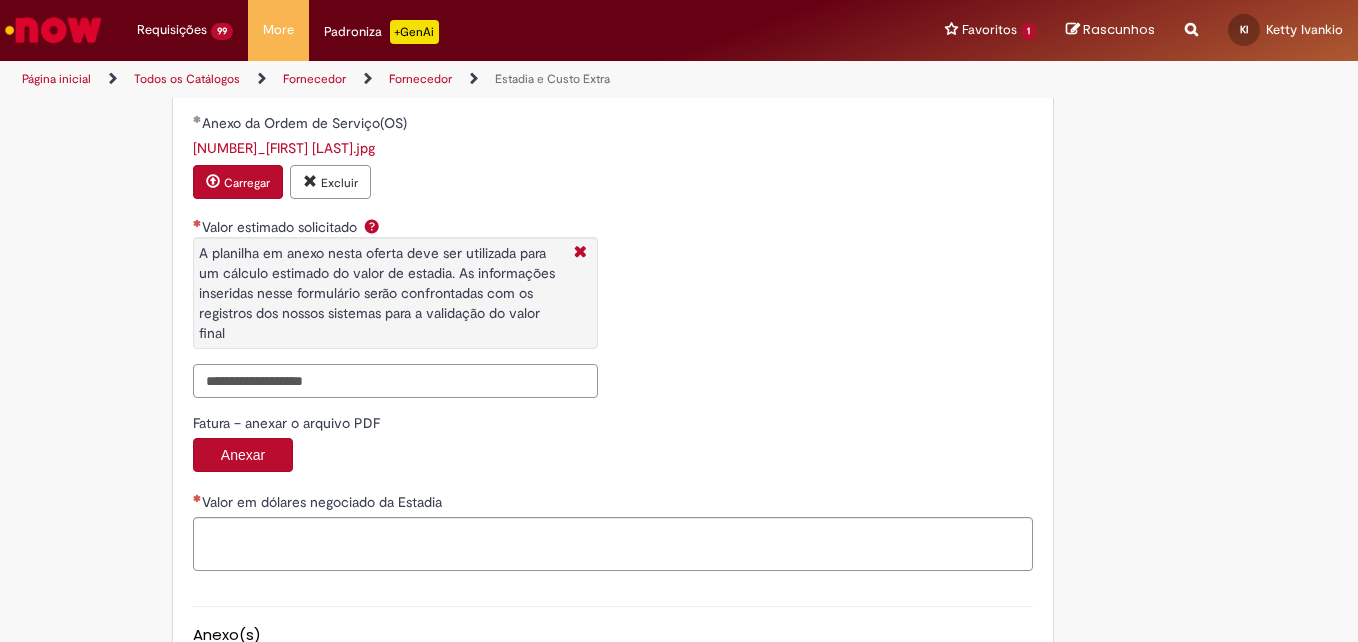 scroll, scrollTop: 3523, scrollLeft: 0, axis: vertical 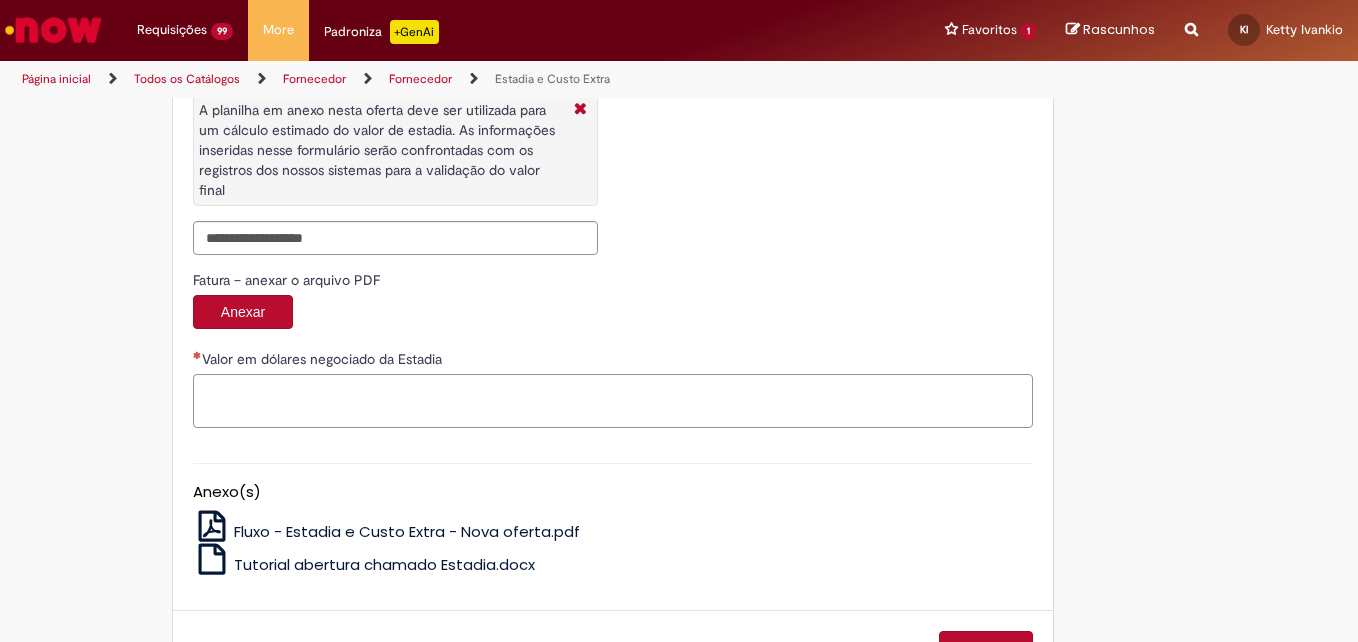 click on "Valor em dólares negociado da Estadia" at bounding box center (613, 401) 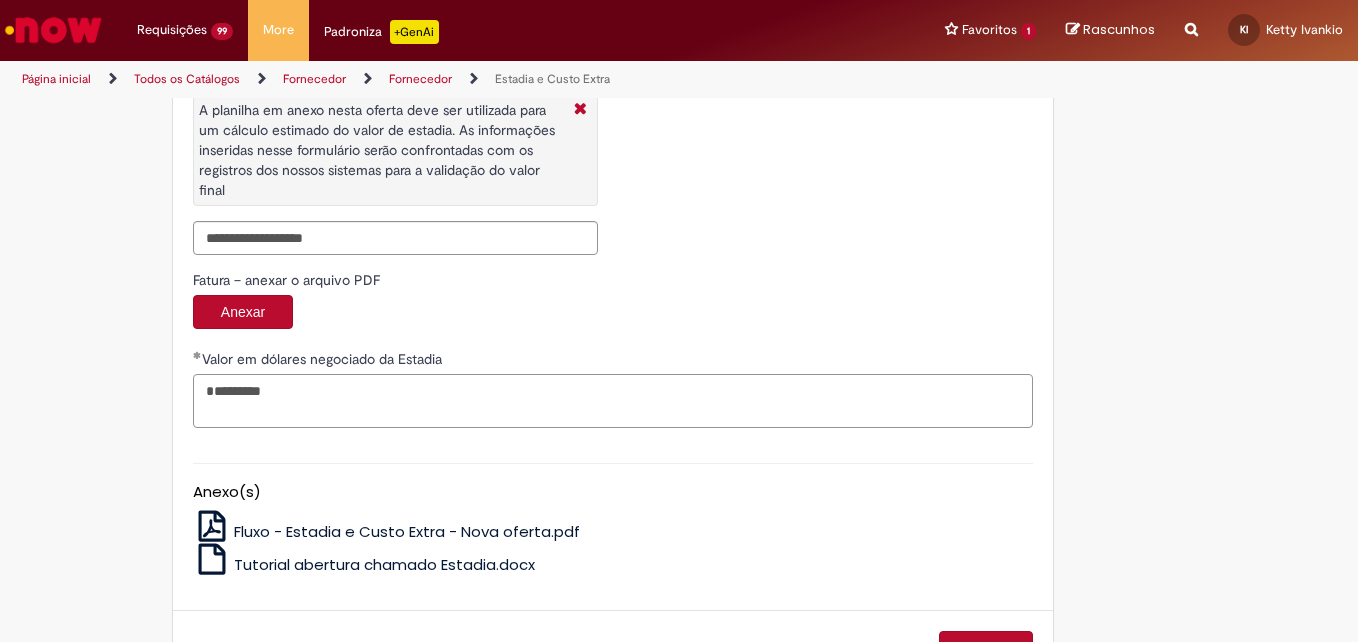 type on "********" 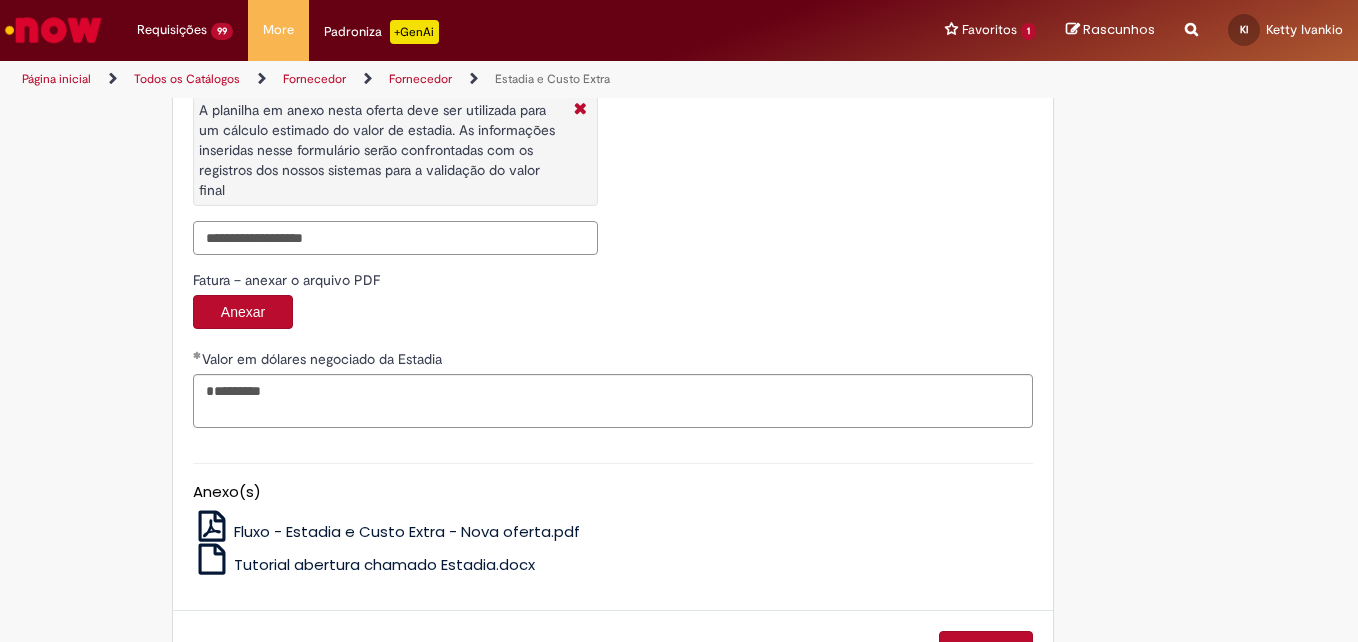 click on "Valor estimado solicitado A planilha em anexo nesta oferta deve ser utilizada para um cálculo estimado do valor de estadia. As informações inseridas nesse formulário serão confrontadas com os registros dos nossos sistemas para a validação do valor final" at bounding box center (395, 238) 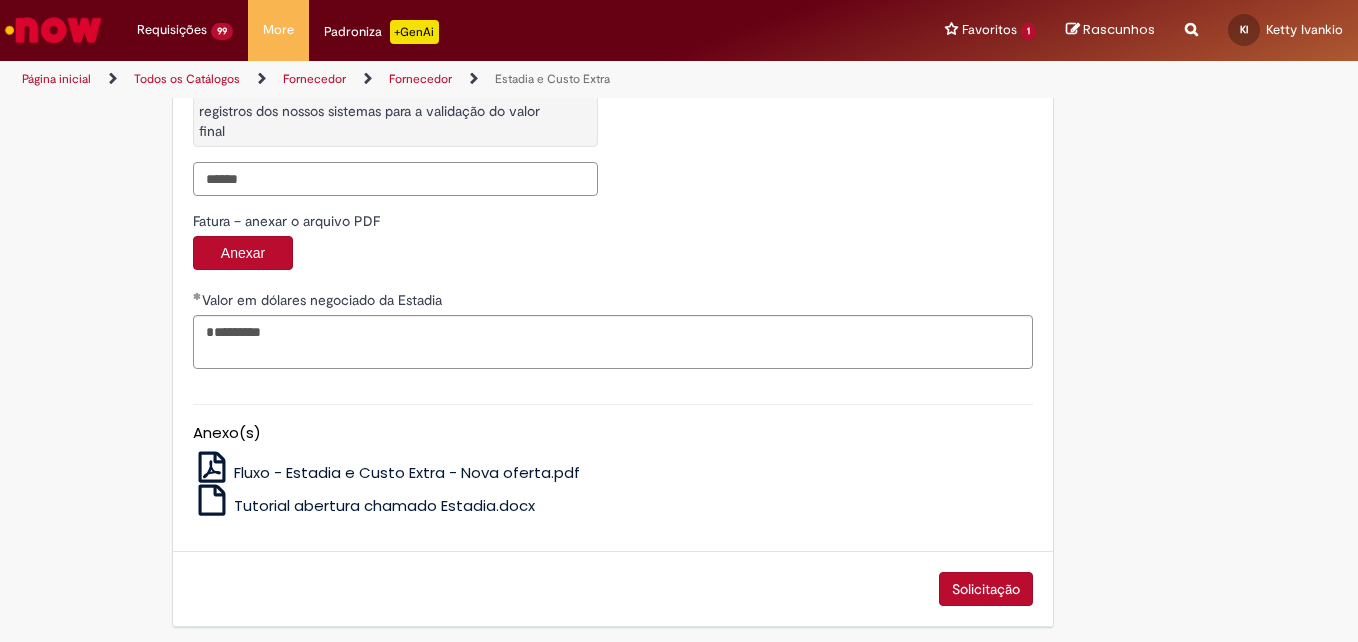 scroll, scrollTop: 3590, scrollLeft: 0, axis: vertical 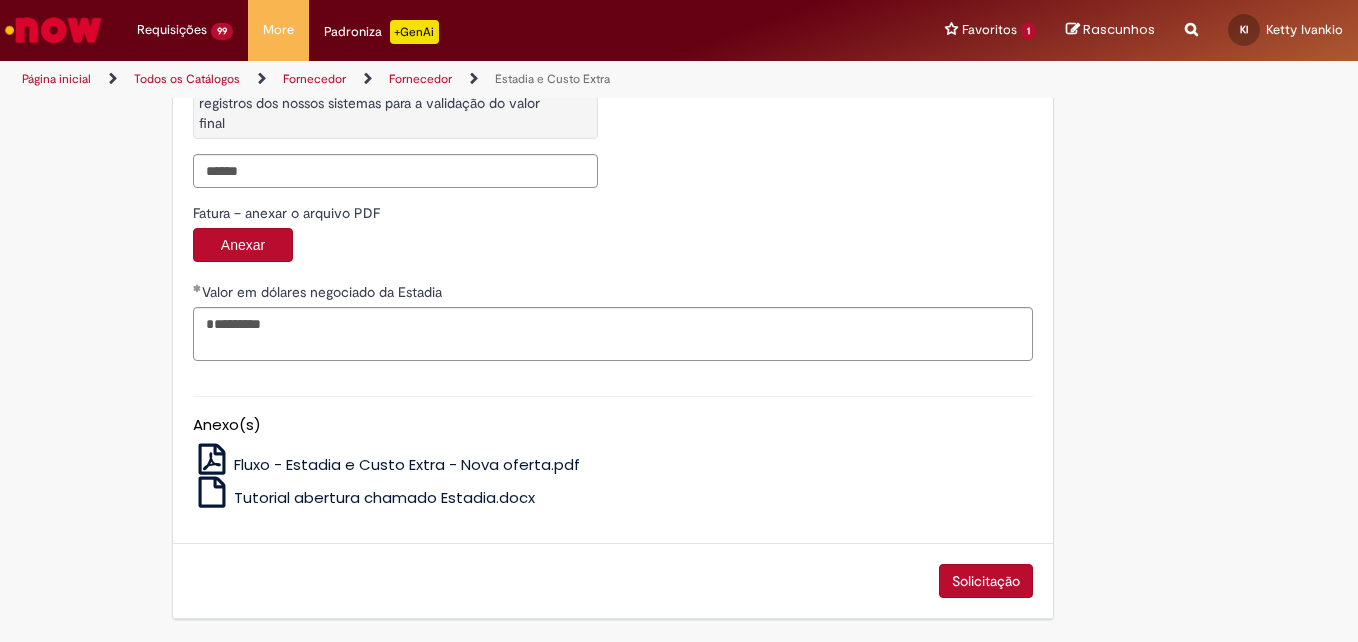type on "*********" 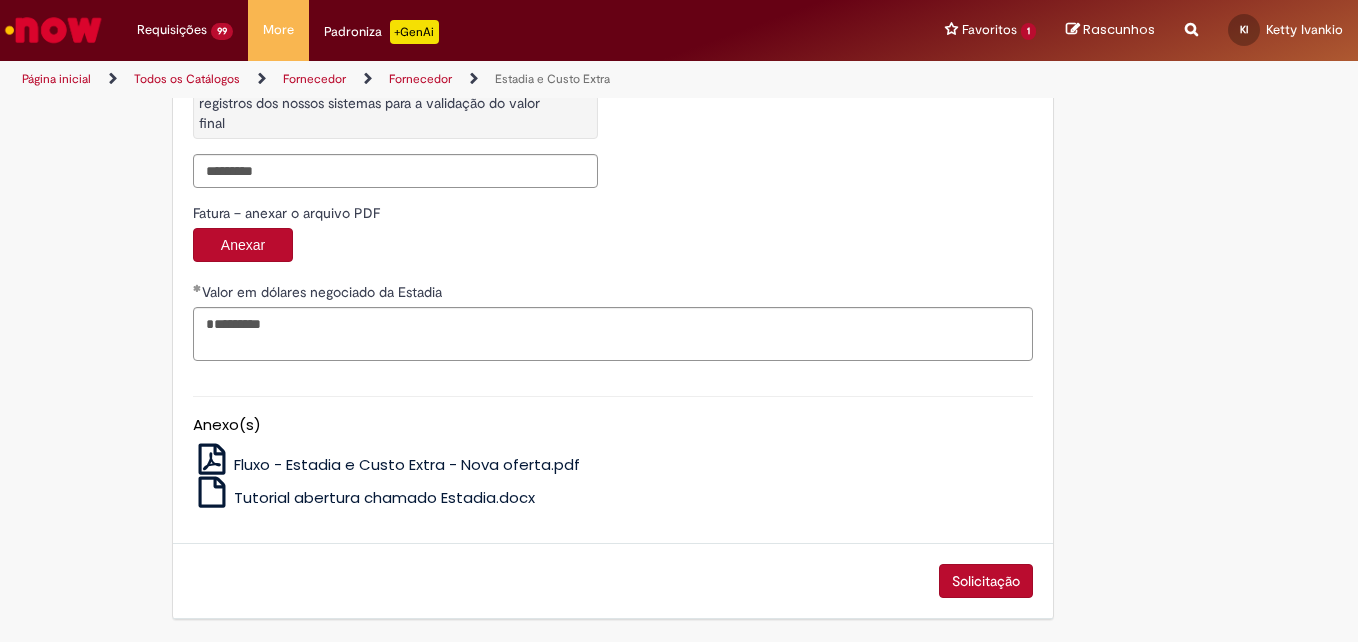 click on "Solicitação" at bounding box center (986, 581) 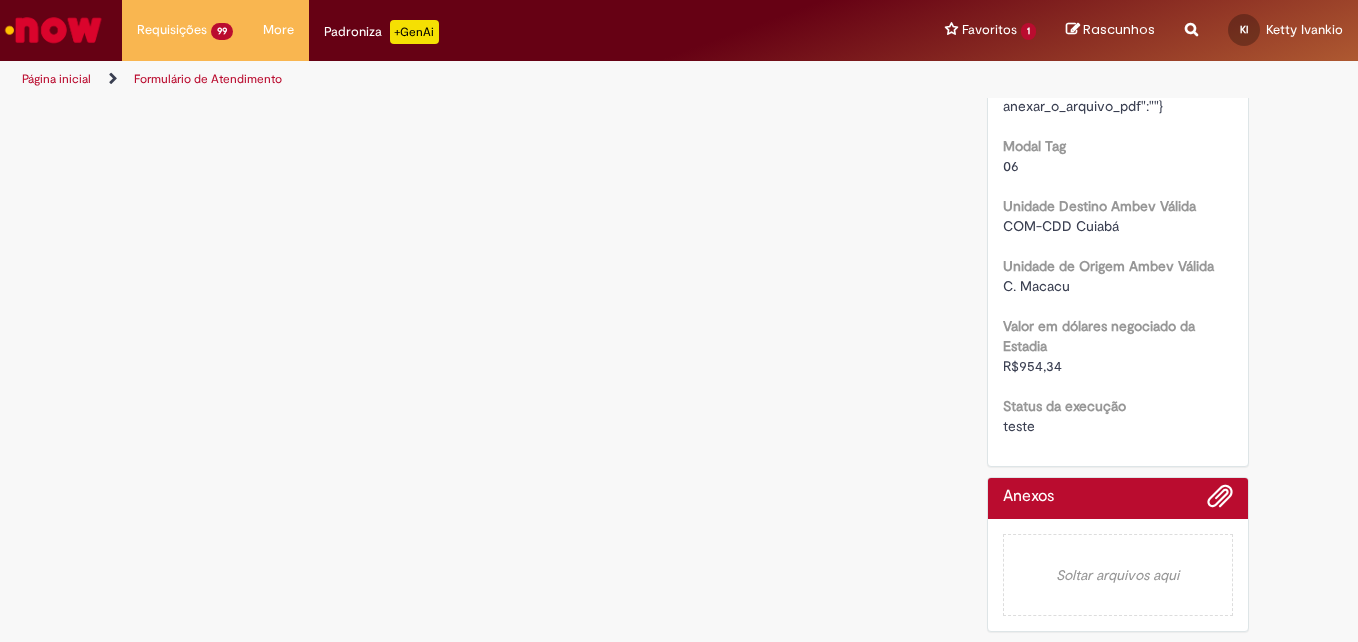 scroll, scrollTop: 0, scrollLeft: 0, axis: both 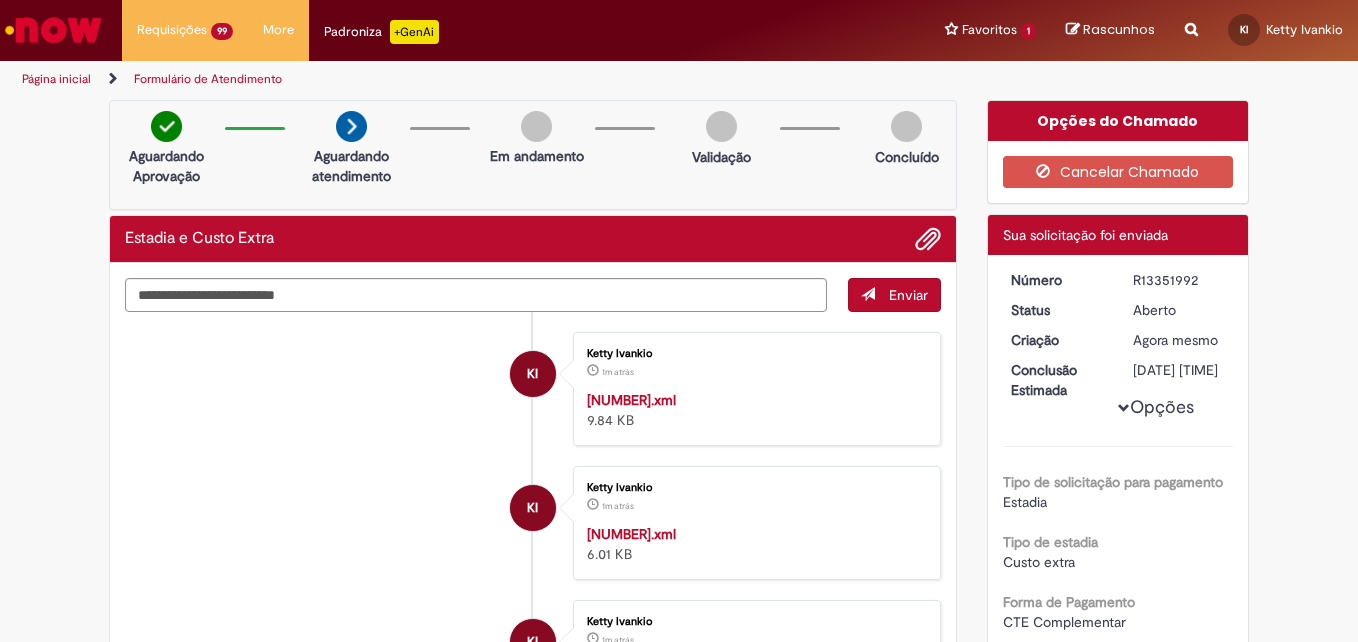 click on "R13351992" at bounding box center (1179, 280) 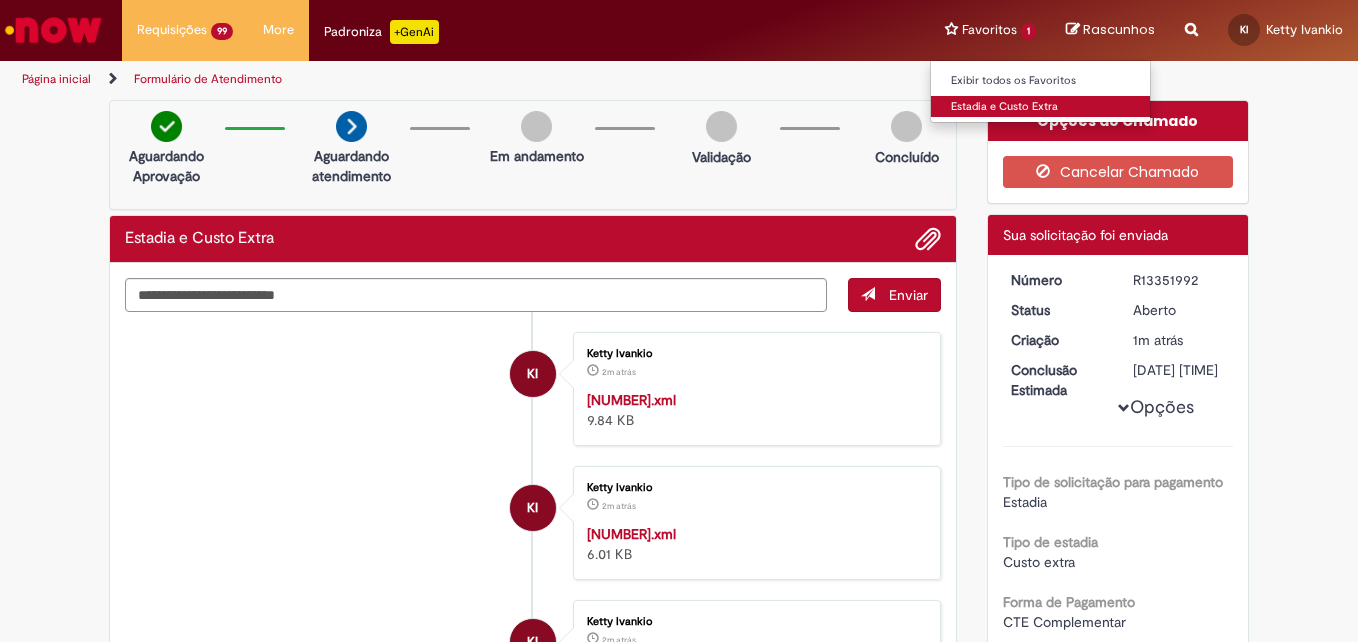 click on "Estadia e Custo Extra" at bounding box center (1041, 107) 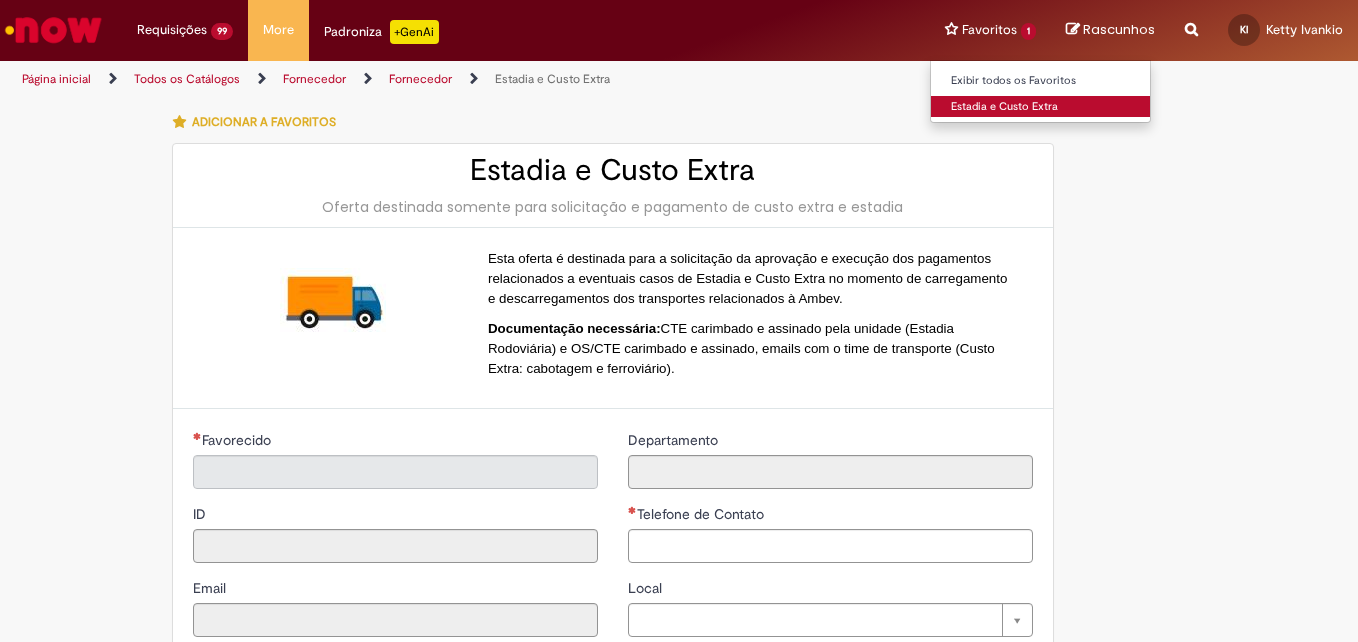 type on "**********" 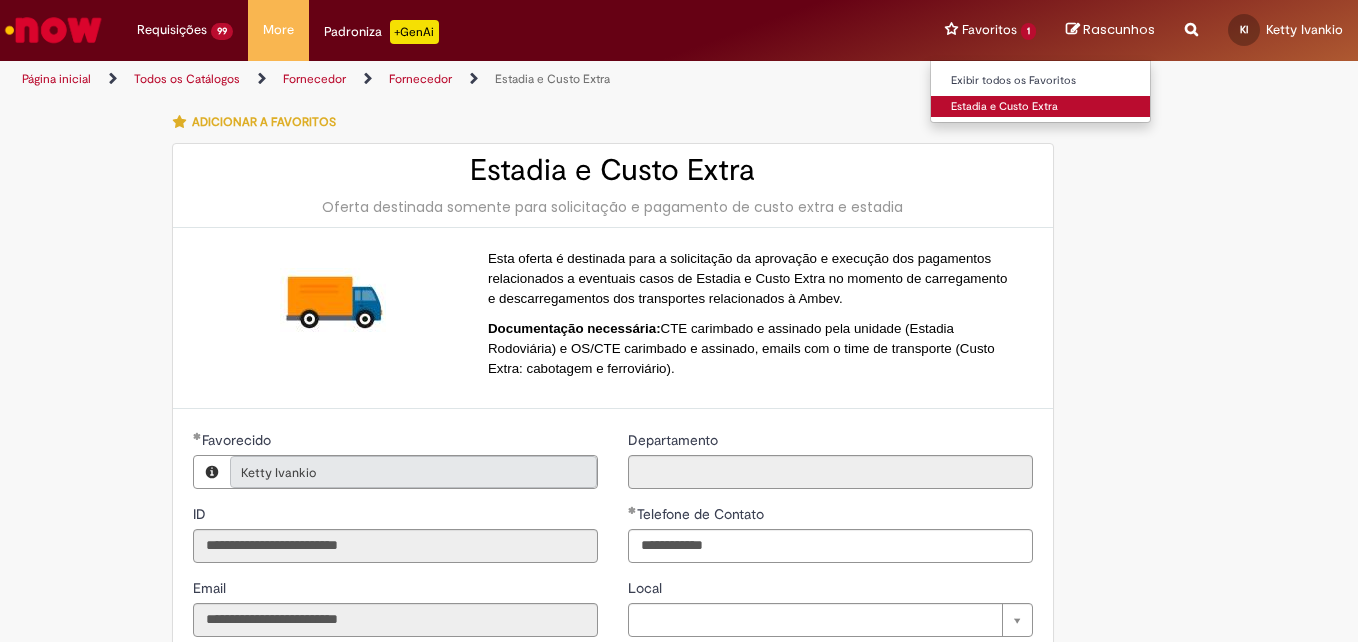 type on "**********" 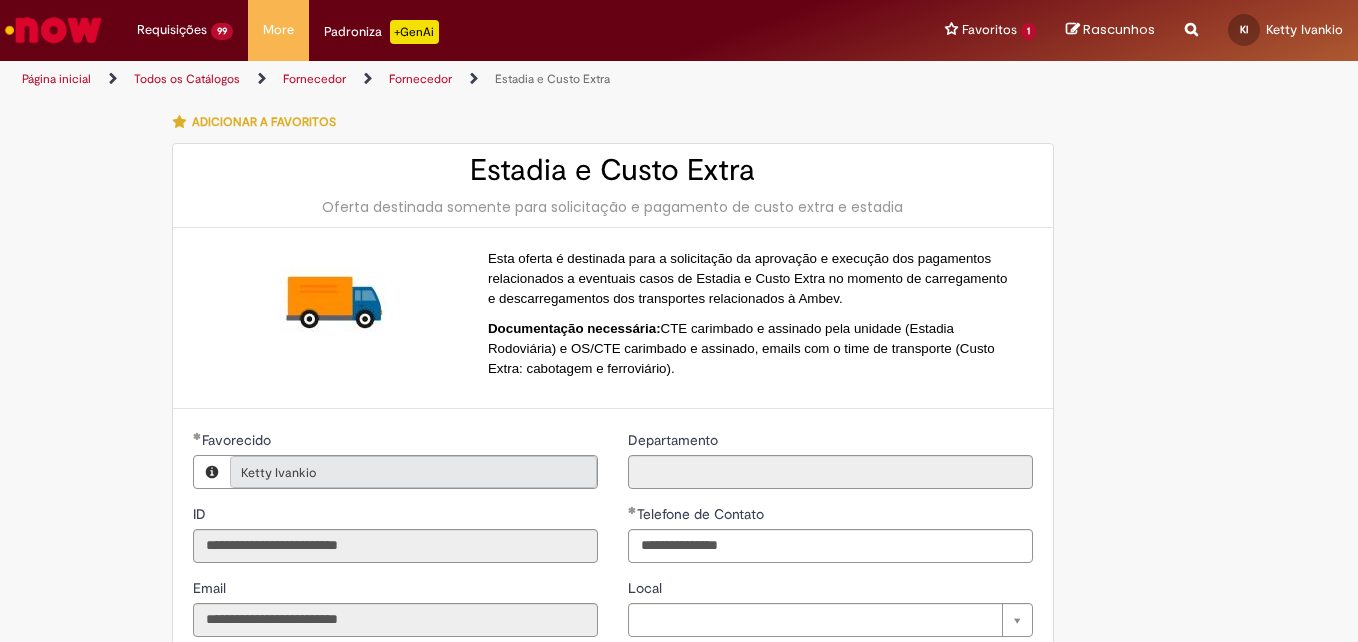 type on "**********" 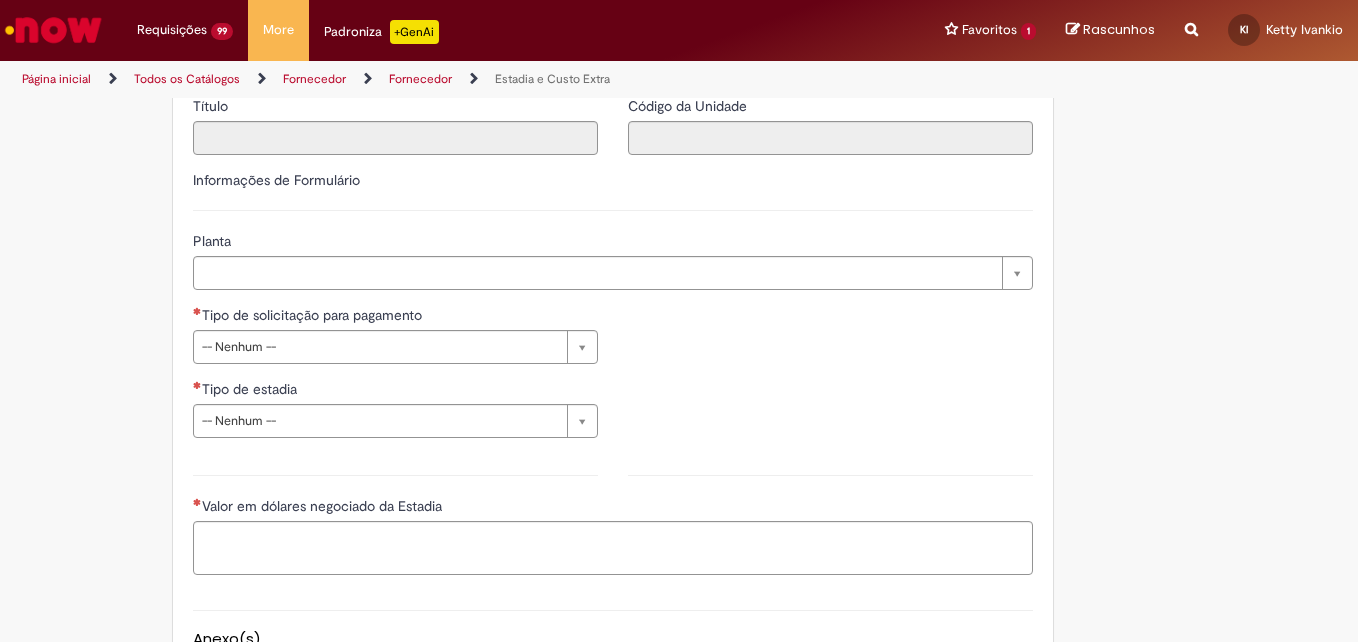 scroll, scrollTop: 600, scrollLeft: 0, axis: vertical 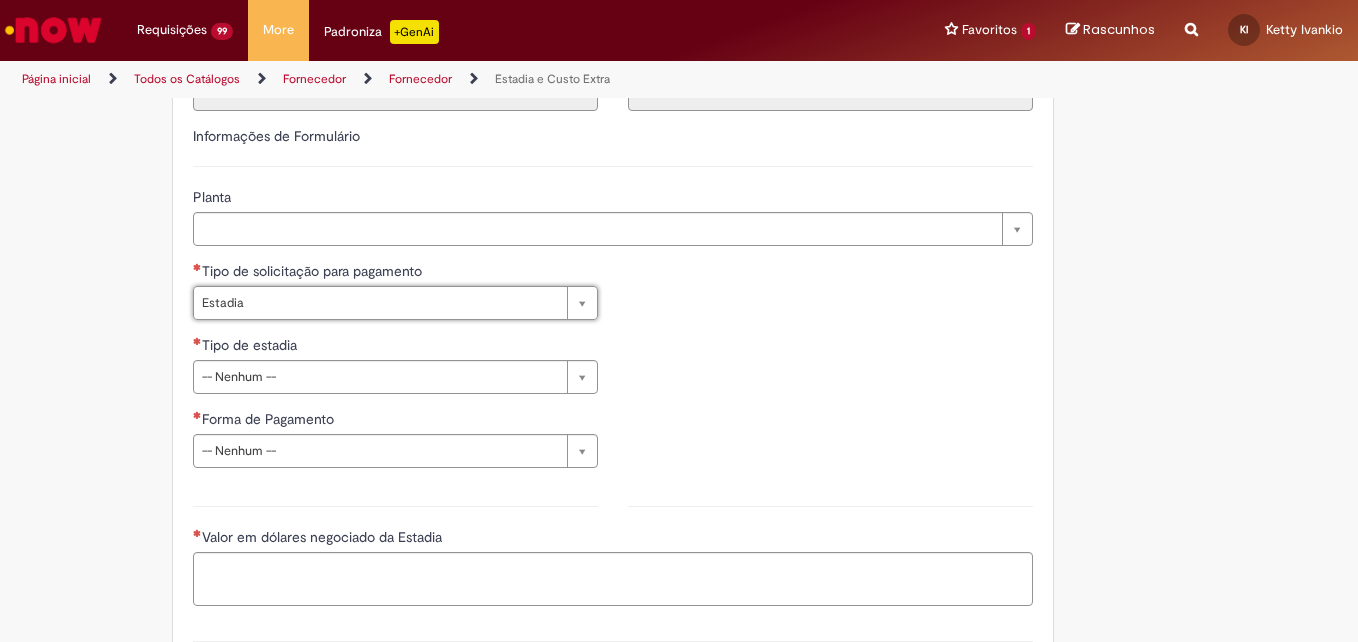 type on "*******" 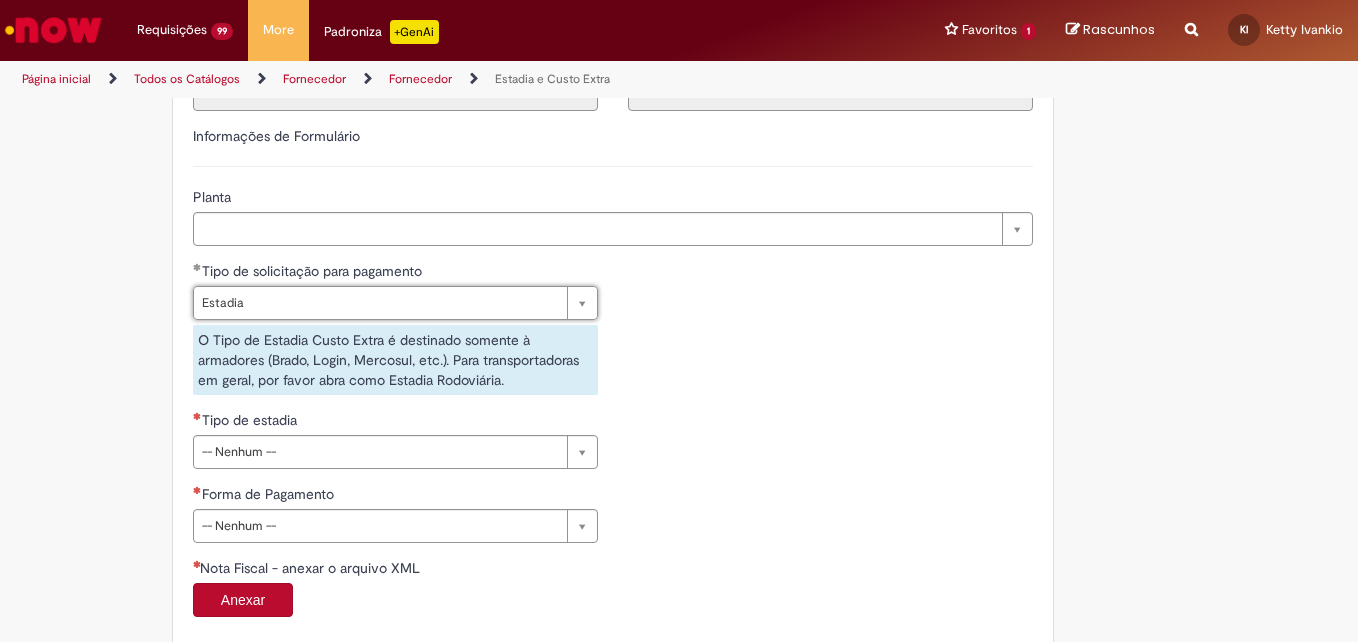 drag, startPoint x: 213, startPoint y: 451, endPoint x: 213, endPoint y: 463, distance: 12 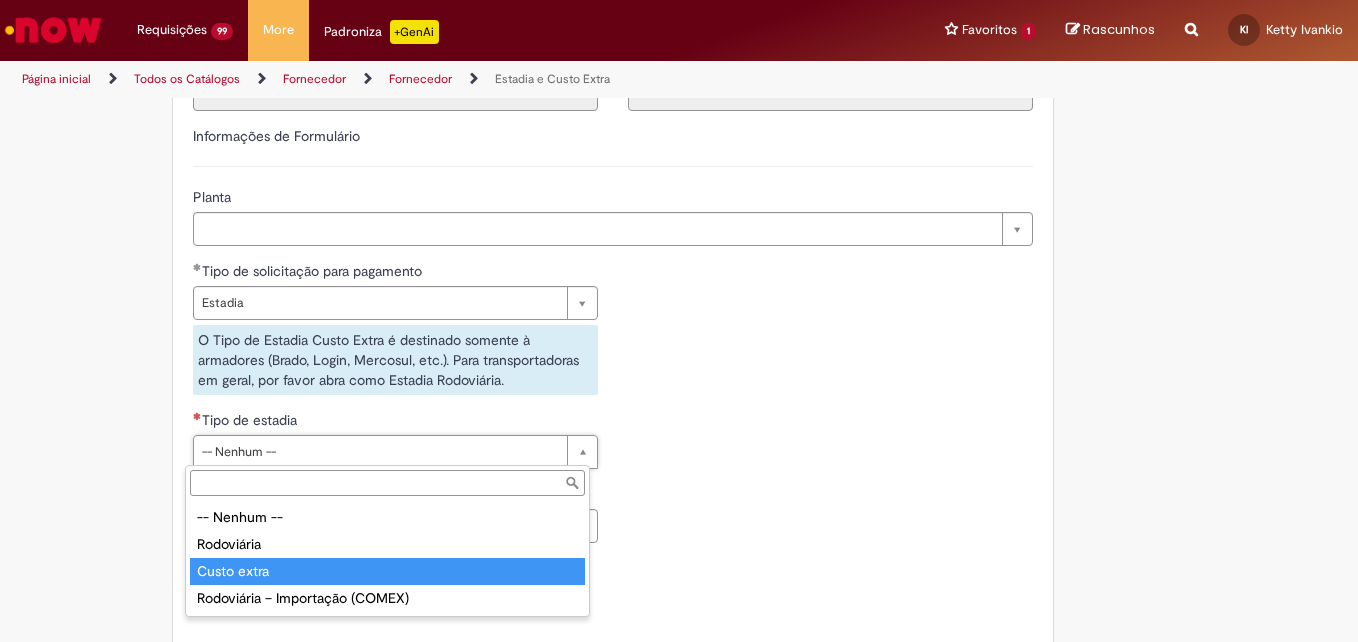 drag, startPoint x: 228, startPoint y: 566, endPoint x: 242, endPoint y: 502, distance: 65.51336 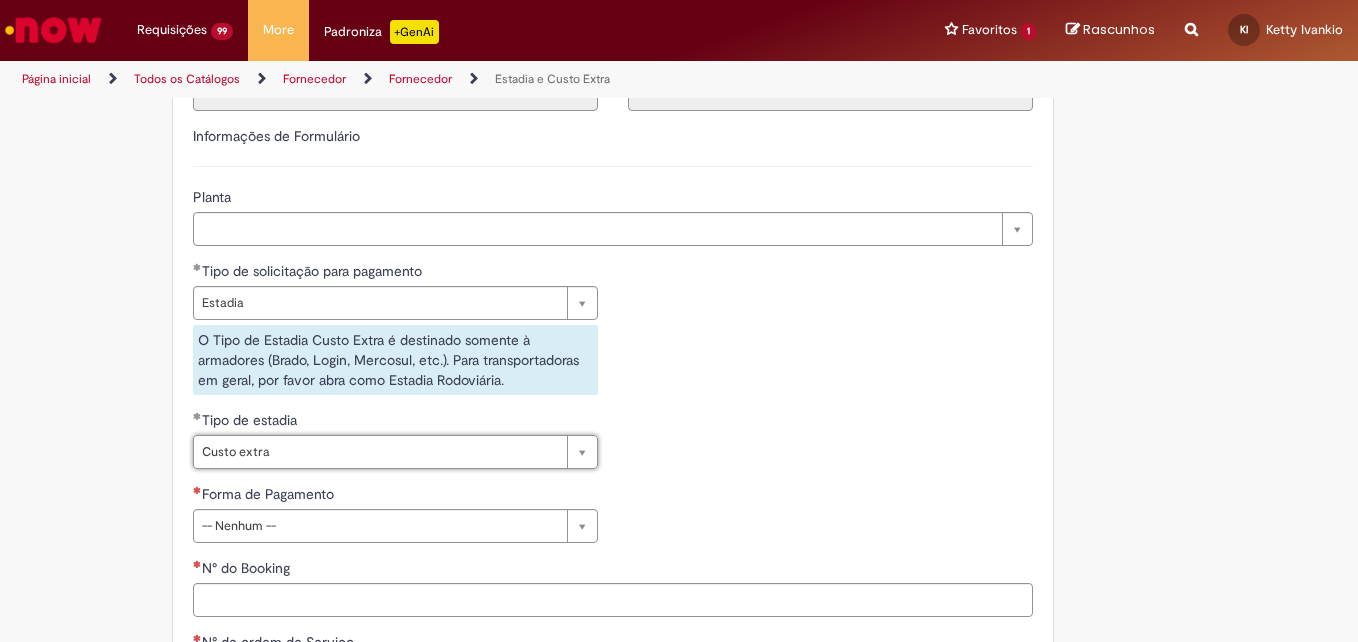 scroll, scrollTop: 700, scrollLeft: 0, axis: vertical 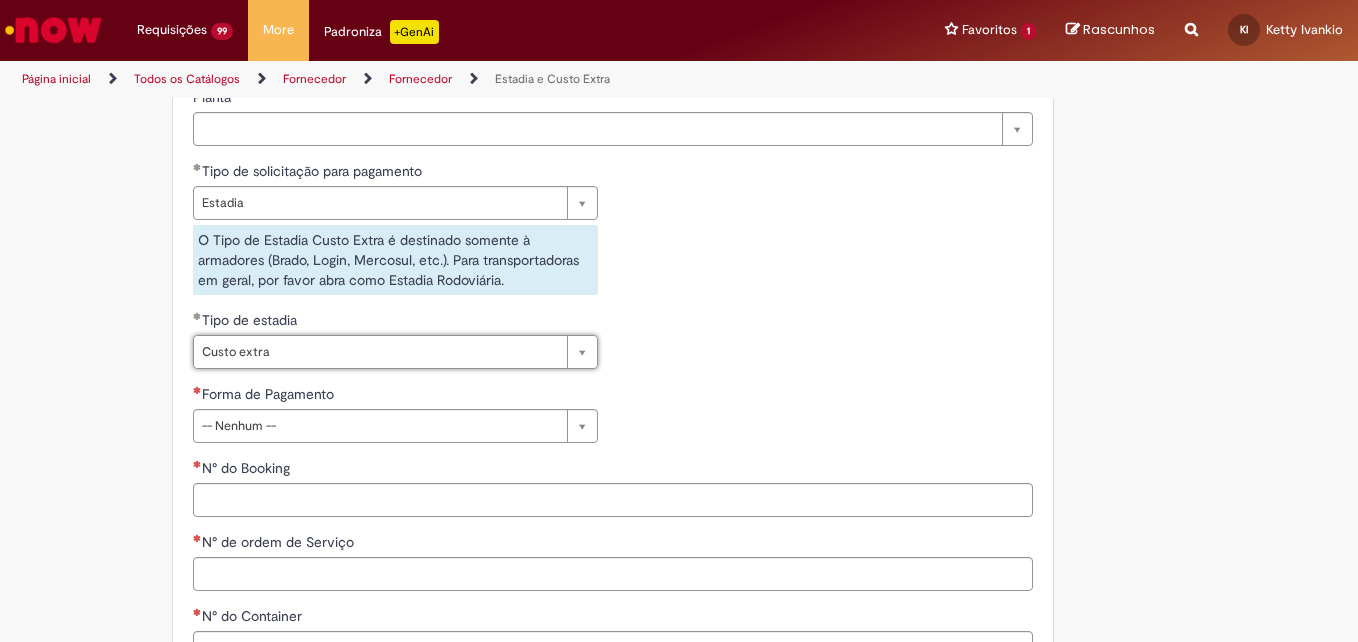 drag, startPoint x: 211, startPoint y: 419, endPoint x: 201, endPoint y: 432, distance: 16.40122 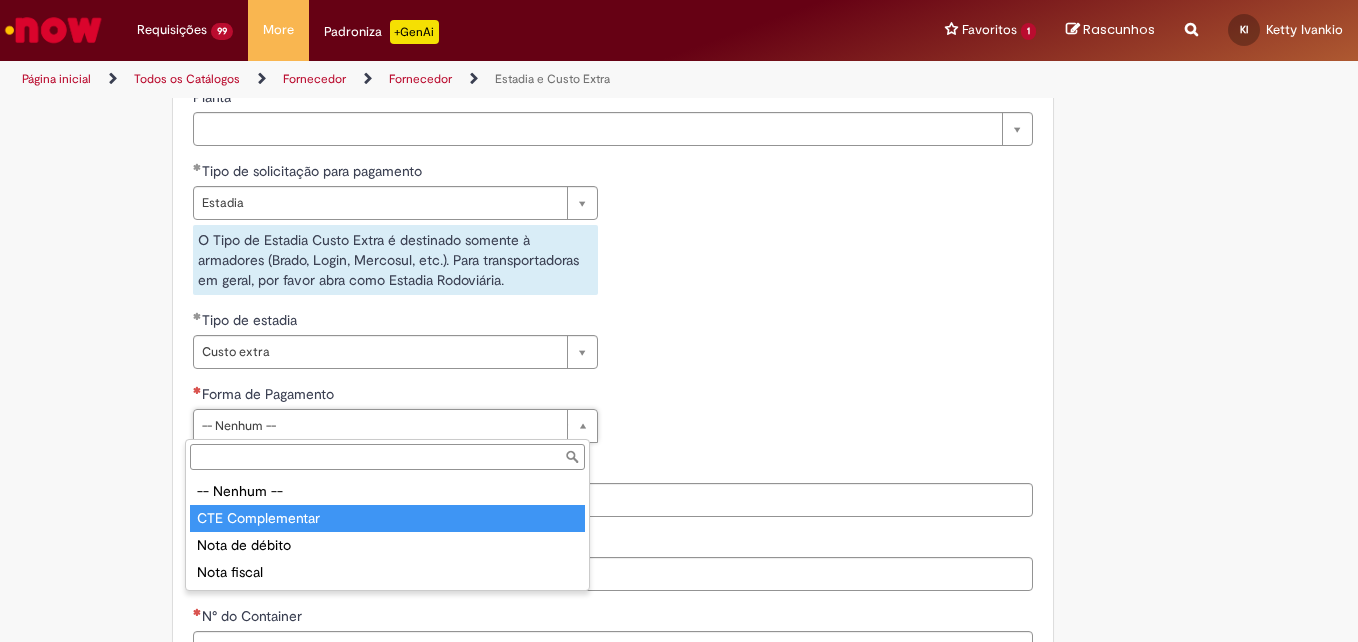 type on "**********" 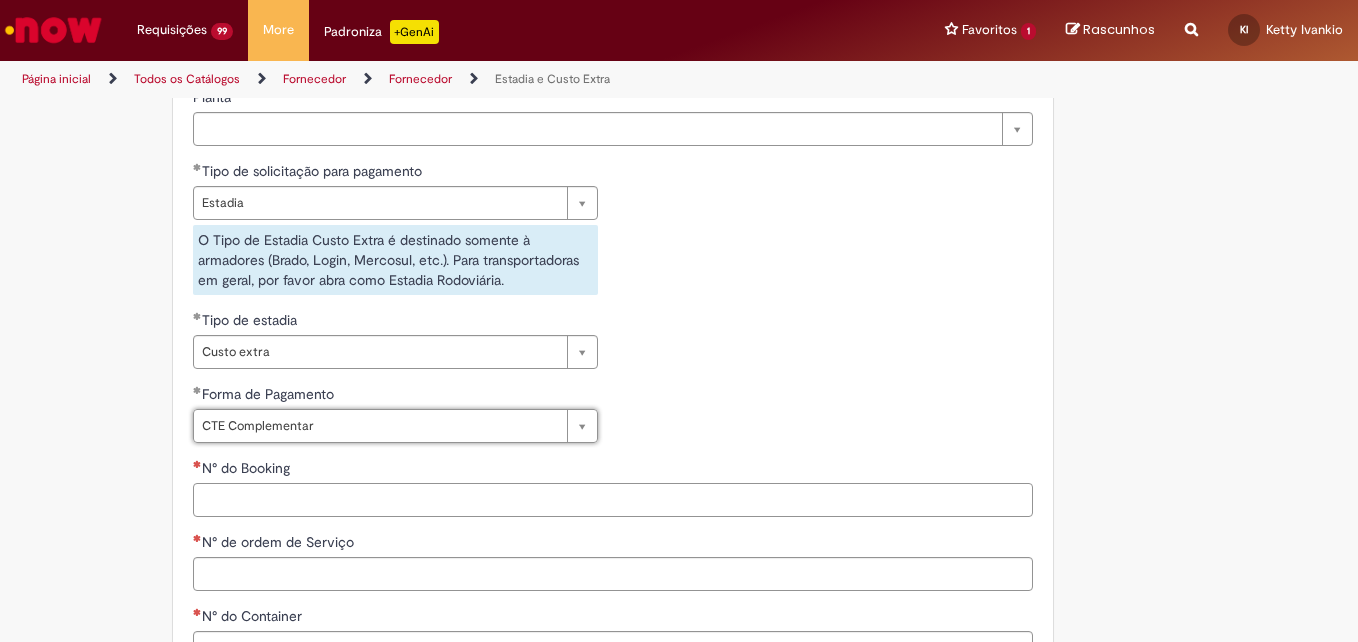 click on "N° do Booking" at bounding box center (613, 500) 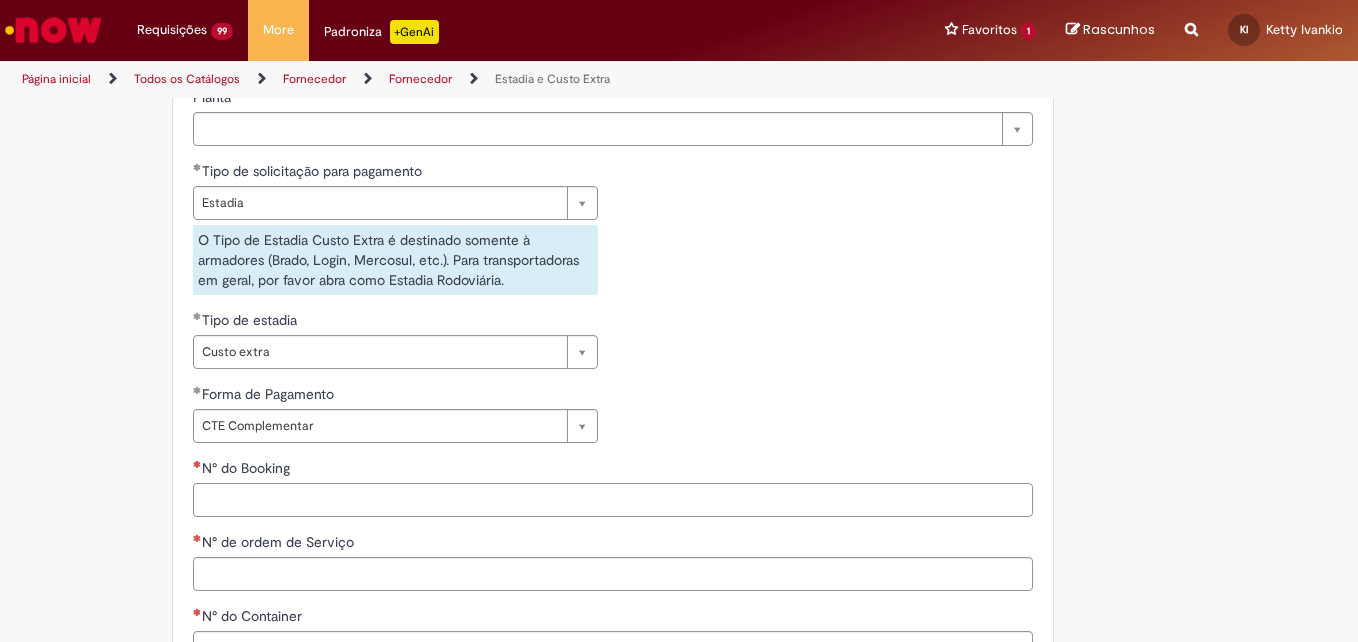 paste on "**********" 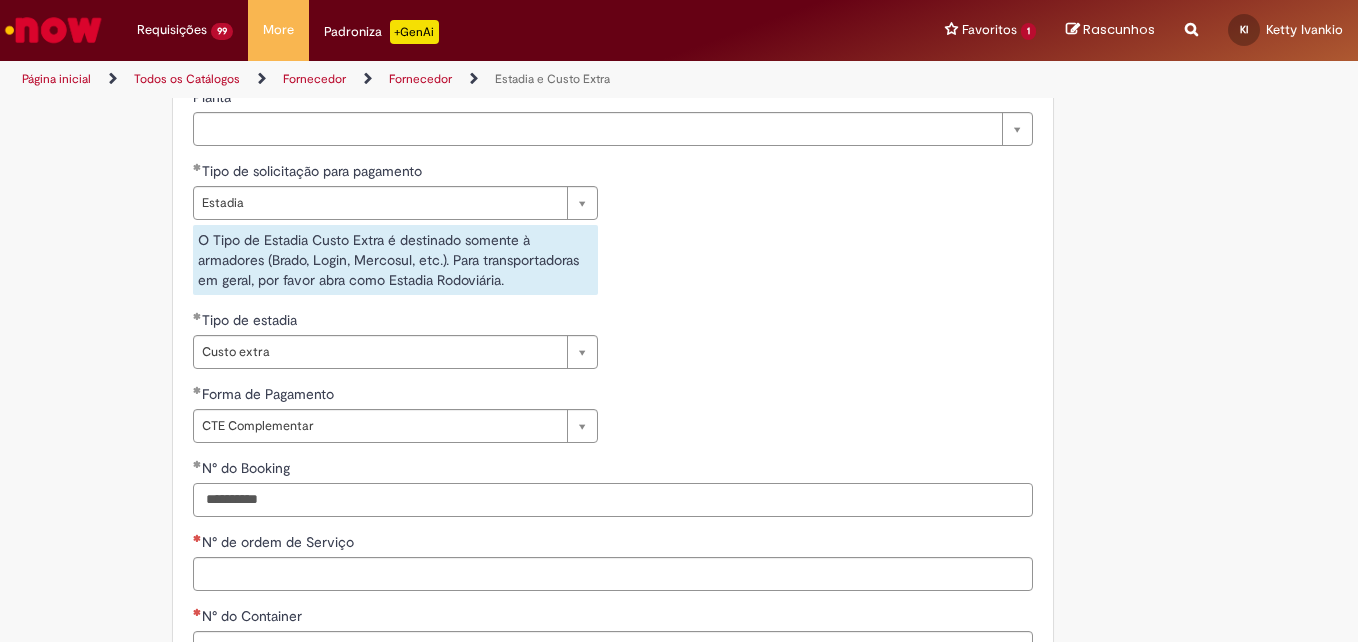 type on "**********" 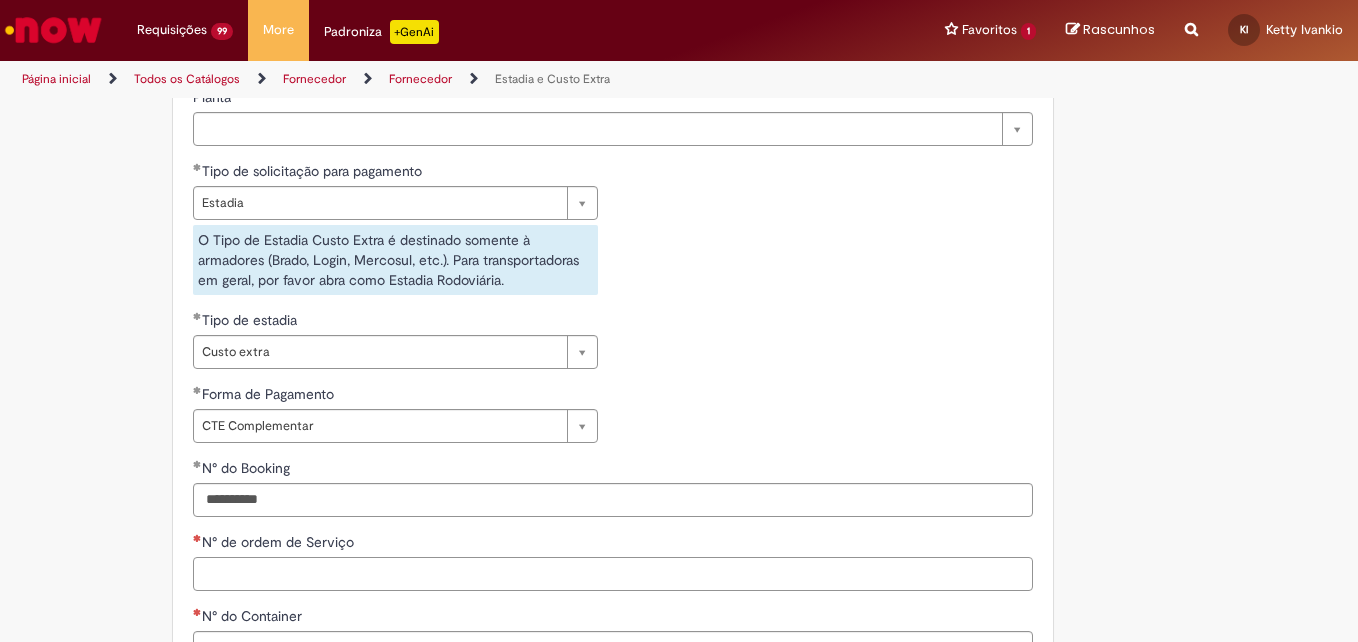 click on "N° de ordem de Serviço" at bounding box center (613, 574) 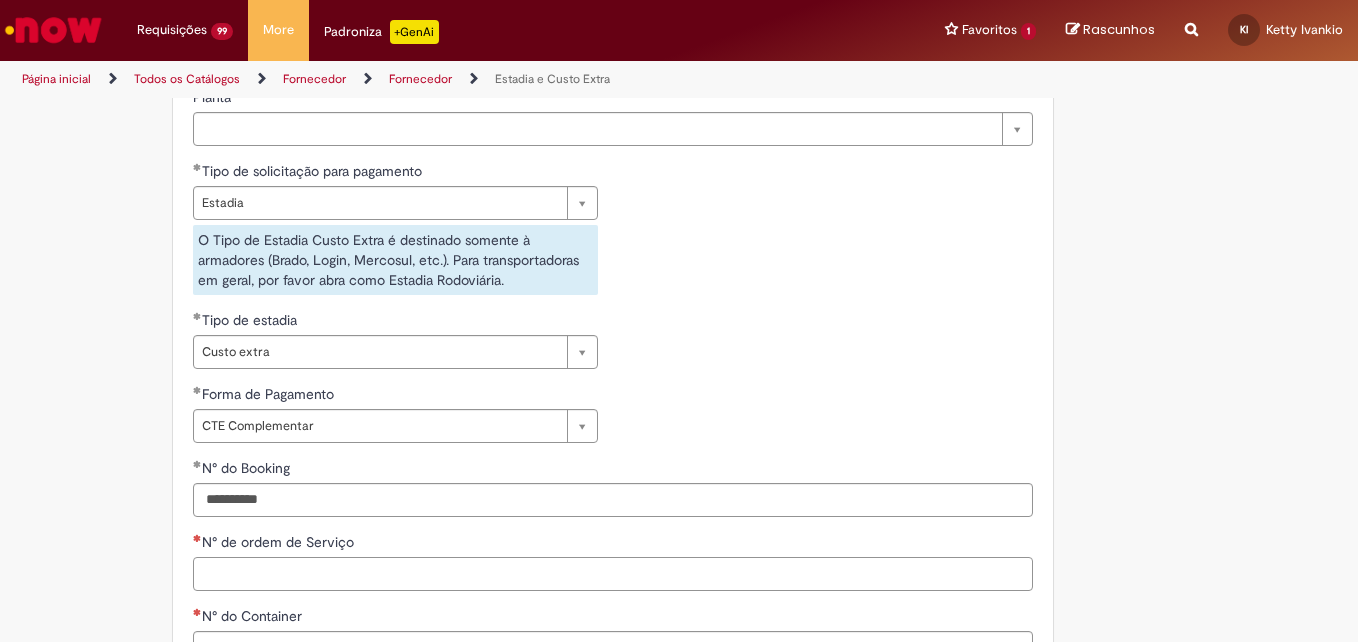 paste on "*******" 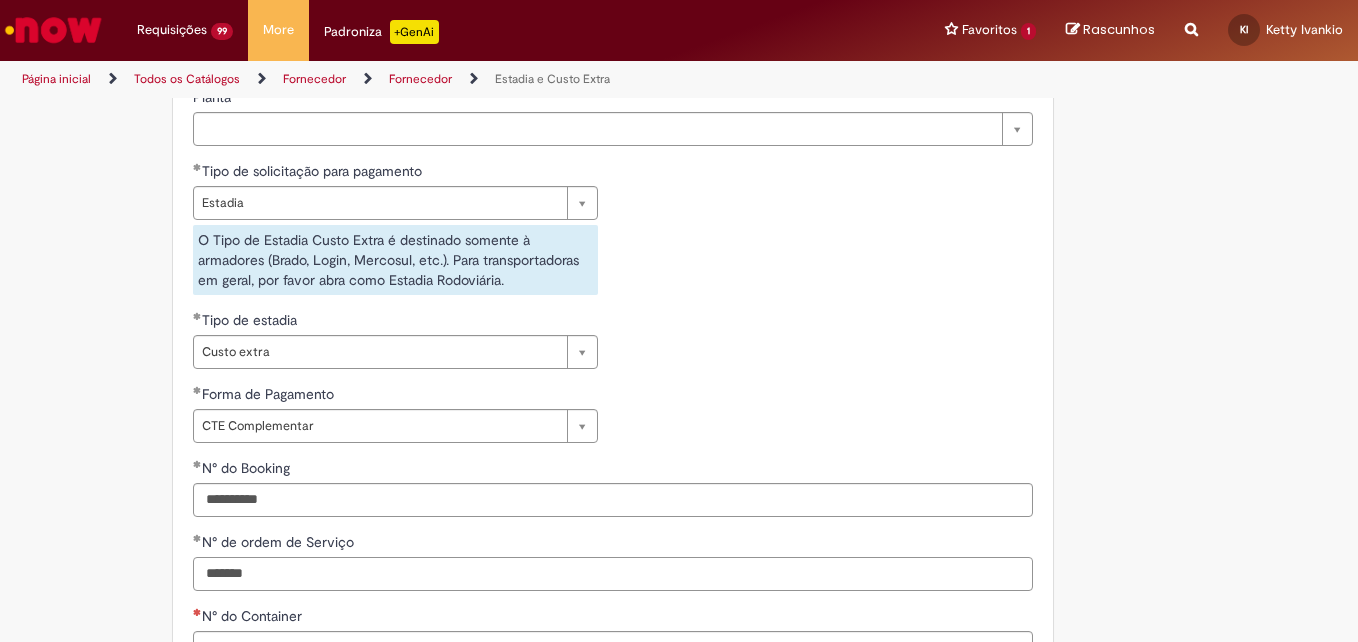 type on "*******" 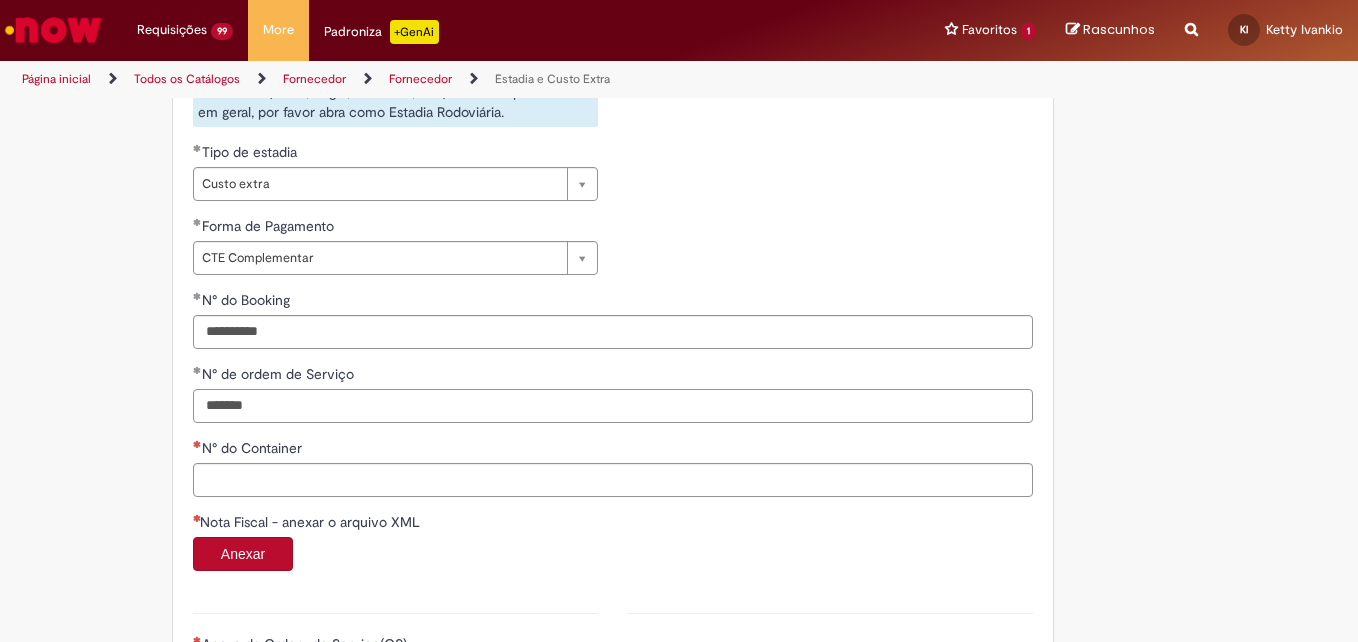 scroll, scrollTop: 900, scrollLeft: 0, axis: vertical 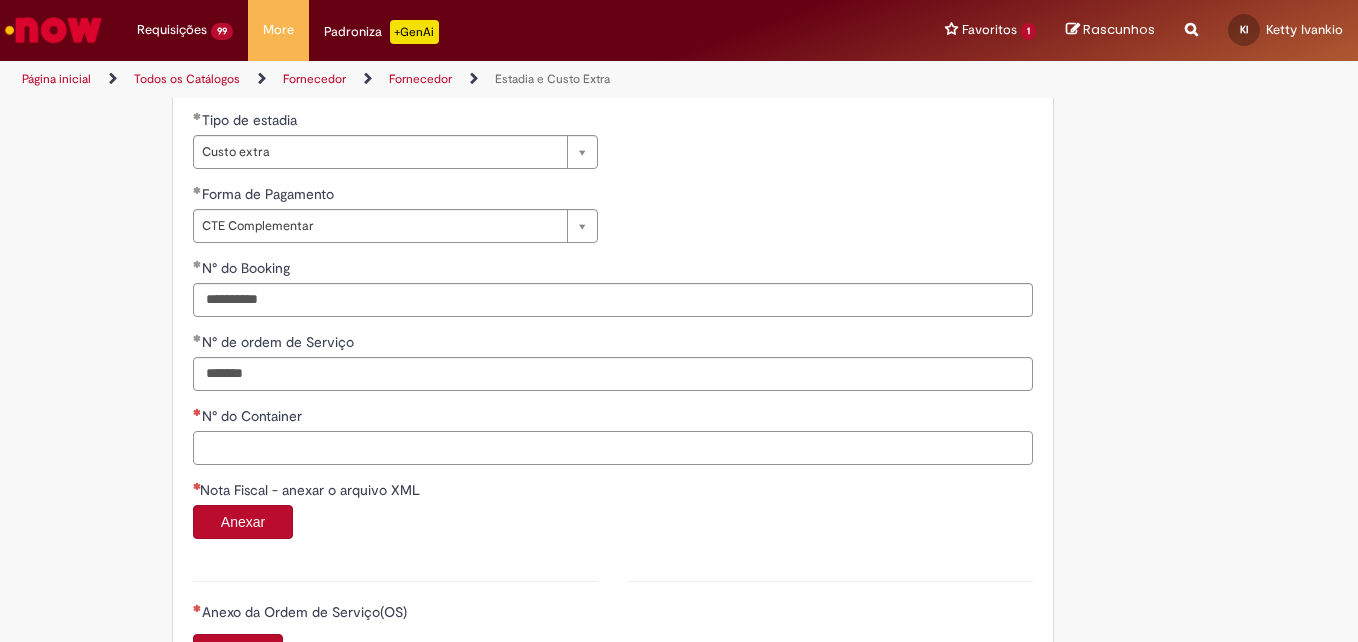 click on "N° do Container" at bounding box center [613, 448] 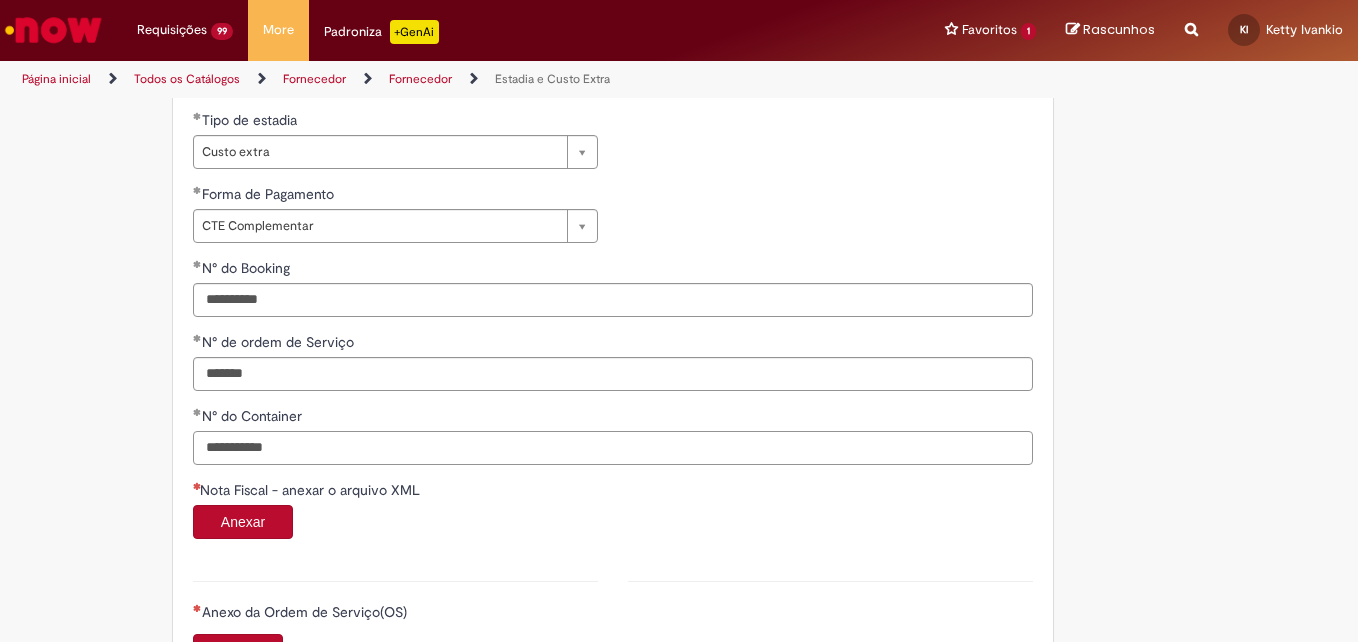 type on "**********" 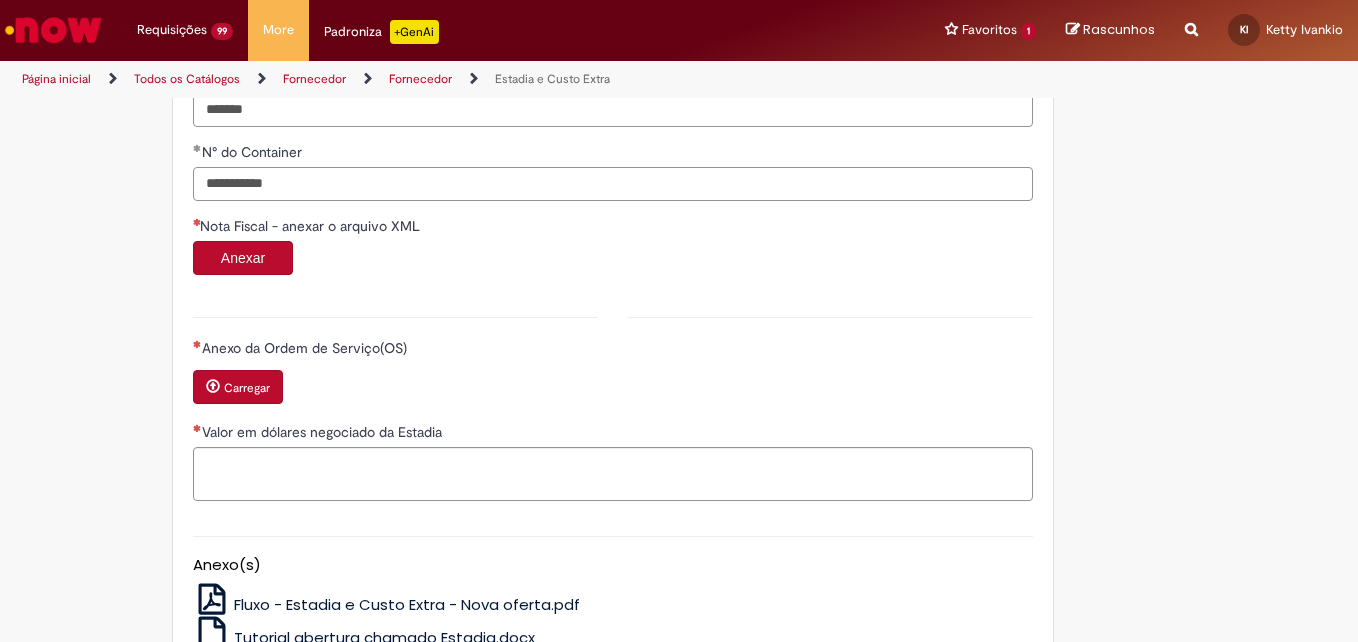 scroll, scrollTop: 1200, scrollLeft: 0, axis: vertical 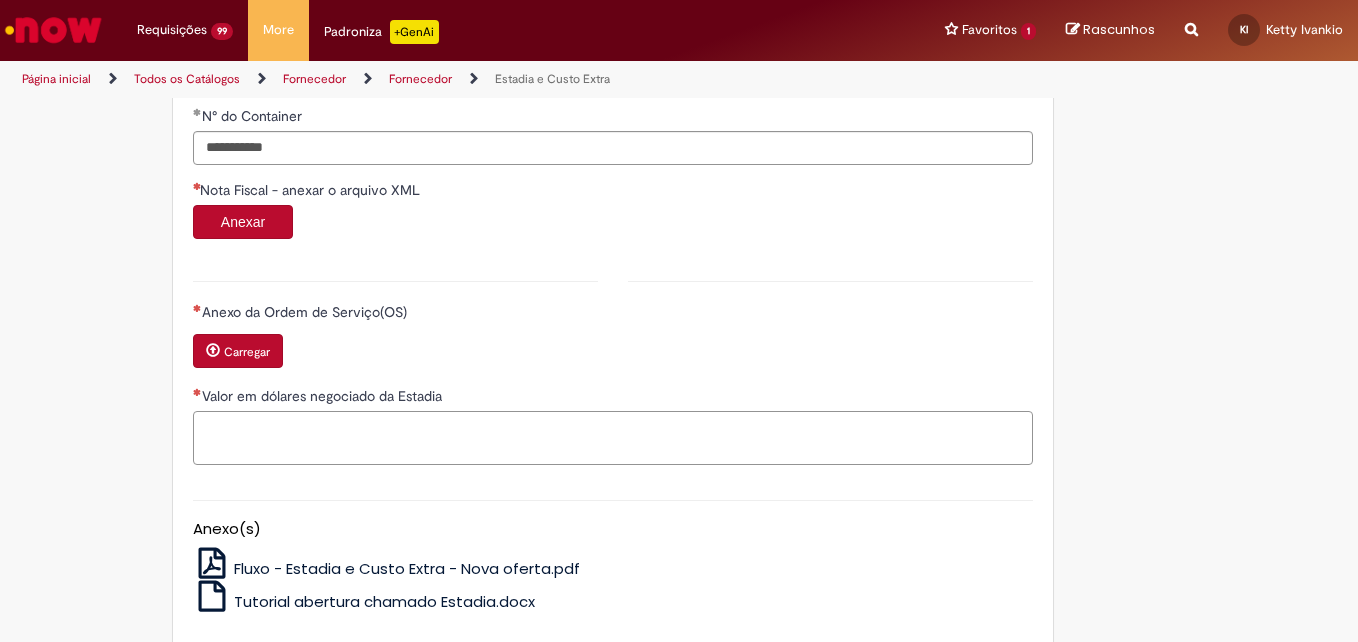 click on "Valor em dólares negociado da Estadia" at bounding box center (613, 438) 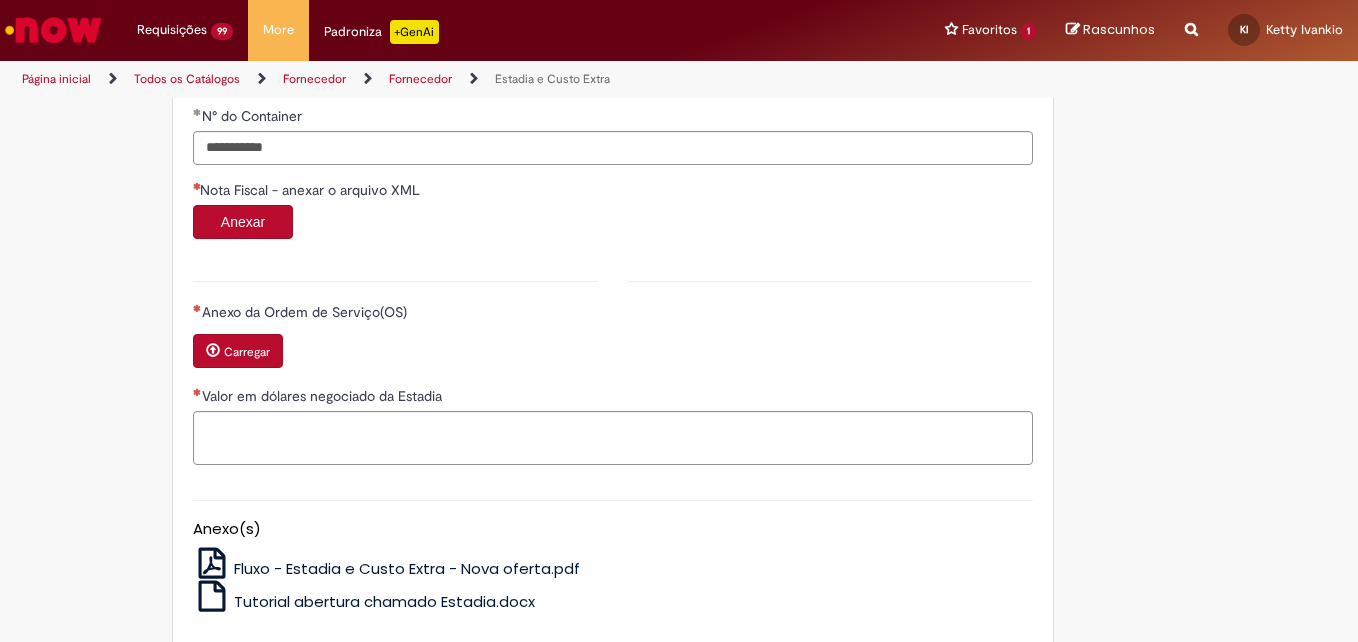 click on "Carregar" at bounding box center (247, 352) 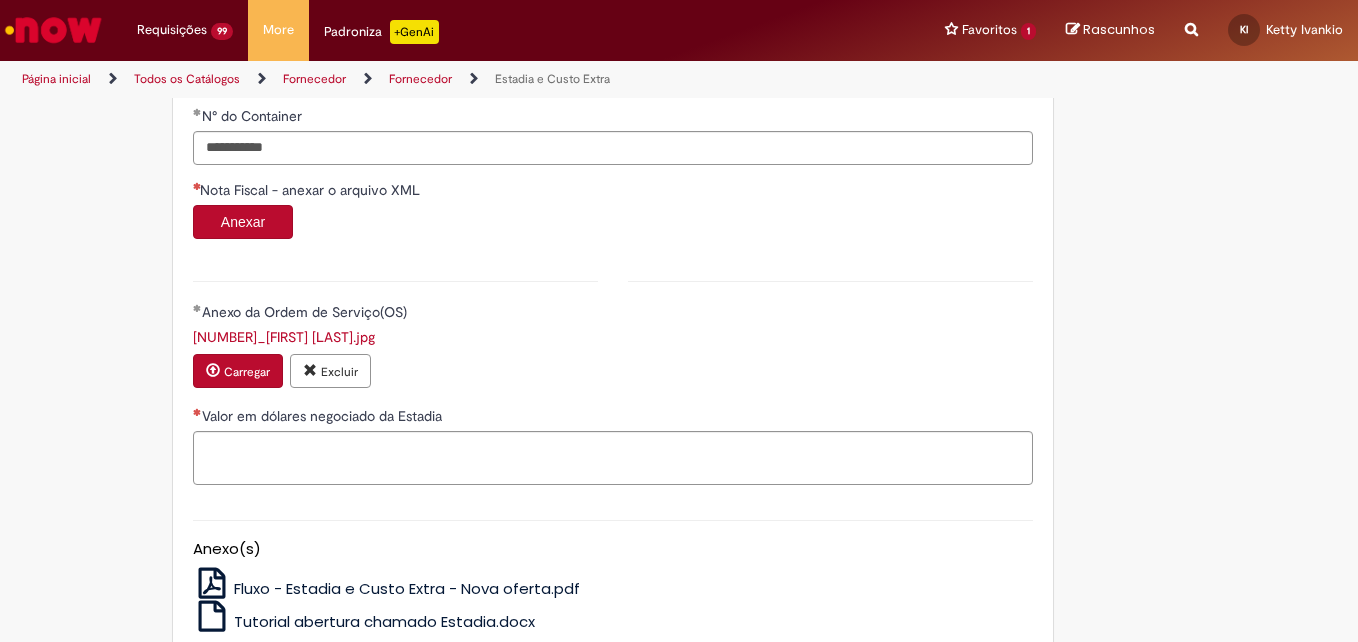 type 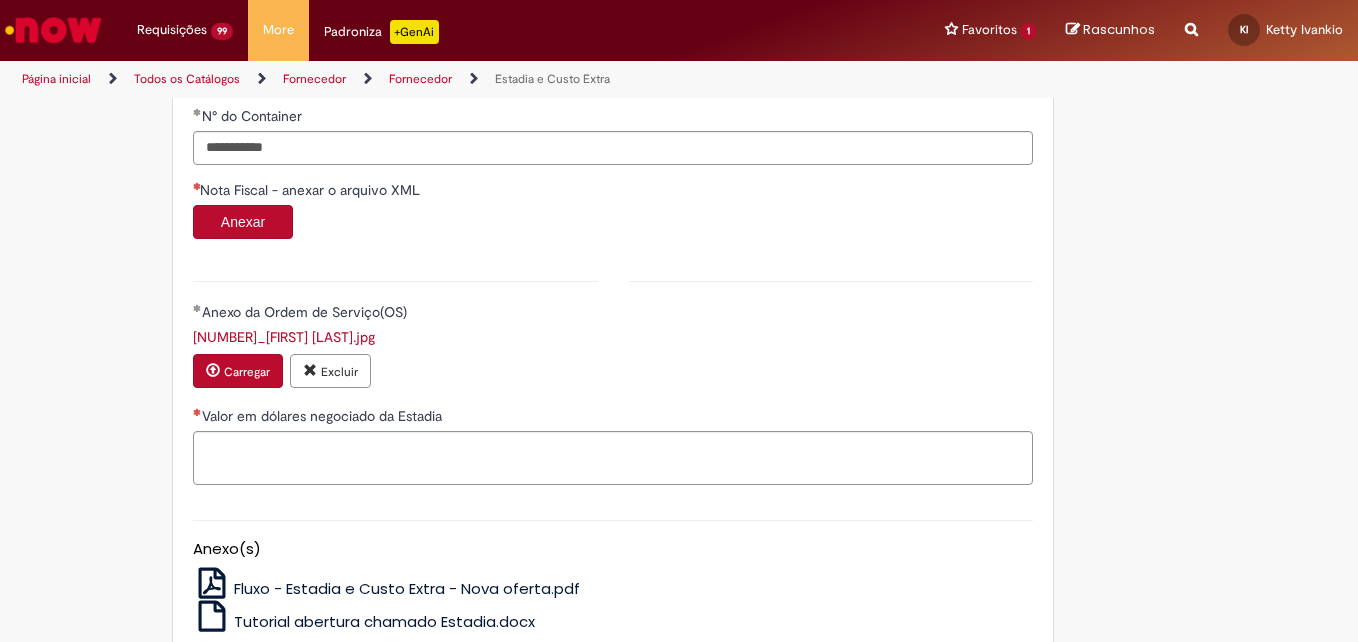 click on "Anexar" at bounding box center (243, 222) 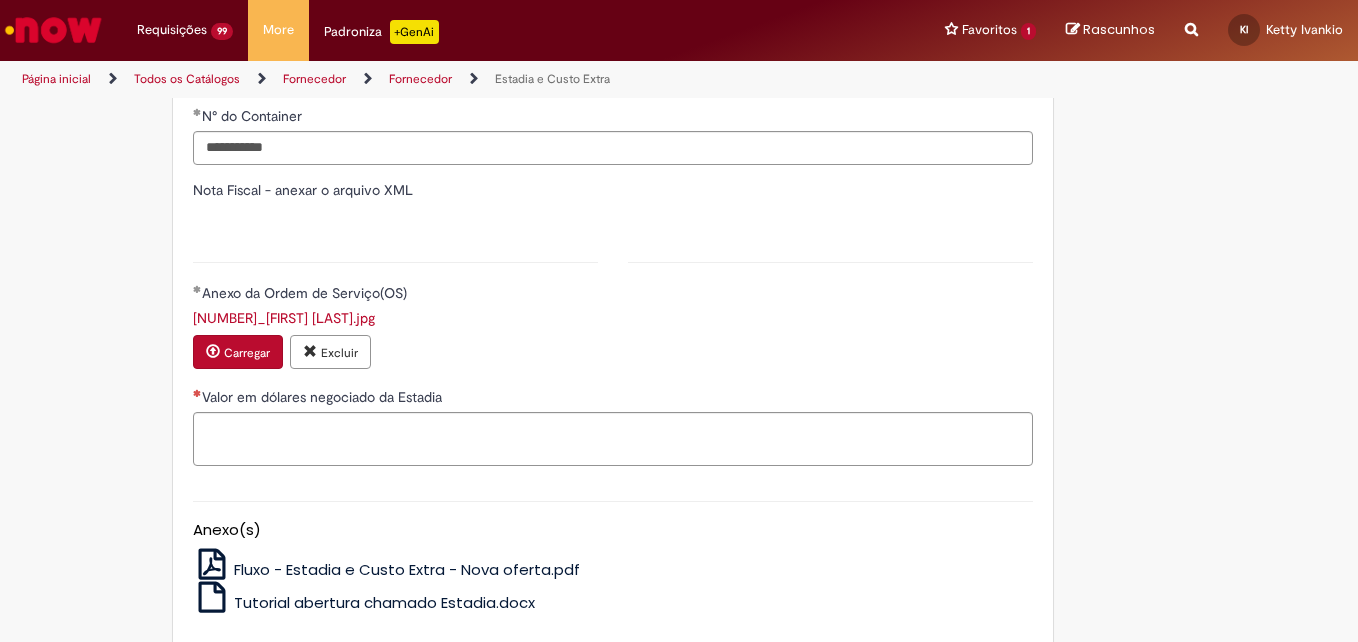 type on "*******" 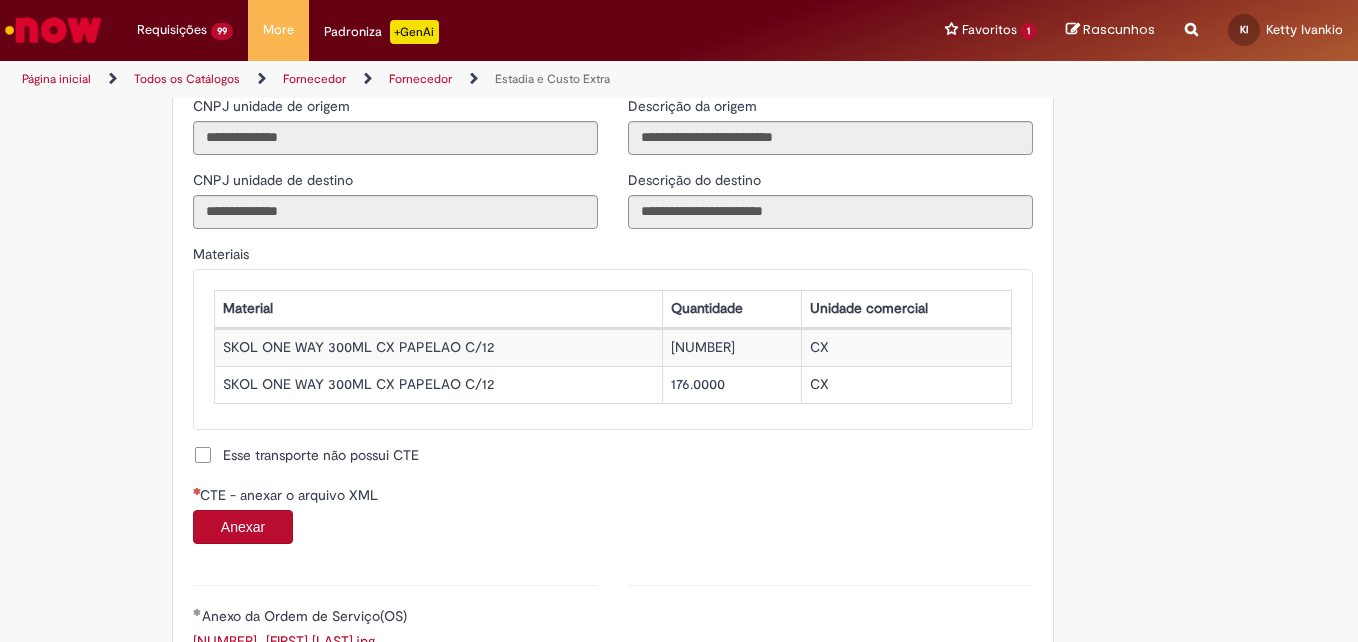 scroll, scrollTop: 1900, scrollLeft: 0, axis: vertical 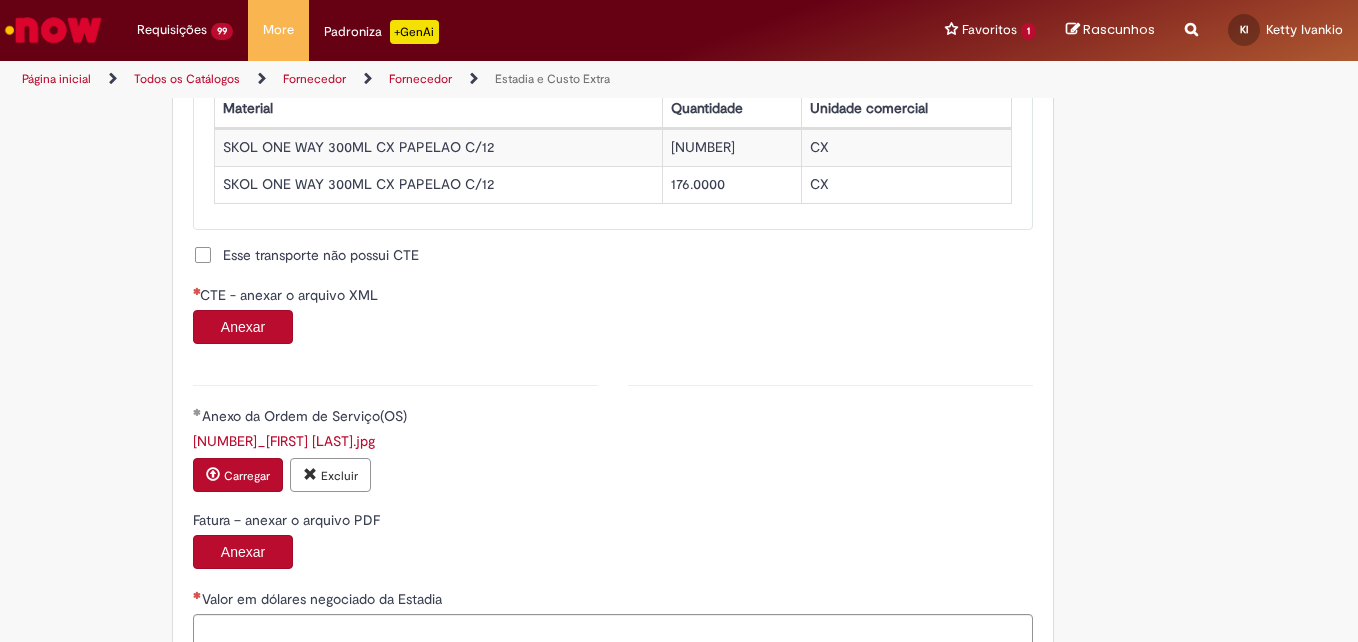 click on "Anexar" at bounding box center (243, 327) 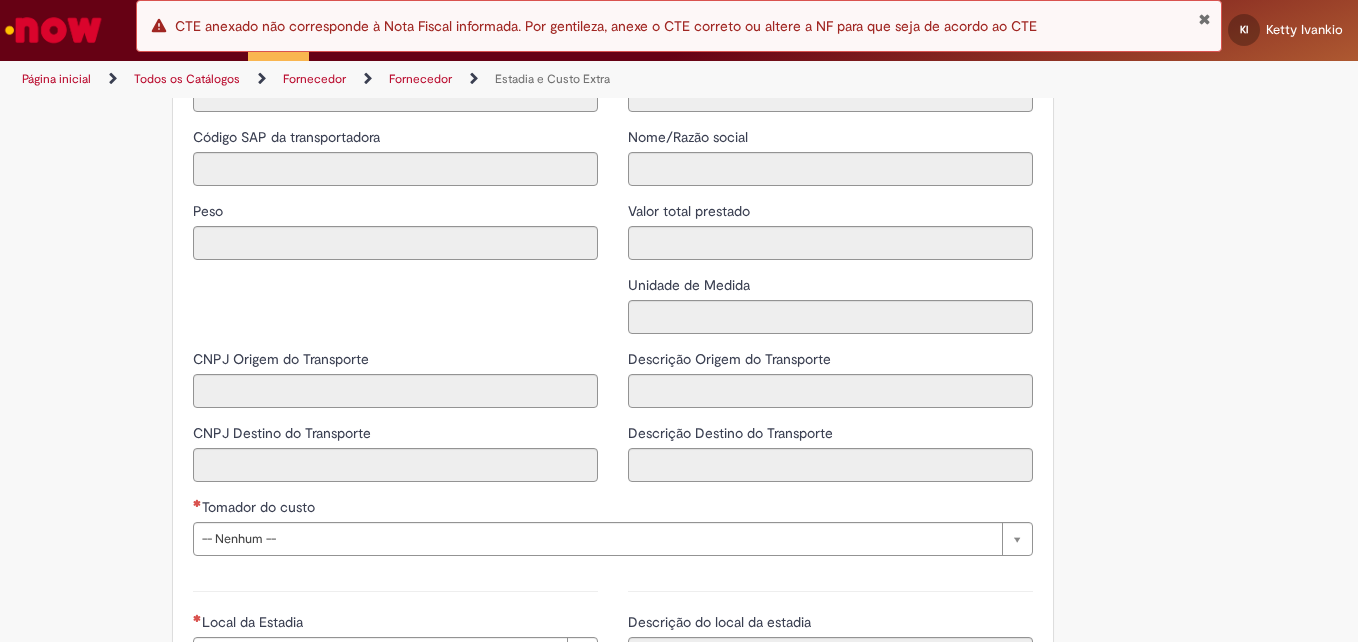 scroll, scrollTop: 2600, scrollLeft: 0, axis: vertical 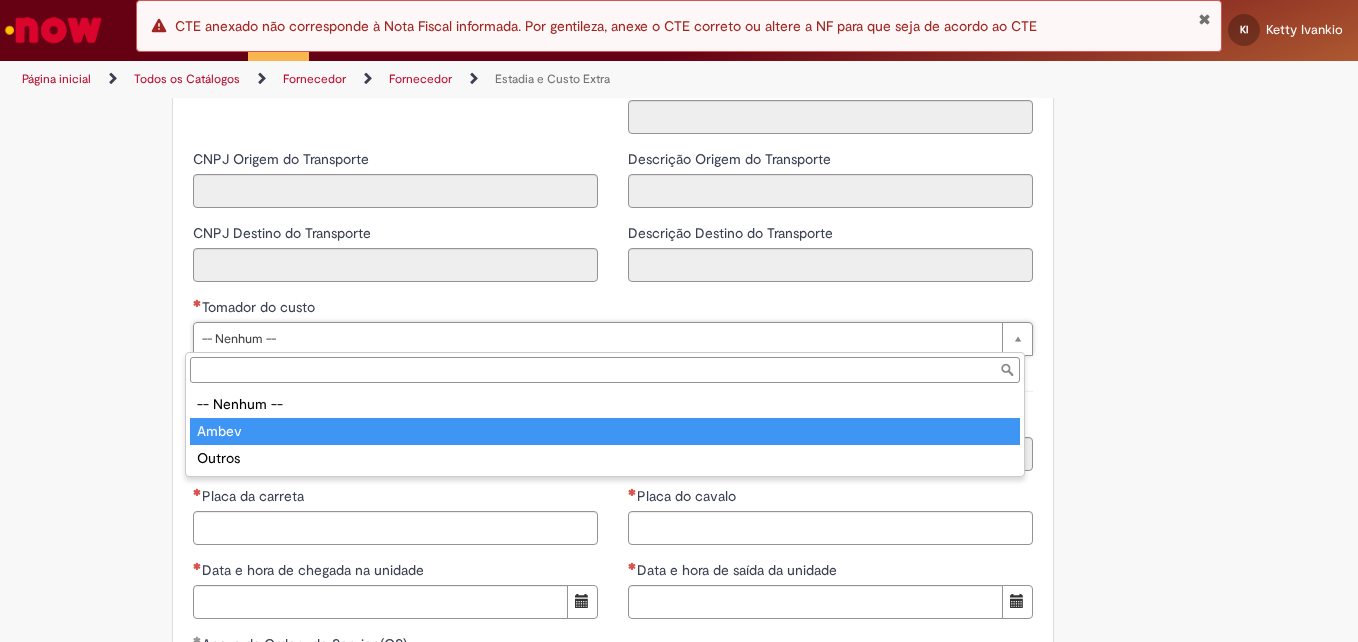 type on "*****" 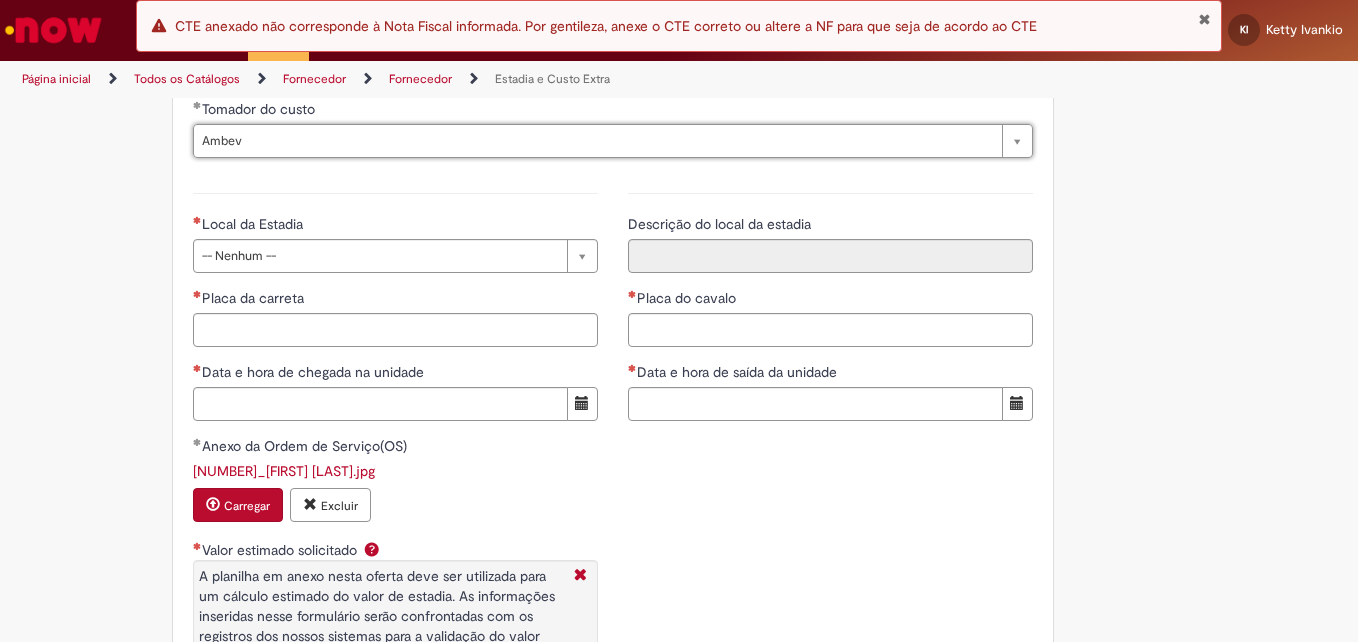 scroll, scrollTop: 2800, scrollLeft: 0, axis: vertical 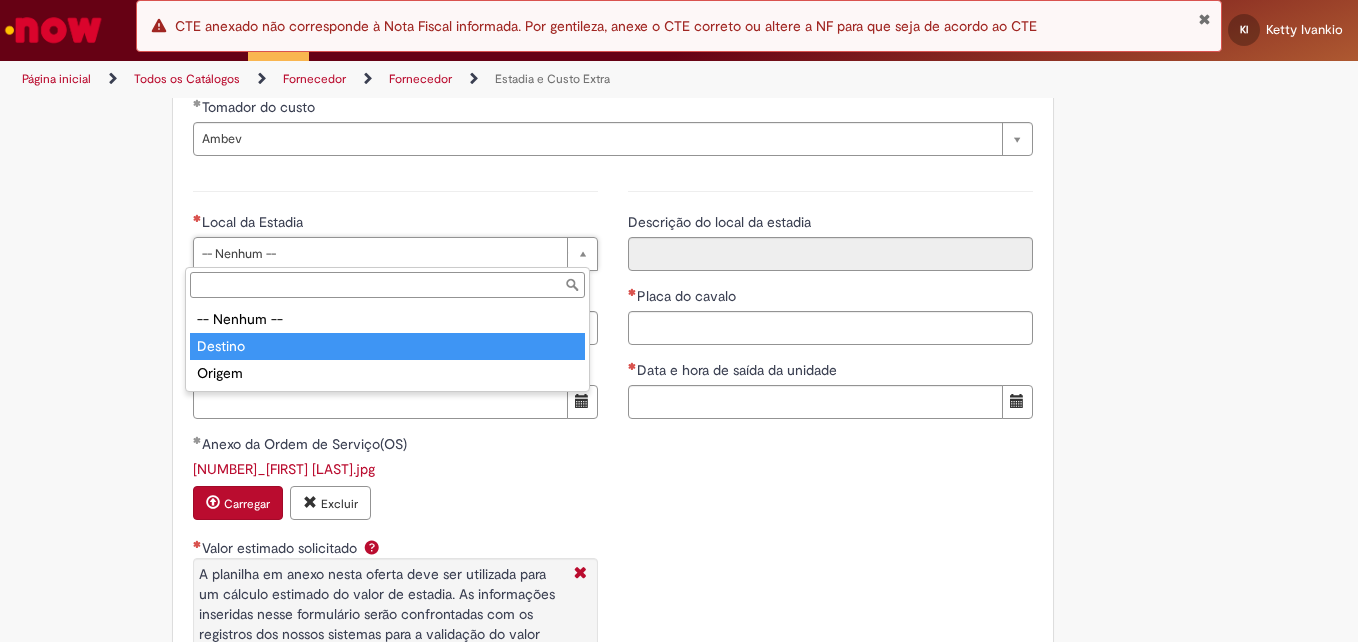 type on "*******" 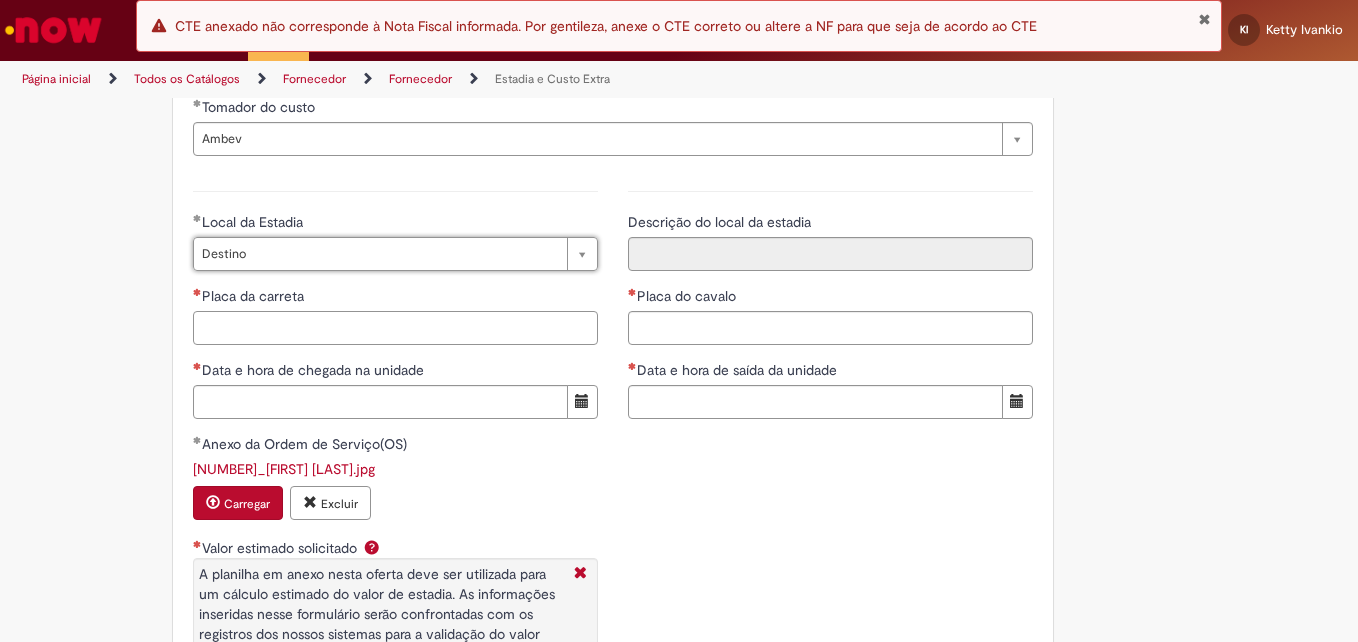 click on "Placa da carreta" at bounding box center (395, 328) 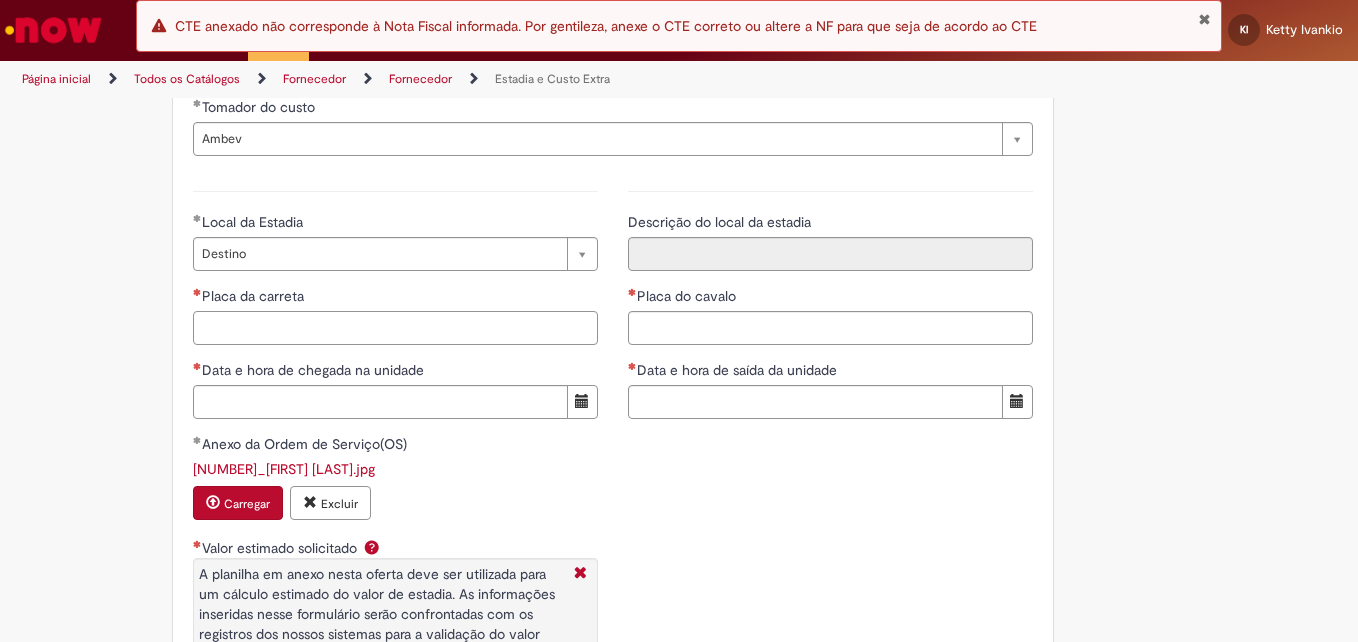 paste on "*******" 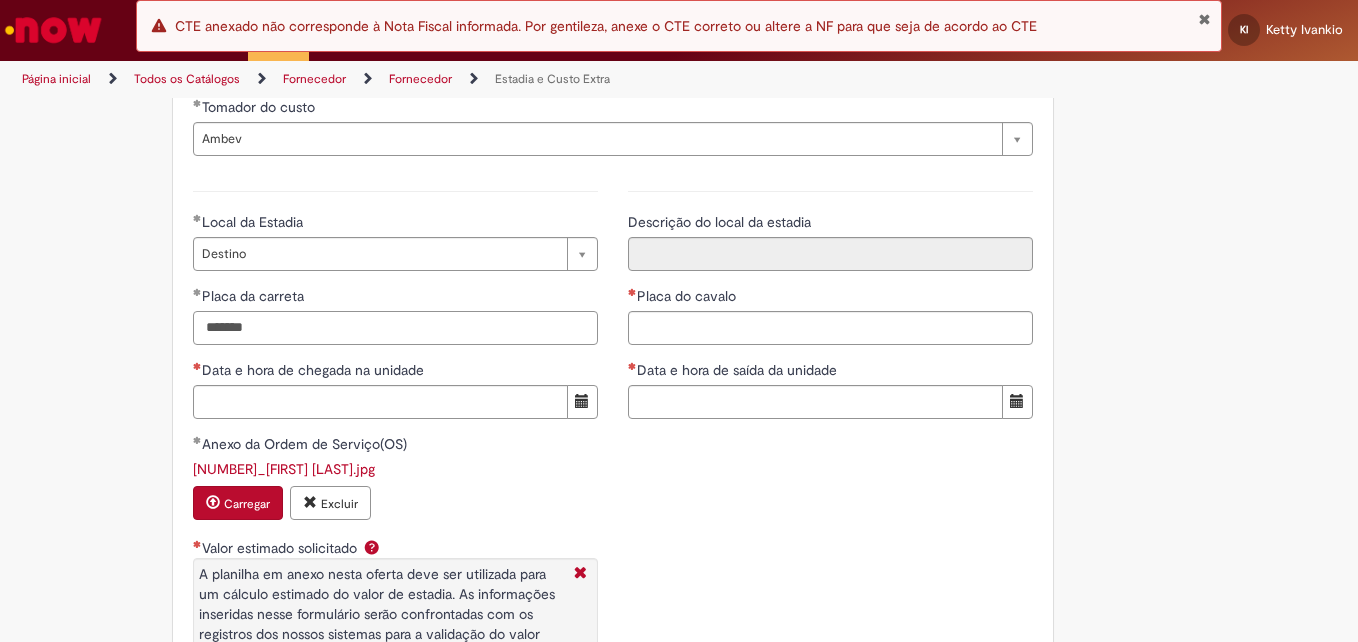 type on "*******" 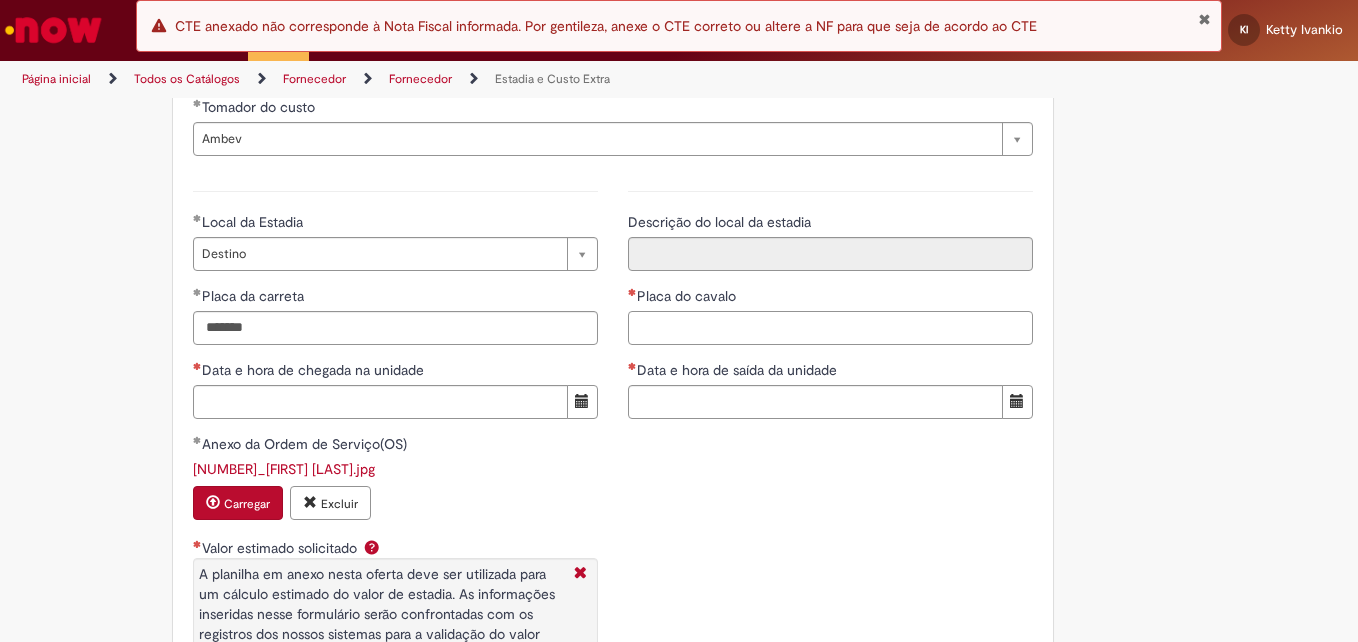 click on "Placa do cavalo" at bounding box center [830, 328] 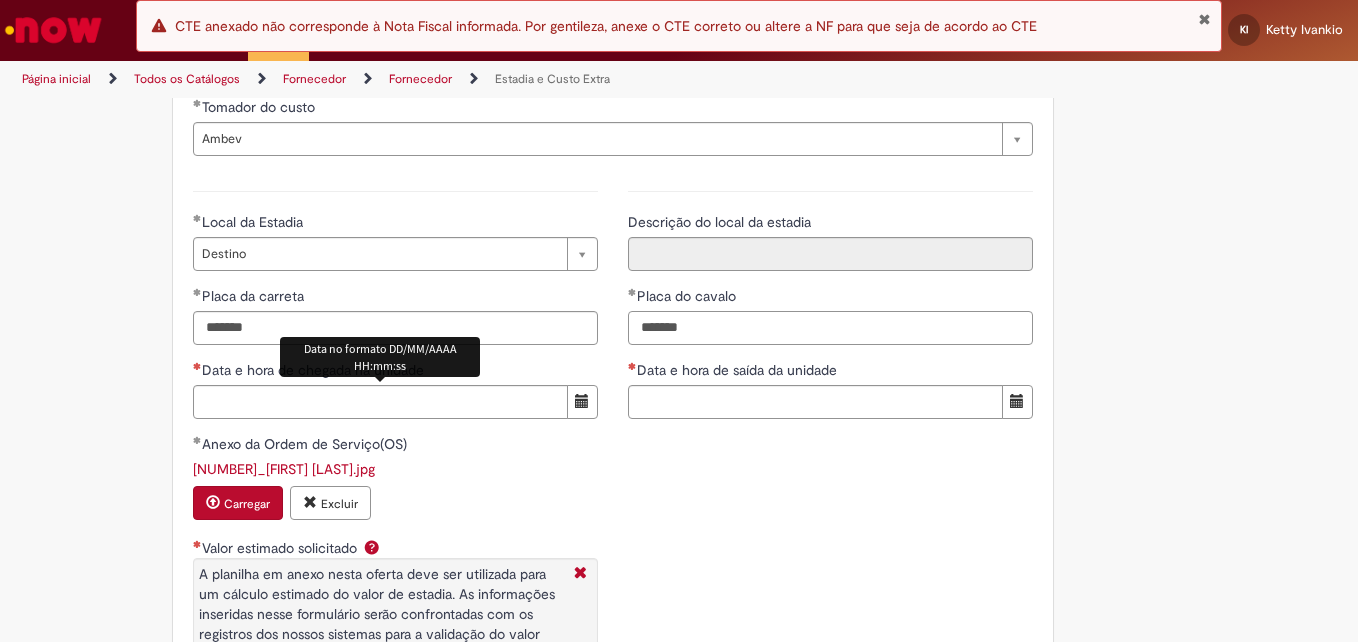 type on "*******" 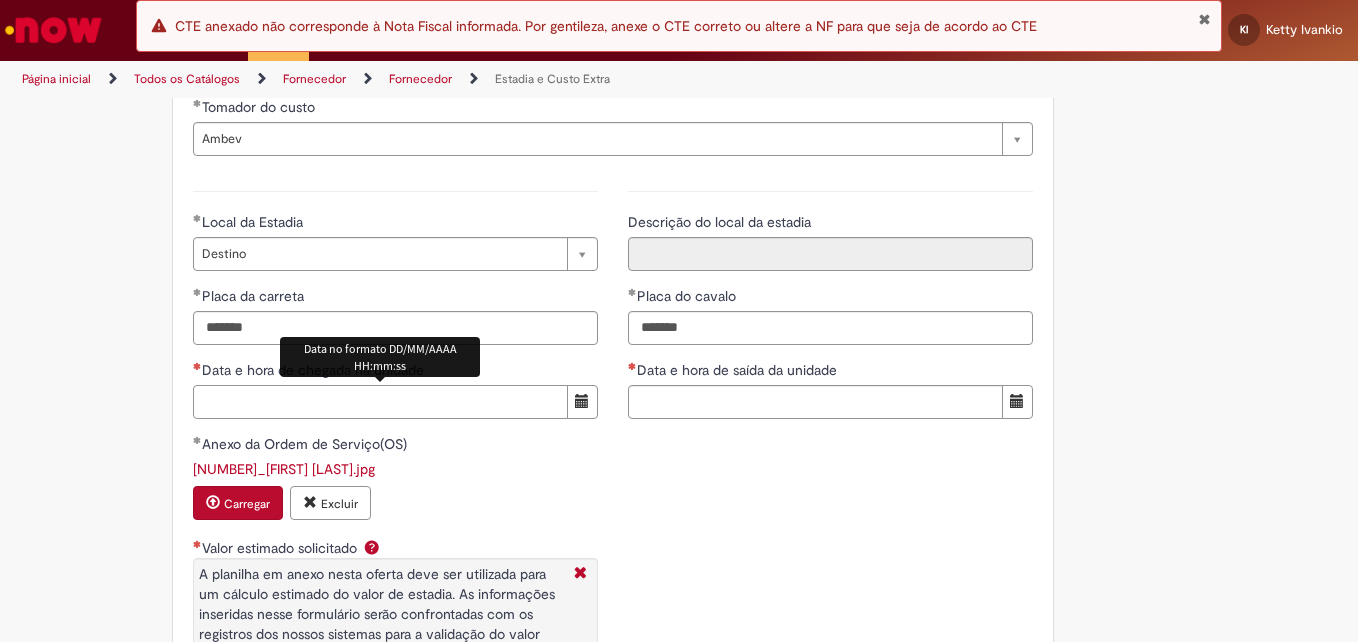 click on "Data e hora de chegada na unidade" at bounding box center [380, 402] 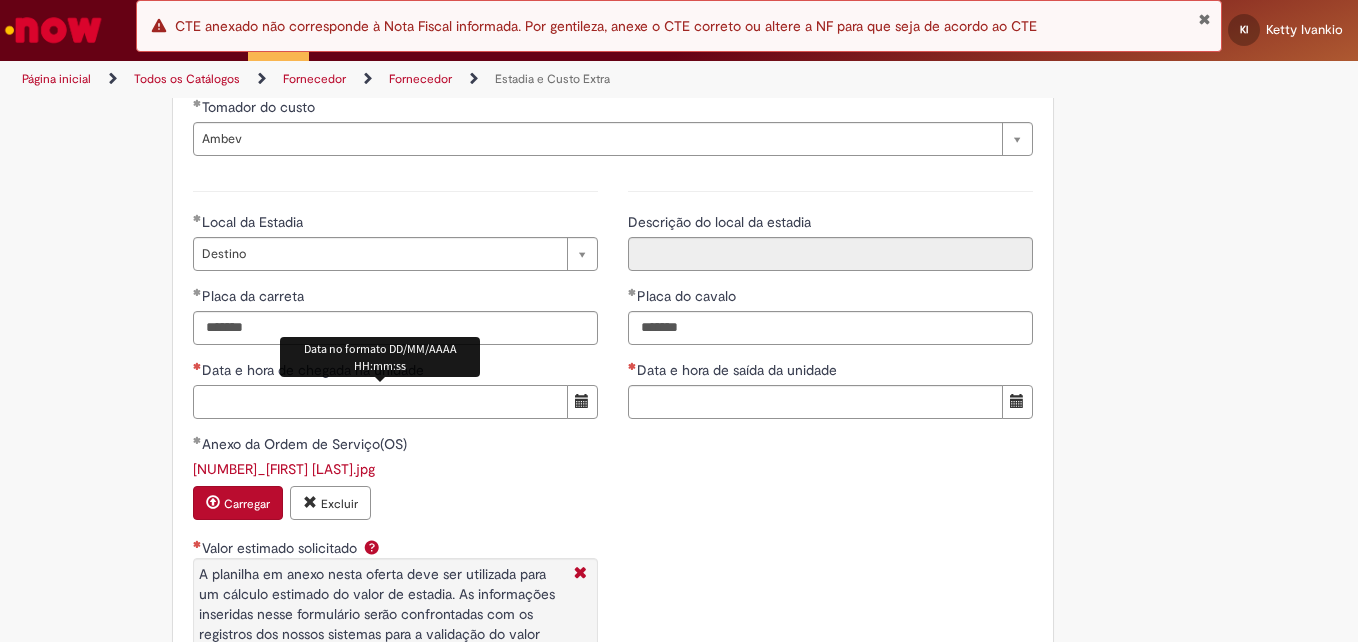 paste on "**********" 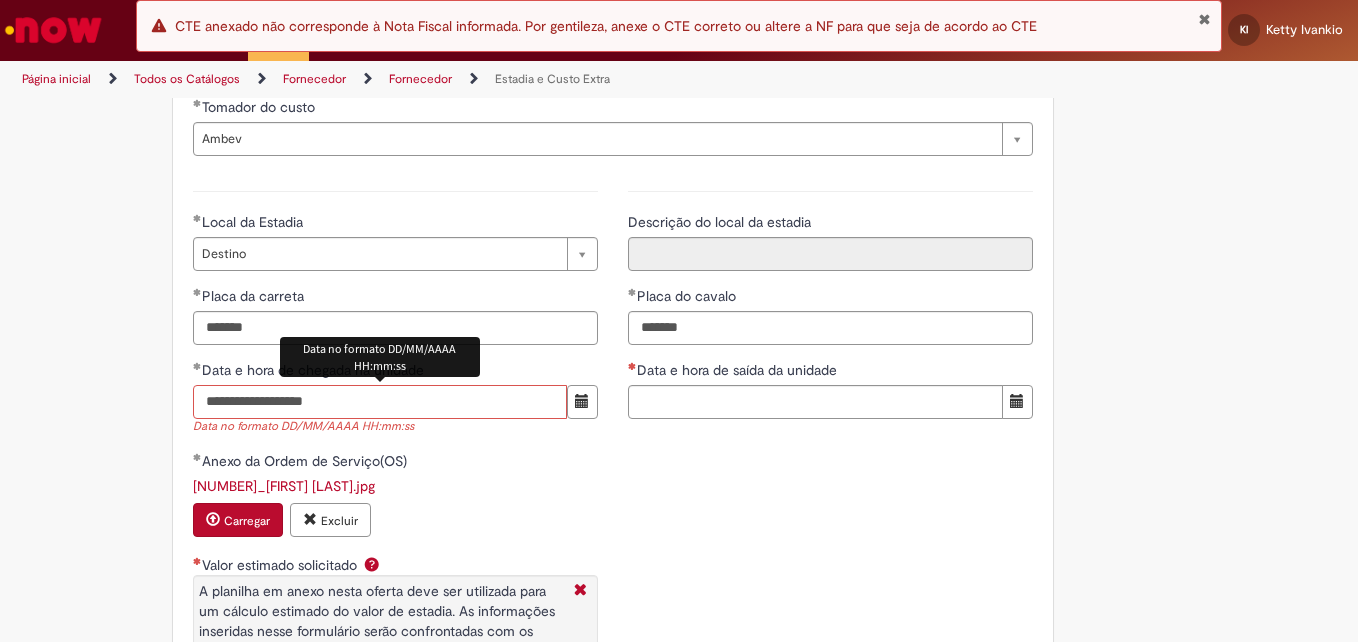 click on "**********" at bounding box center [380, 402] 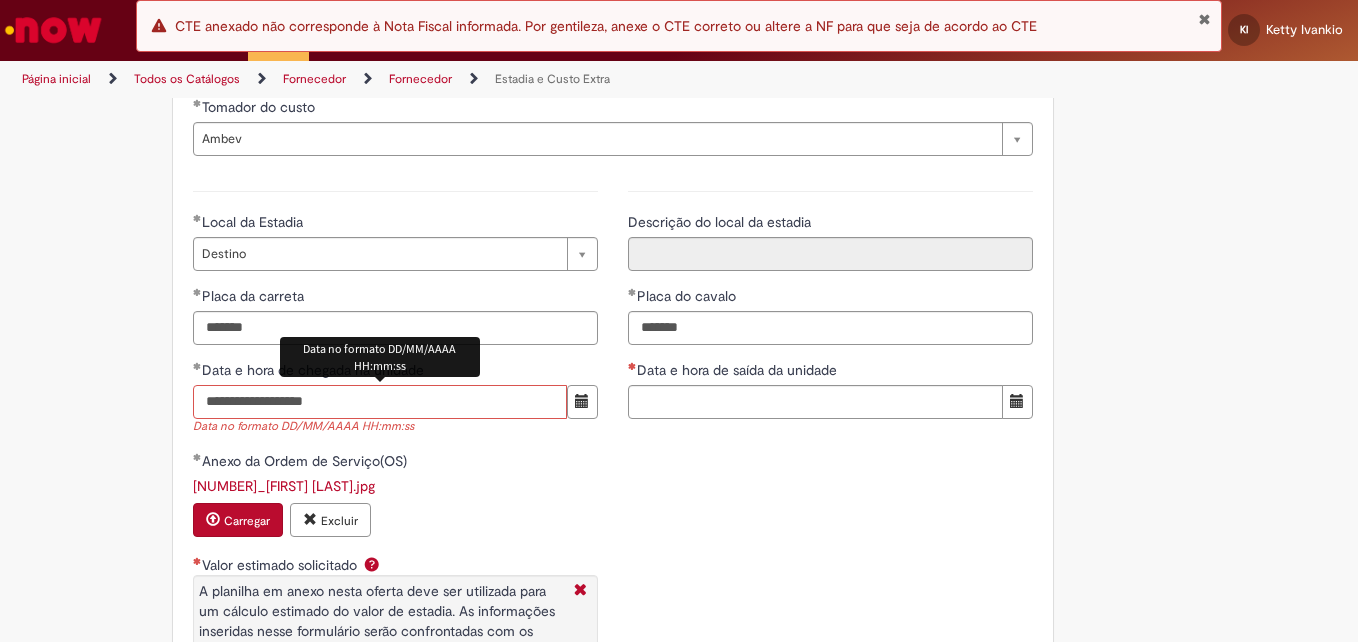 type on "**********" 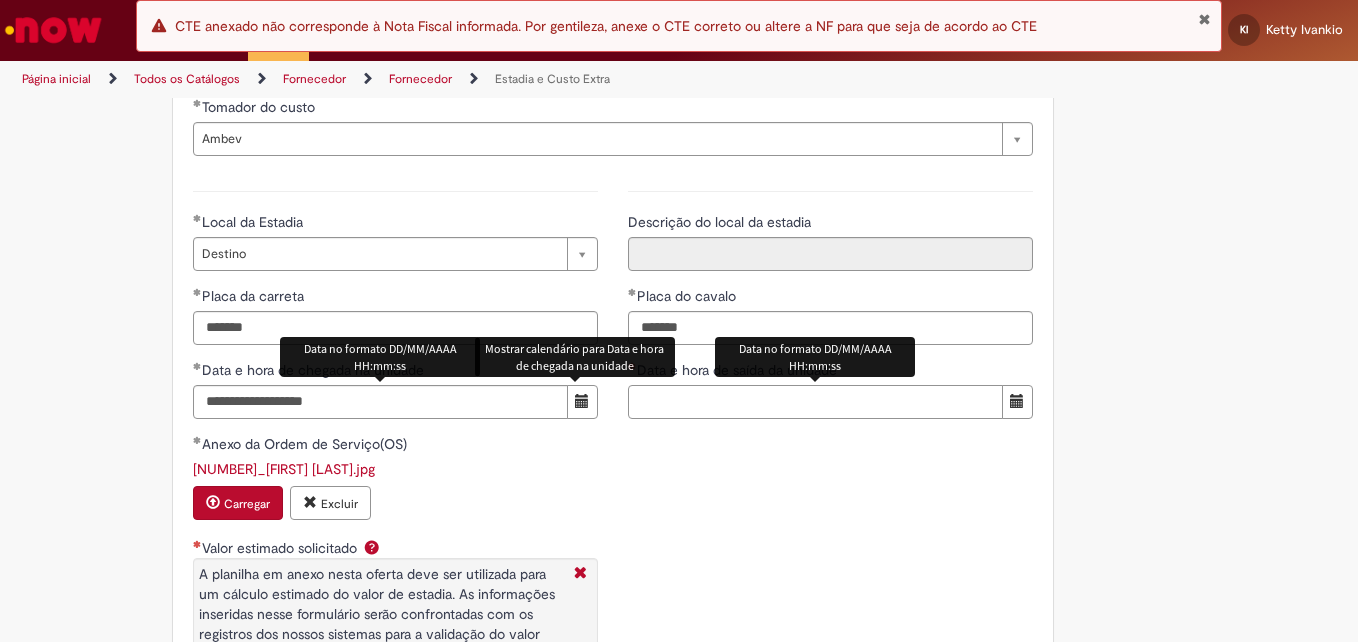 click on "Data e hora de saída da unidade" at bounding box center [815, 402] 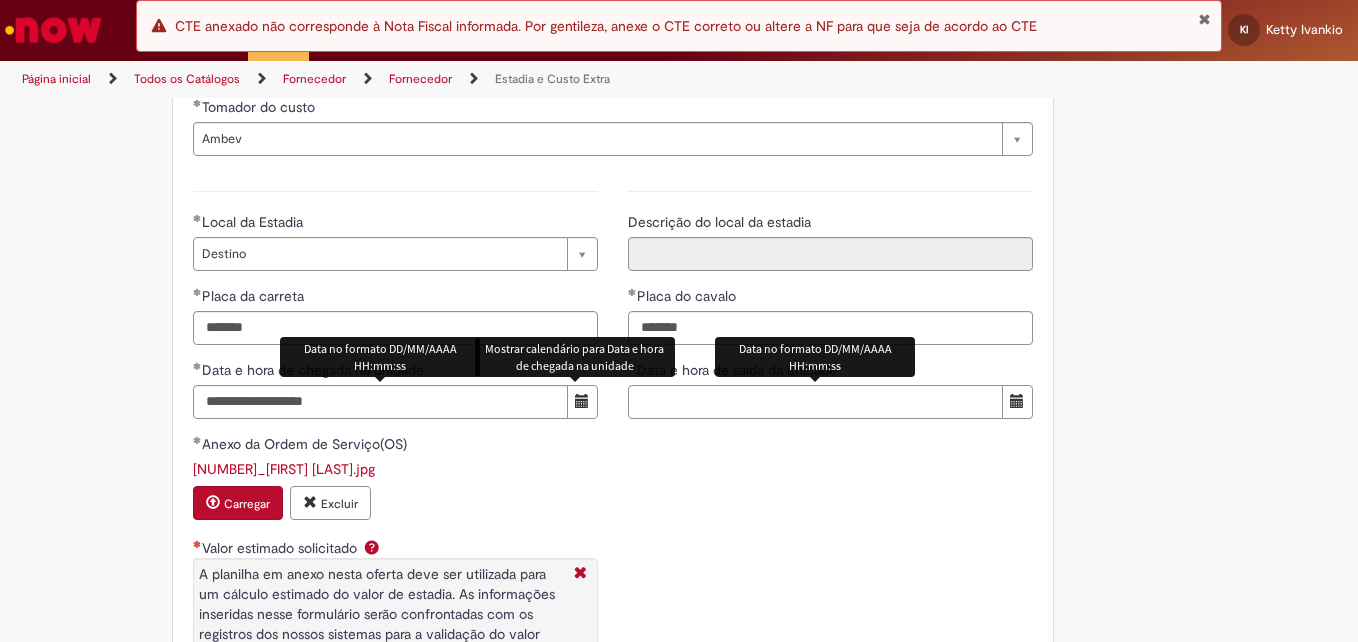 paste on "**********" 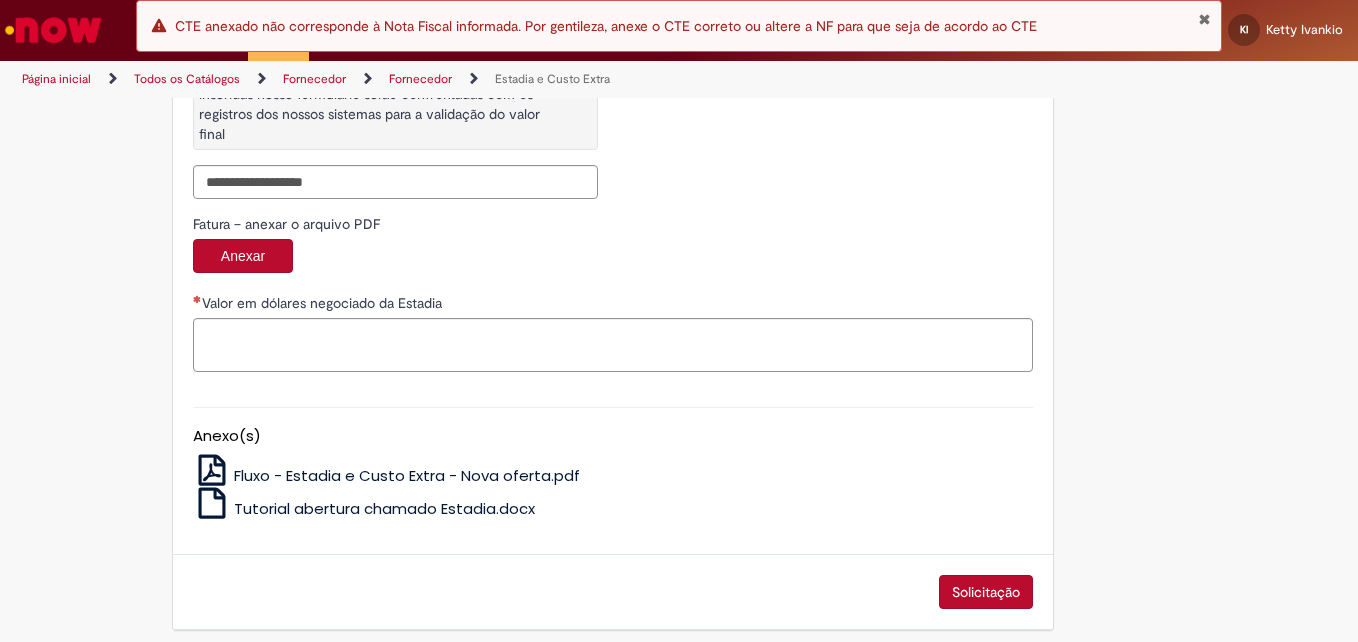 scroll, scrollTop: 3331, scrollLeft: 0, axis: vertical 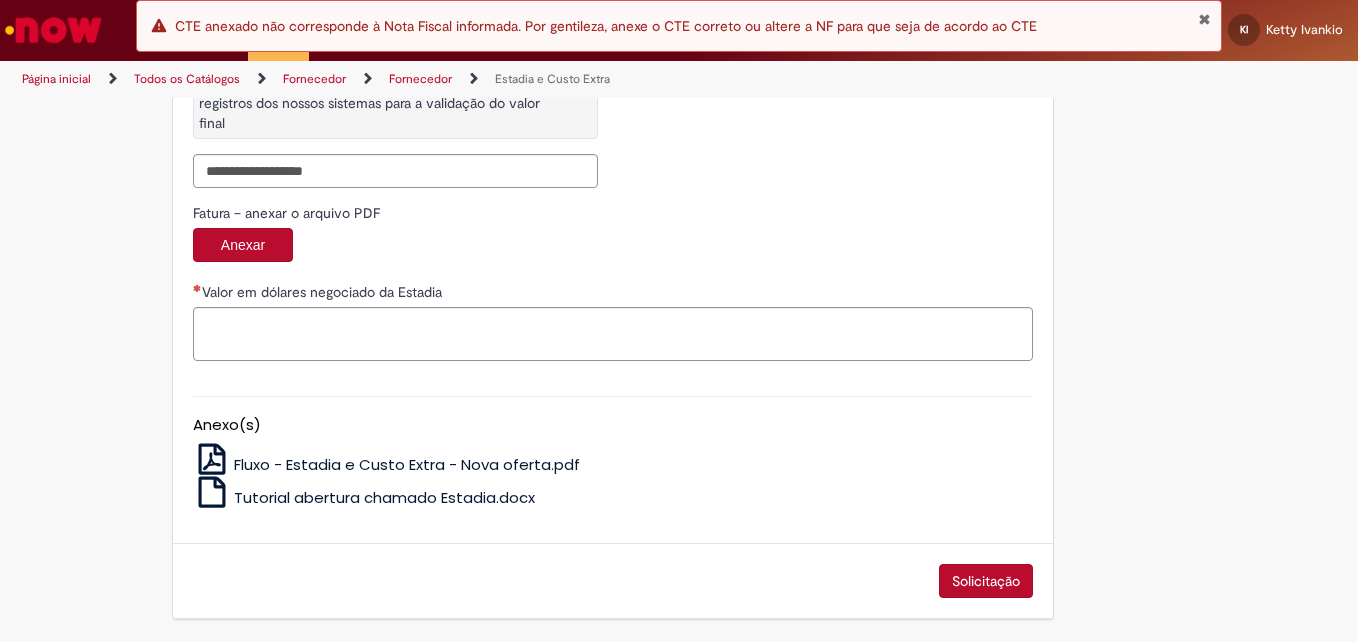 type on "**********" 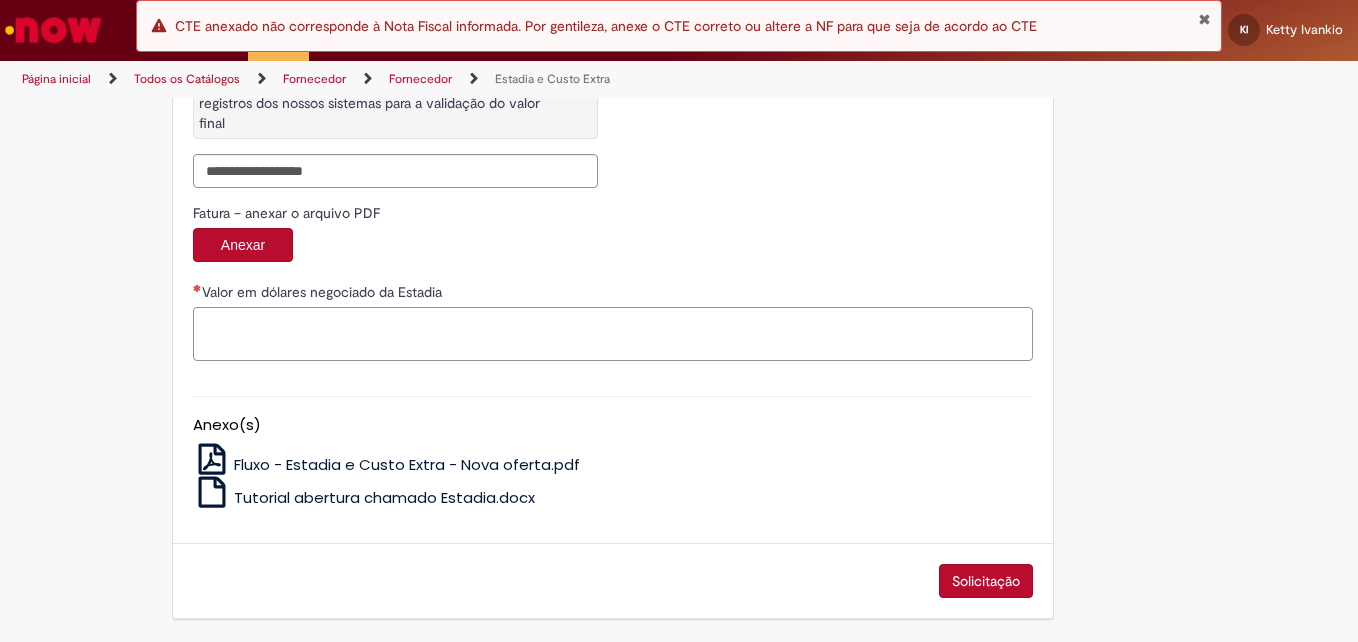 click on "Valor em dólares negociado da Estadia" at bounding box center [613, 334] 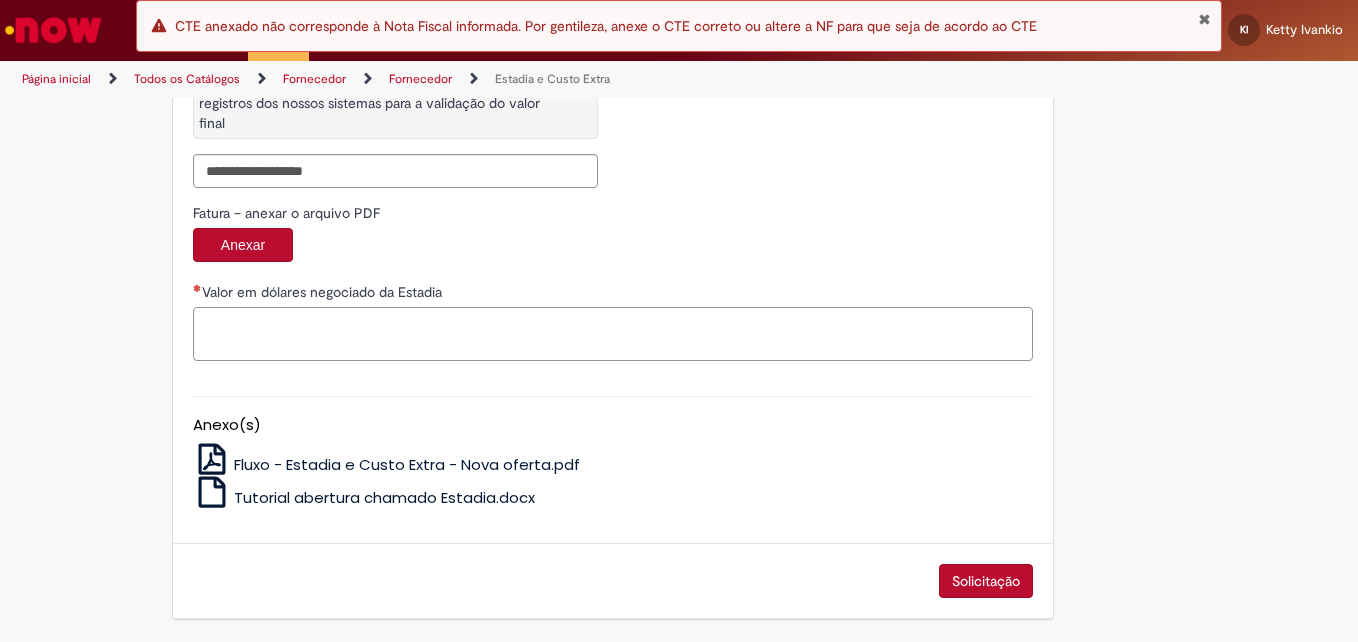 paste on "********" 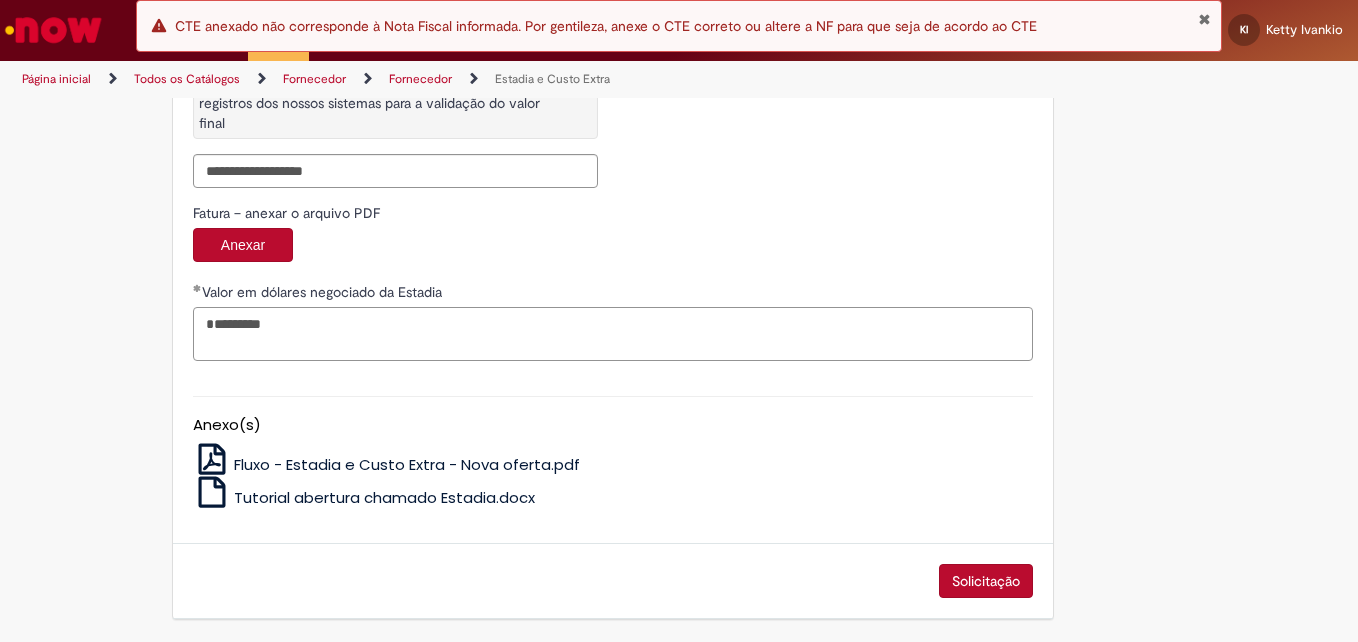 type on "********" 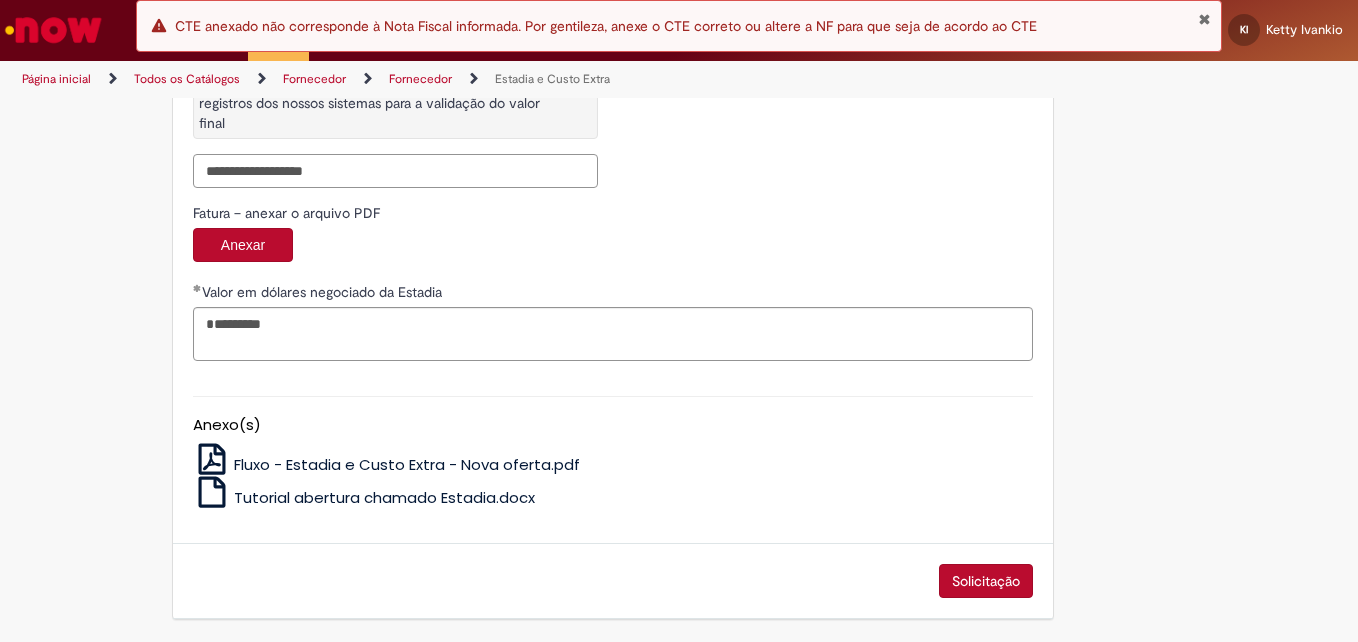 click on "Valor estimado solicitado A planilha em anexo nesta oferta deve ser utilizada para um cálculo estimado do valor de estadia. As informações inseridas nesse formulário serão confrontadas com os registros dos nossos sistemas para a validação do valor final" at bounding box center (395, 171) 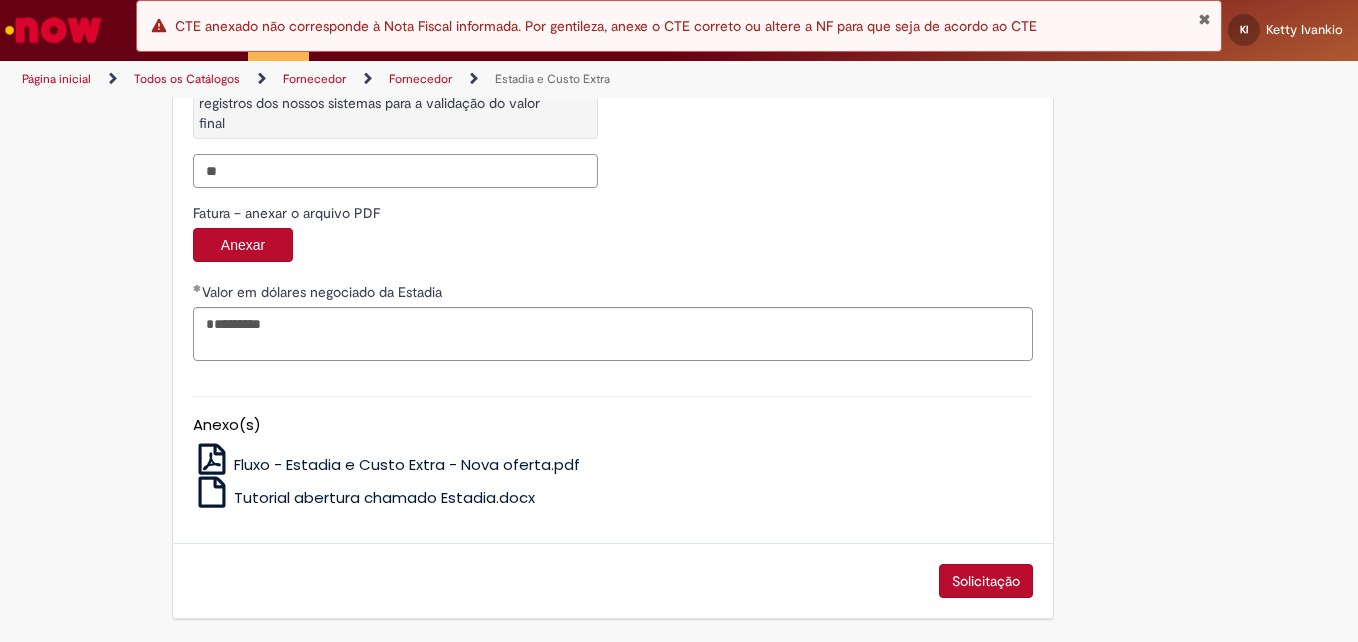type on "*" 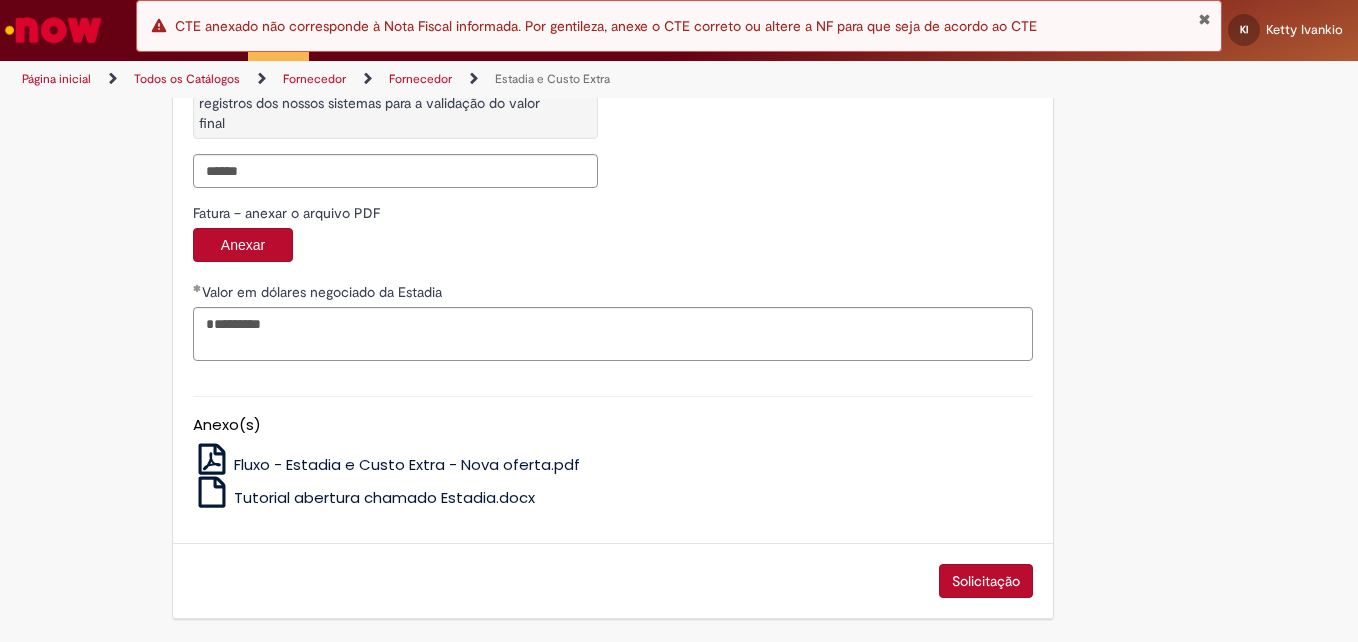 type on "*********" 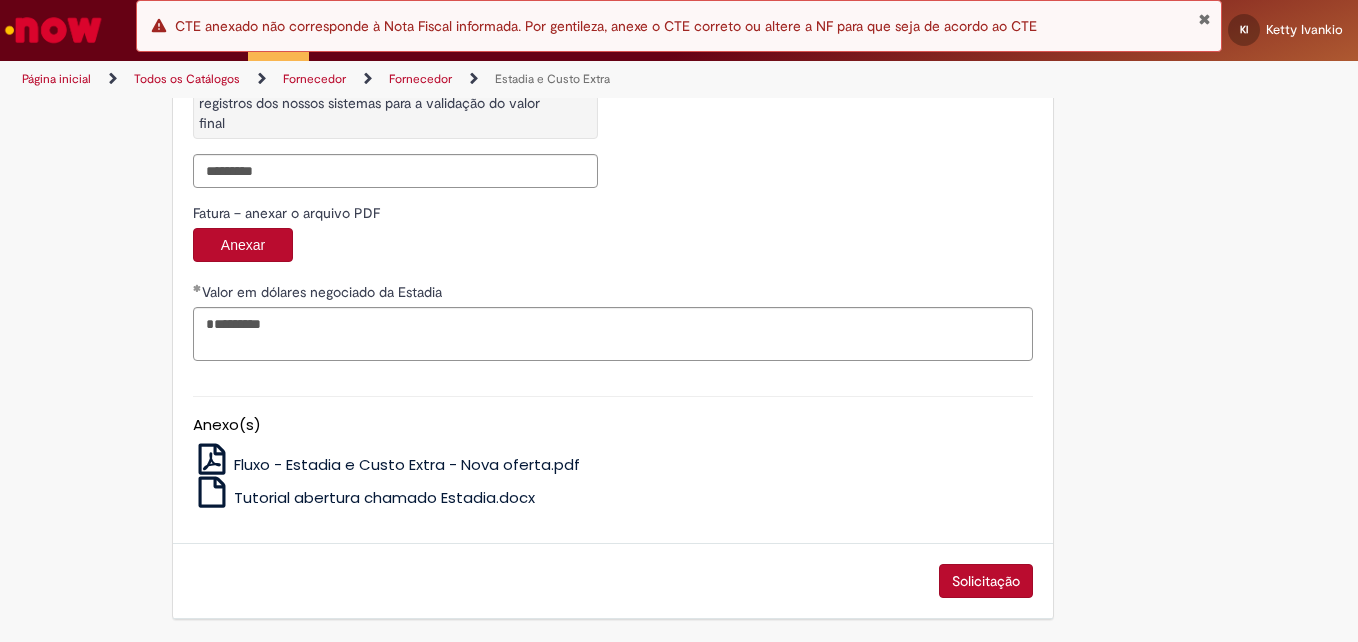 click on "Solicitação" at bounding box center (986, 581) 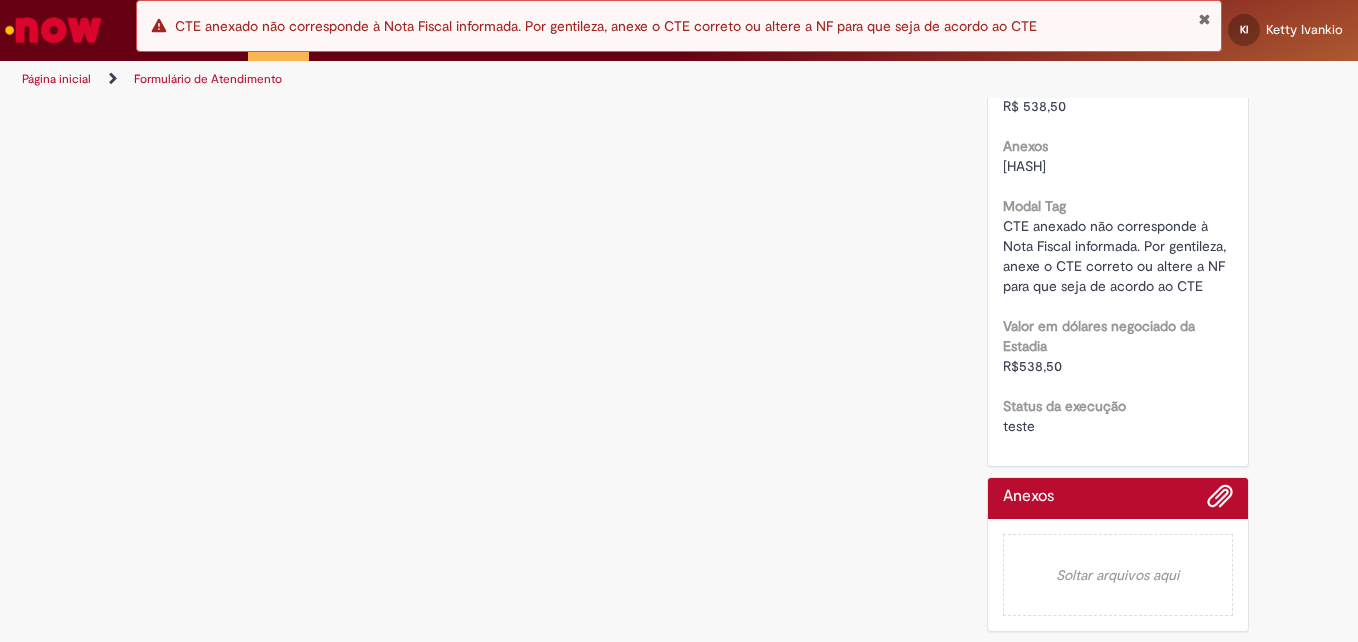 scroll, scrollTop: 0, scrollLeft: 0, axis: both 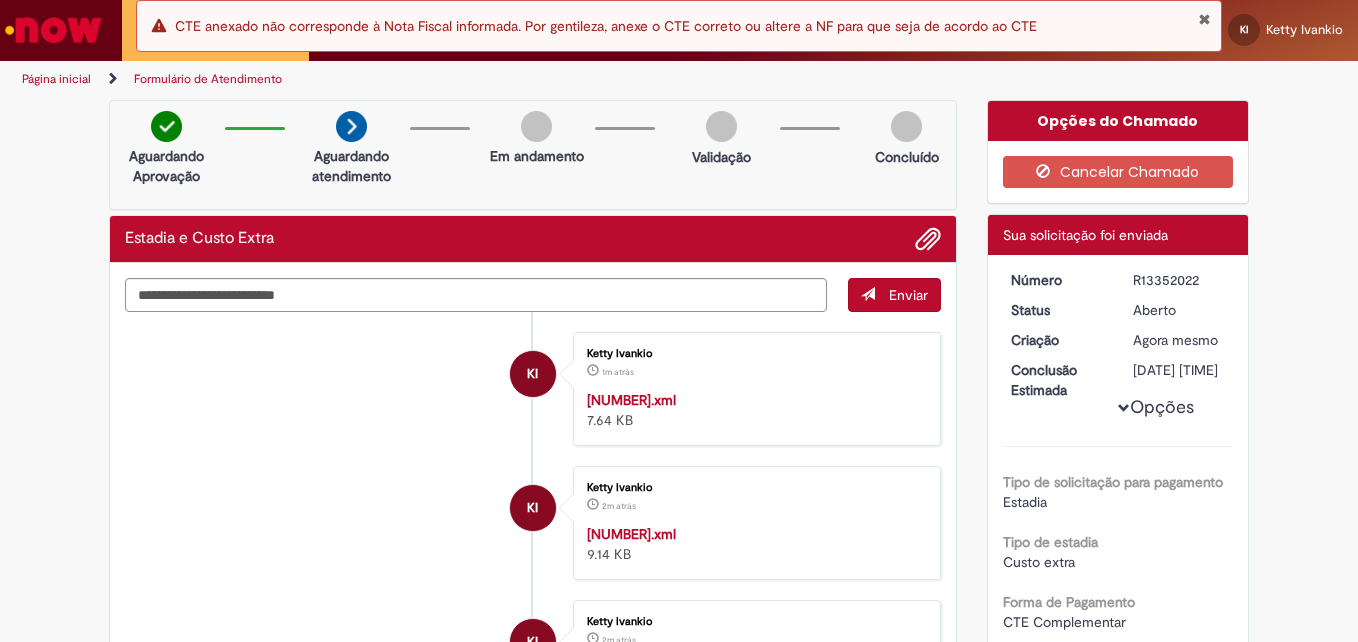 click on "R13352022" at bounding box center [1179, 280] 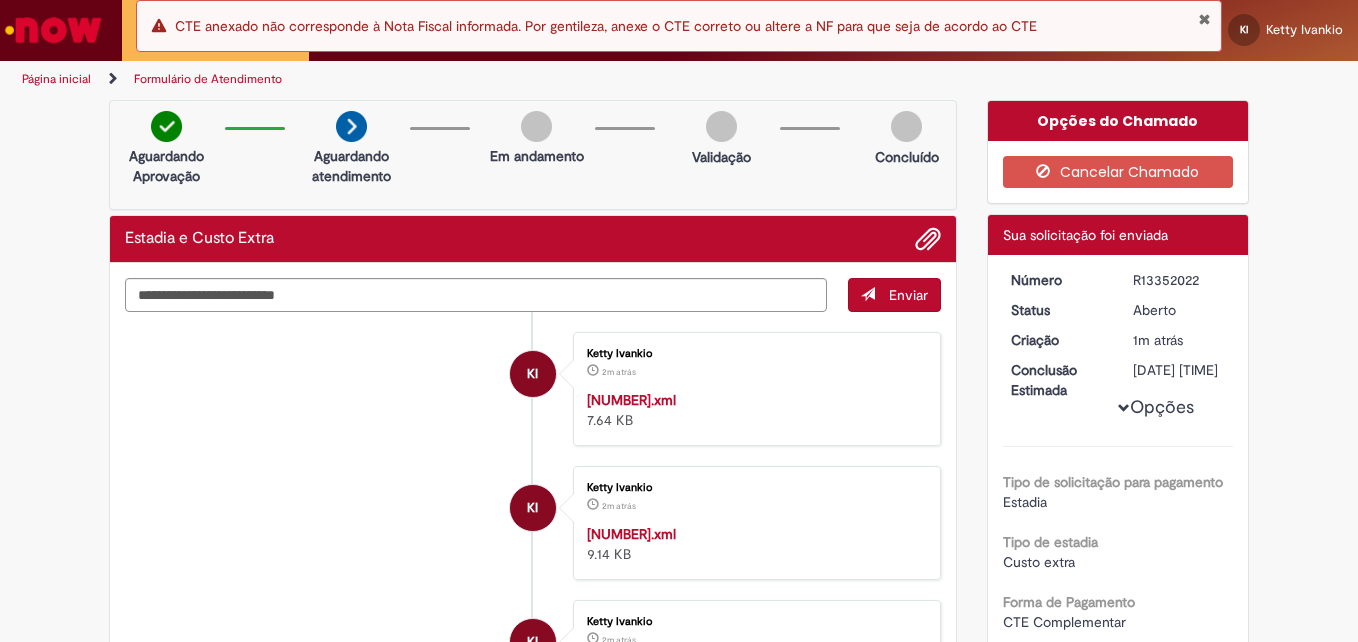 click on "Erro 			 CTE anexado não corresponde à Nota Fiscal informada. Por gentileza, anexe o CTE correto ou altere a NF para que seja de acordo ao CTE" at bounding box center [679, 26] 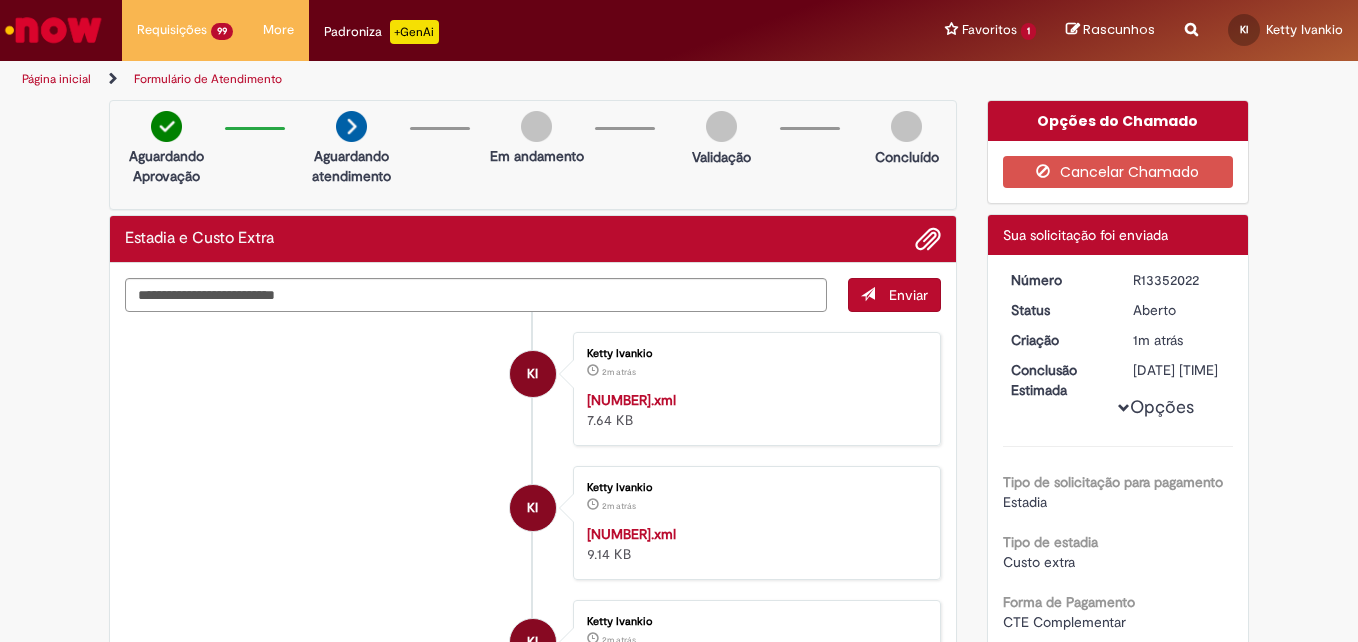 click on "CTE anexado não corresponde à Nota Fiscal informada. Por gentileza, anexe o CTE correto ou altere a NF para que seja de acordo ao CTE" at bounding box center (606, 26) 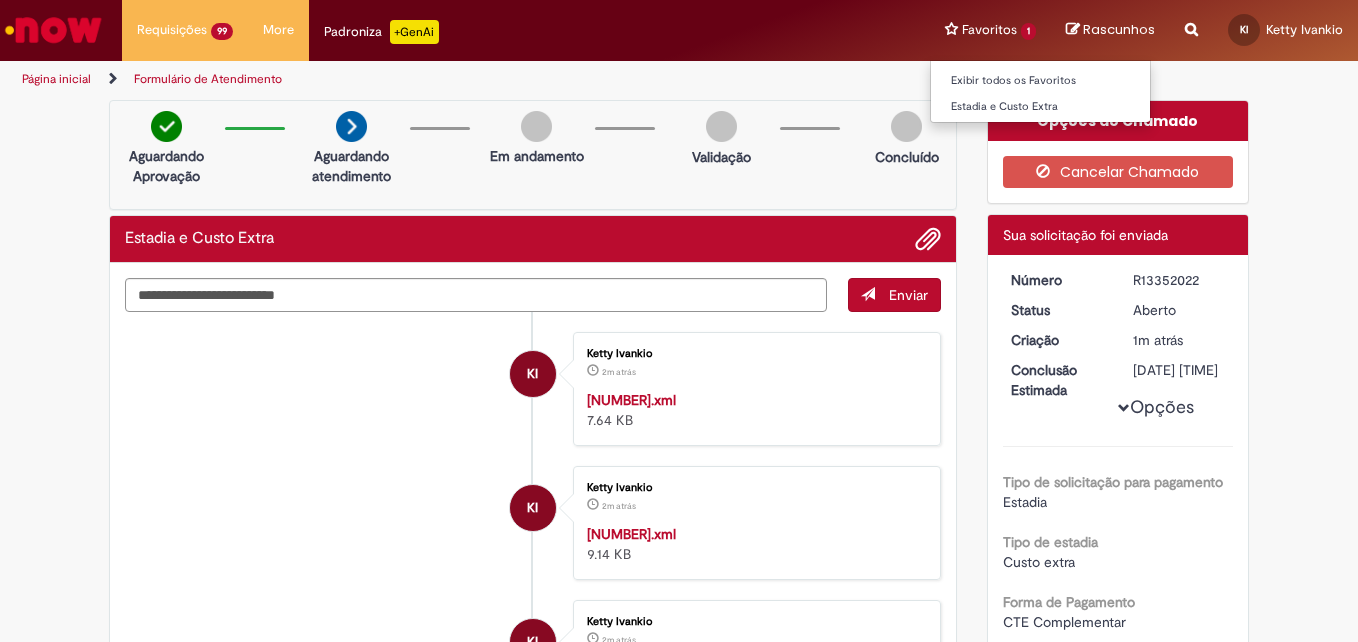 click on "Favoritos   1
Exibir todos os Favoritos
Estadia e Custo Extra" at bounding box center [990, 30] 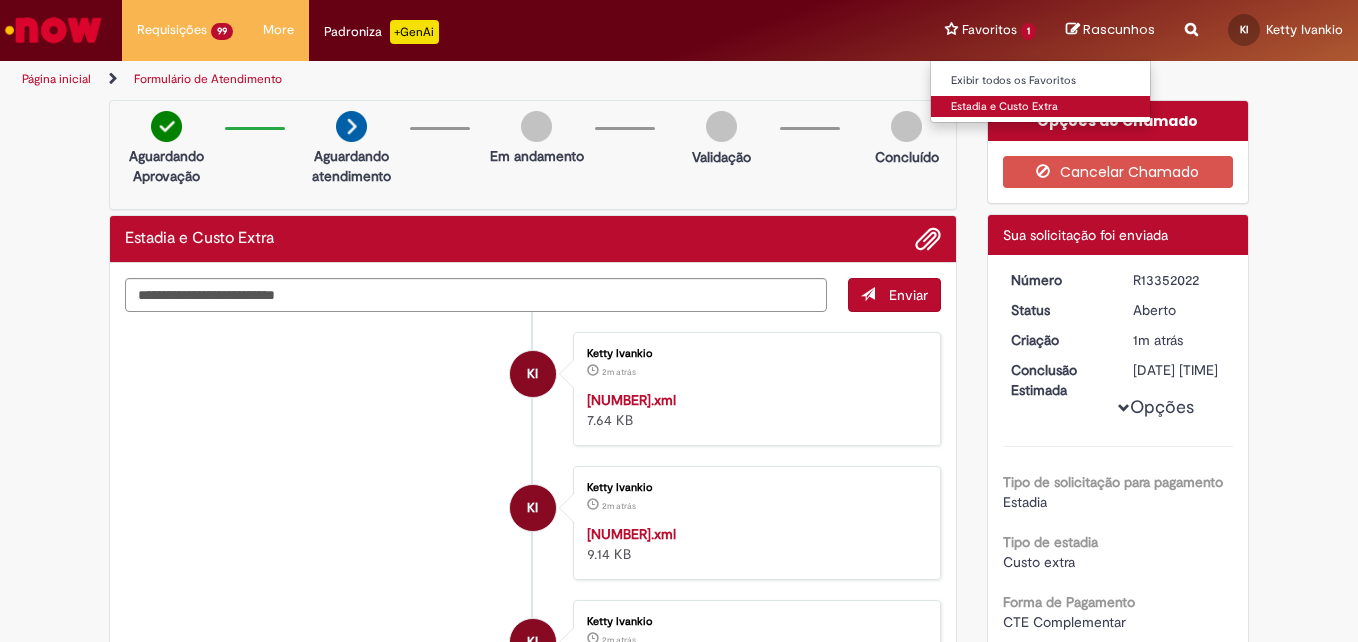 click on "Estadia e Custo Extra" at bounding box center [1041, 107] 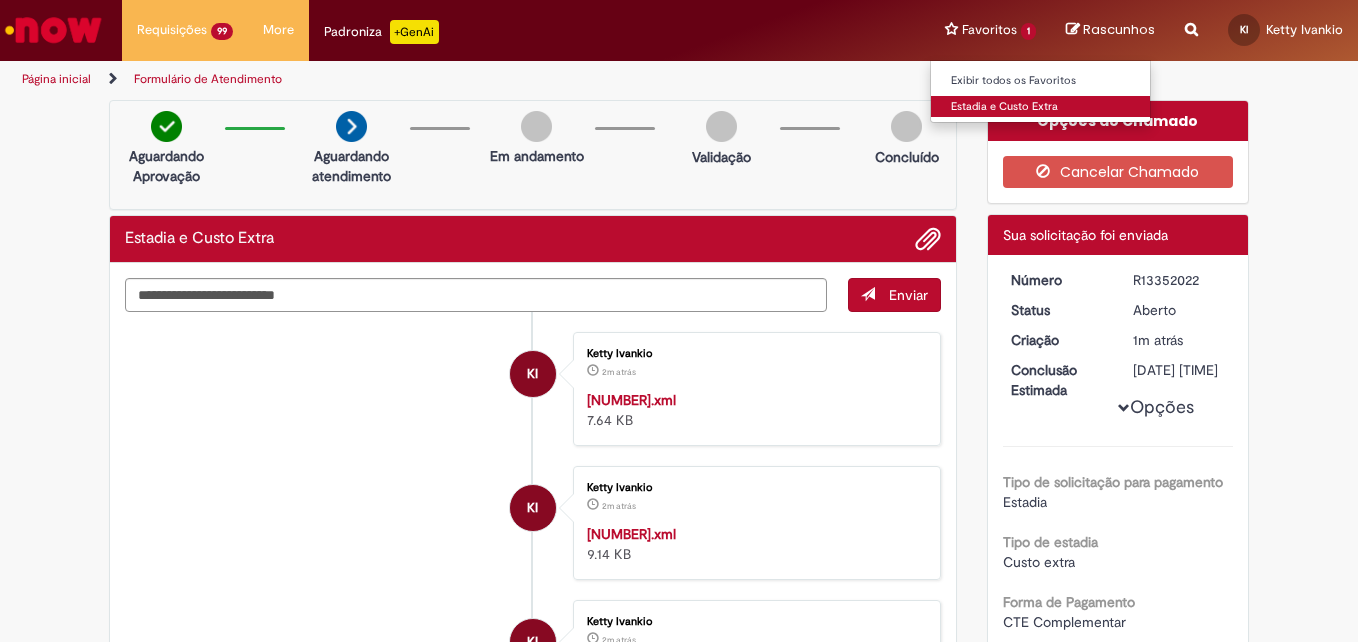 click on "Estadia e Custo Extra" at bounding box center (1041, 107) 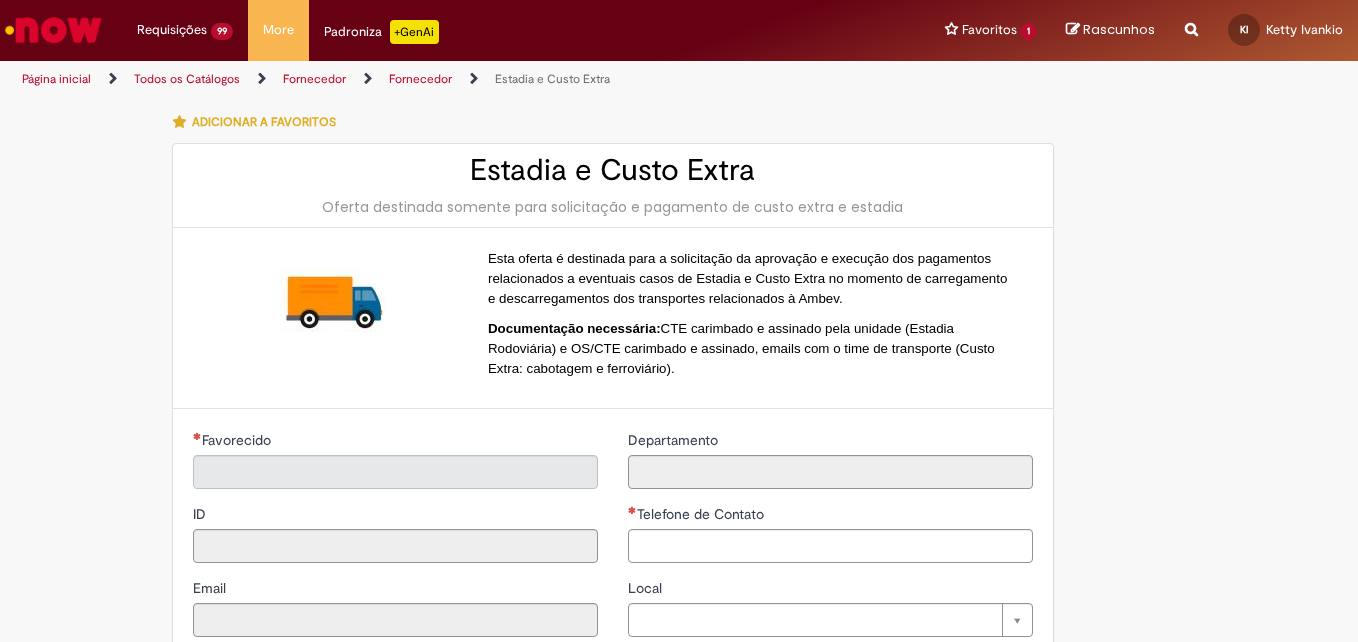type on "**********" 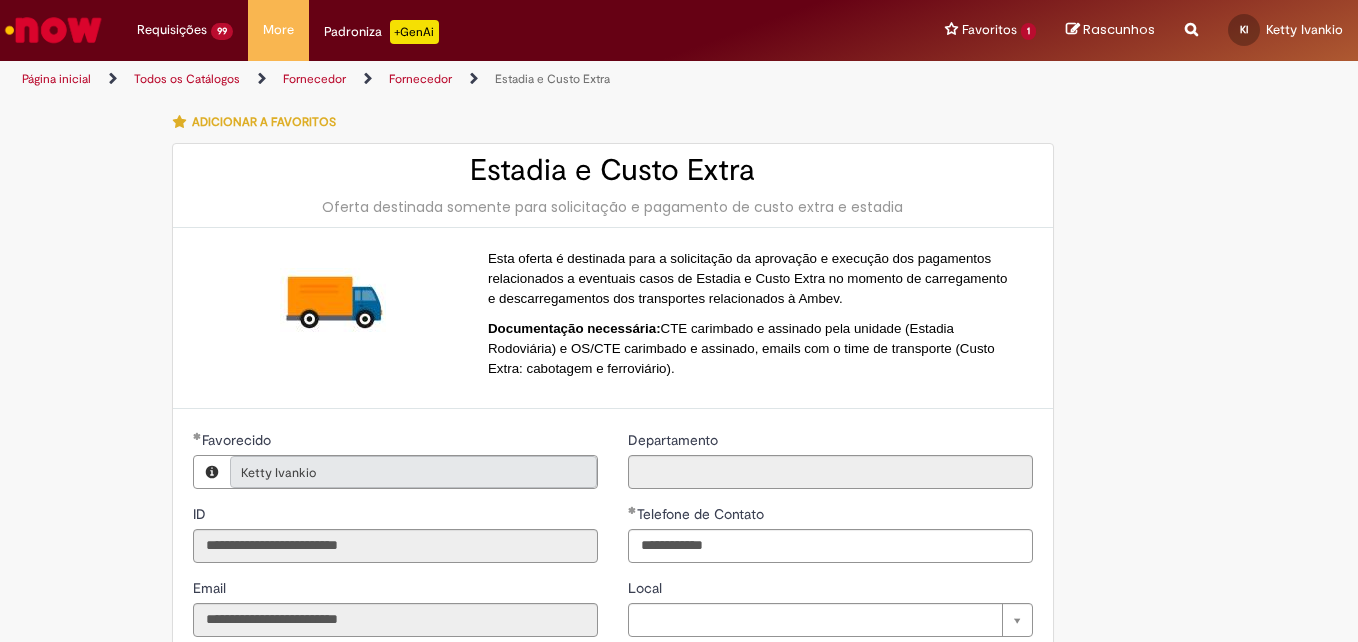 type on "**********" 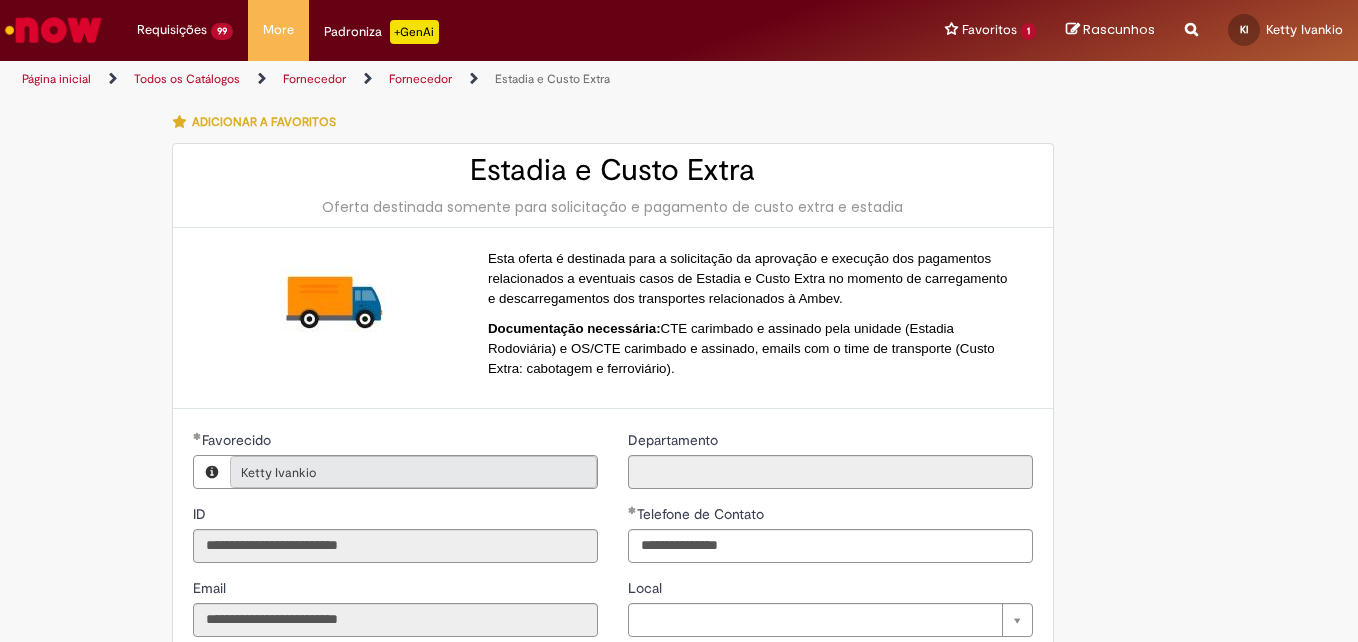 type on "**********" 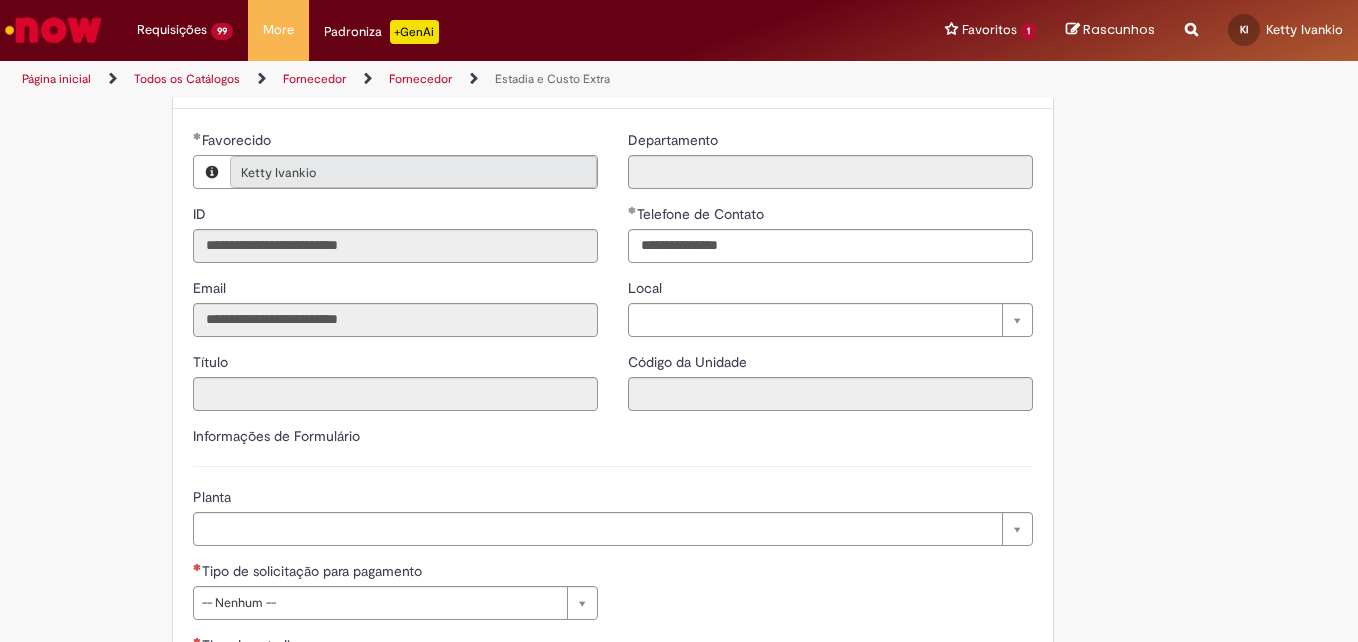 scroll, scrollTop: 600, scrollLeft: 0, axis: vertical 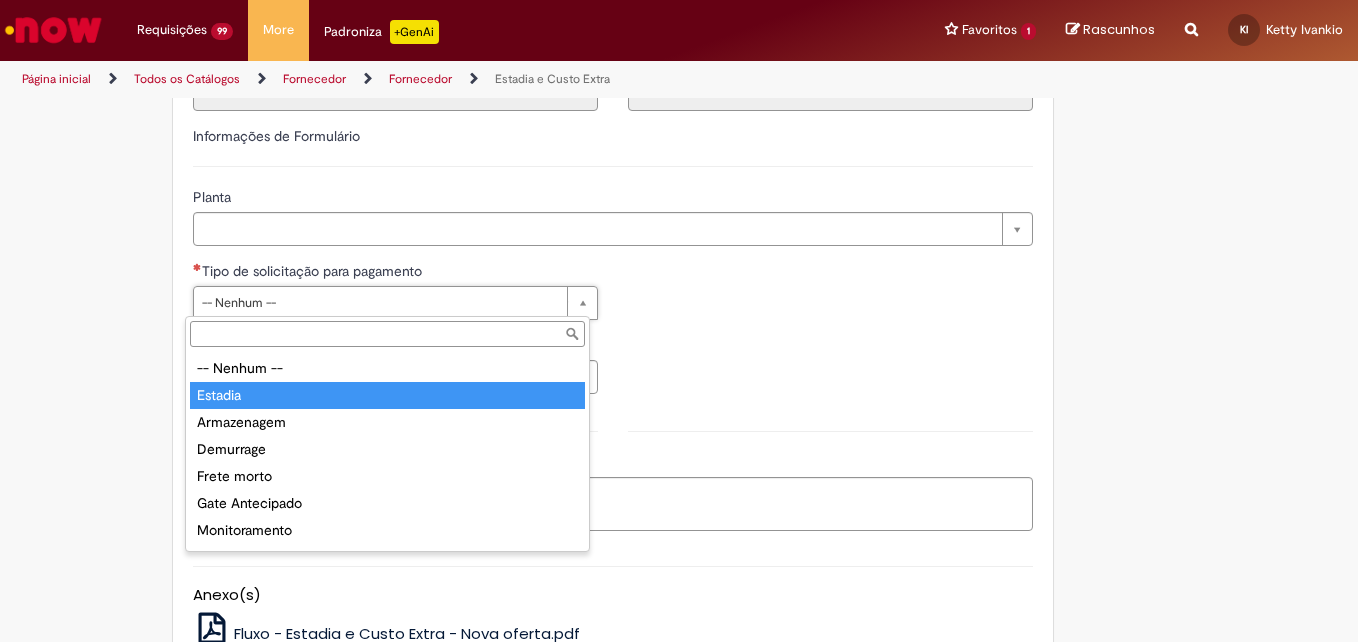 type on "*******" 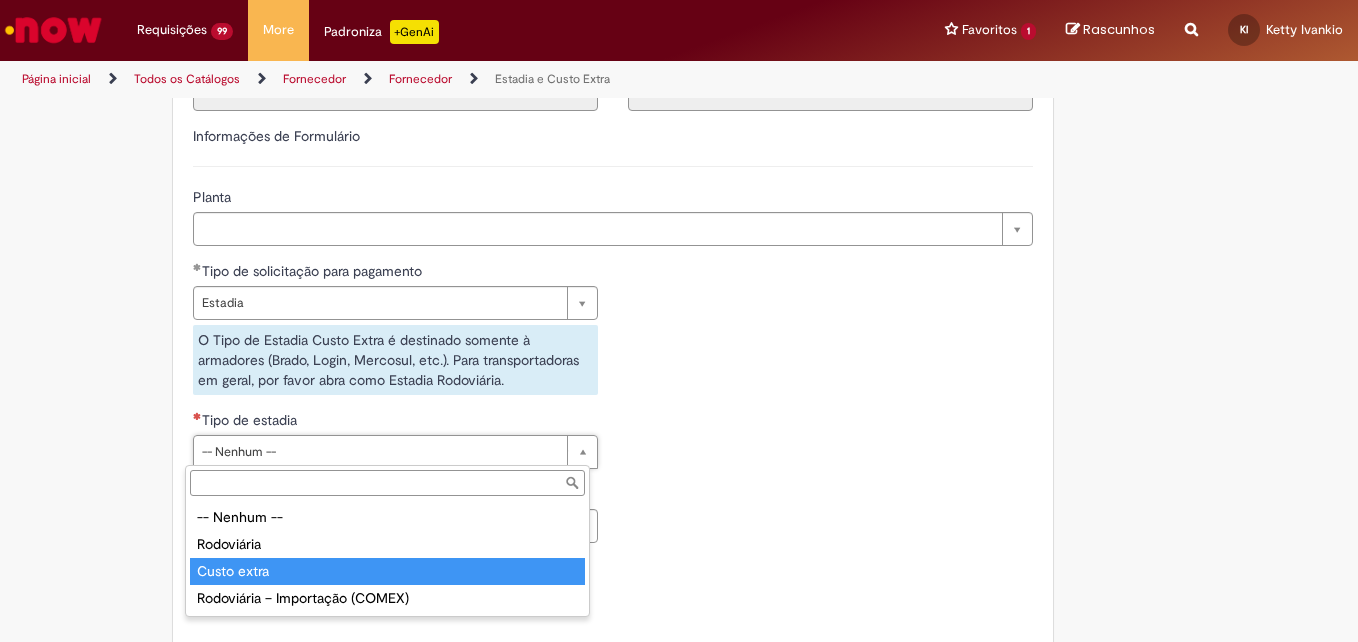 drag, startPoint x: 227, startPoint y: 561, endPoint x: 322, endPoint y: 500, distance: 112.898186 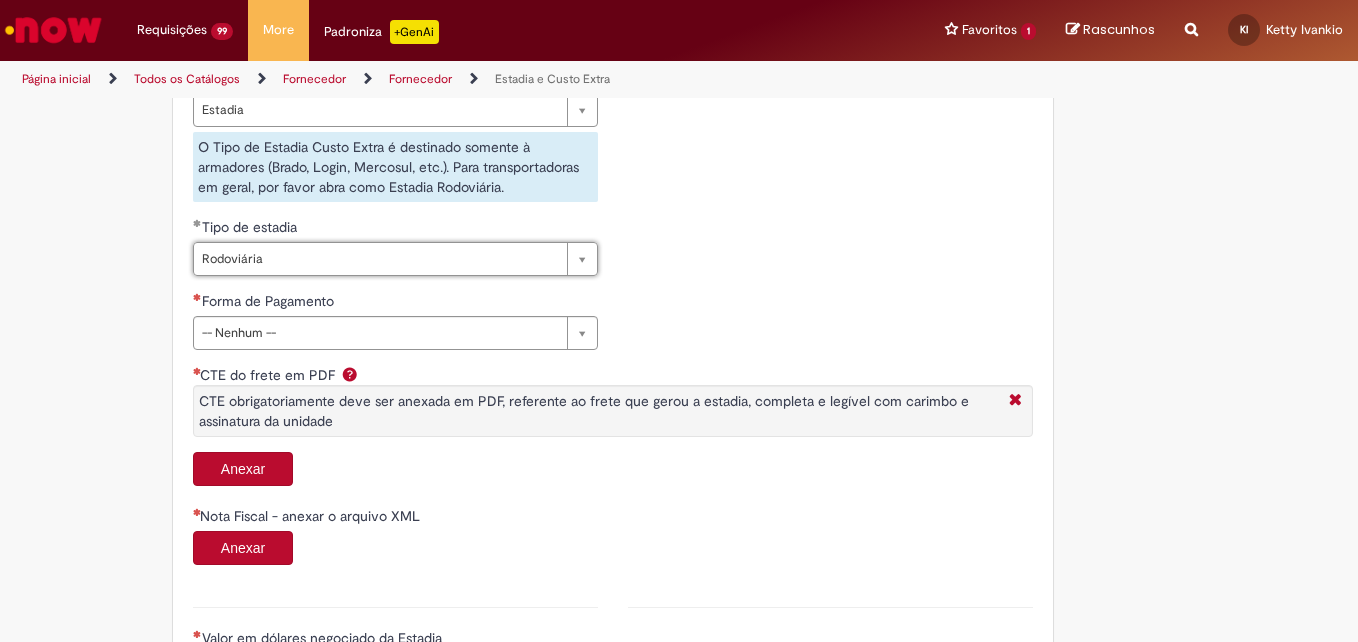 scroll, scrollTop: 800, scrollLeft: 0, axis: vertical 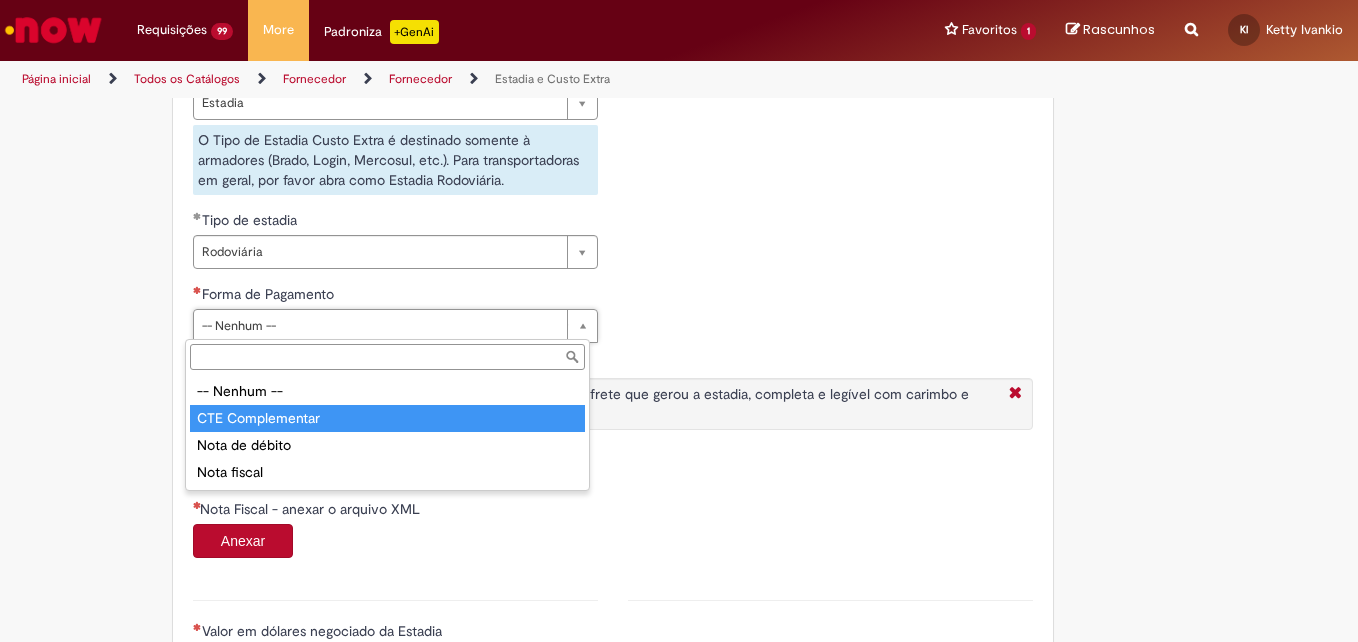 type on "**********" 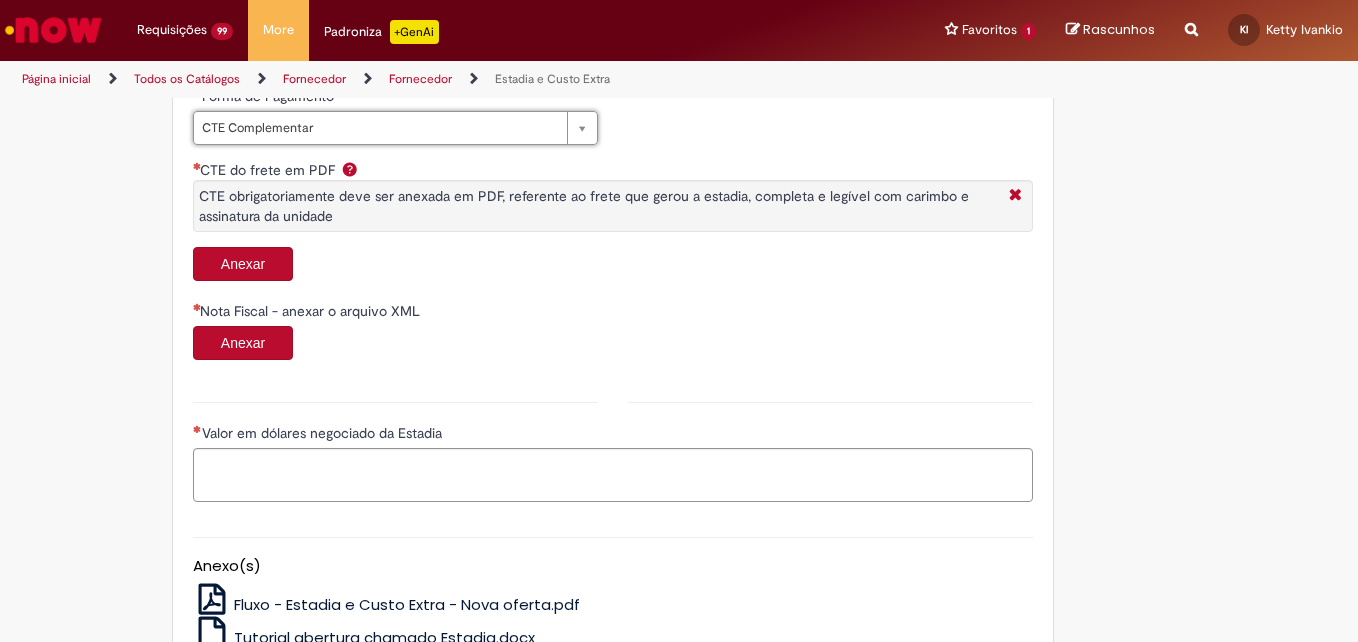 scroll, scrollTop: 1000, scrollLeft: 0, axis: vertical 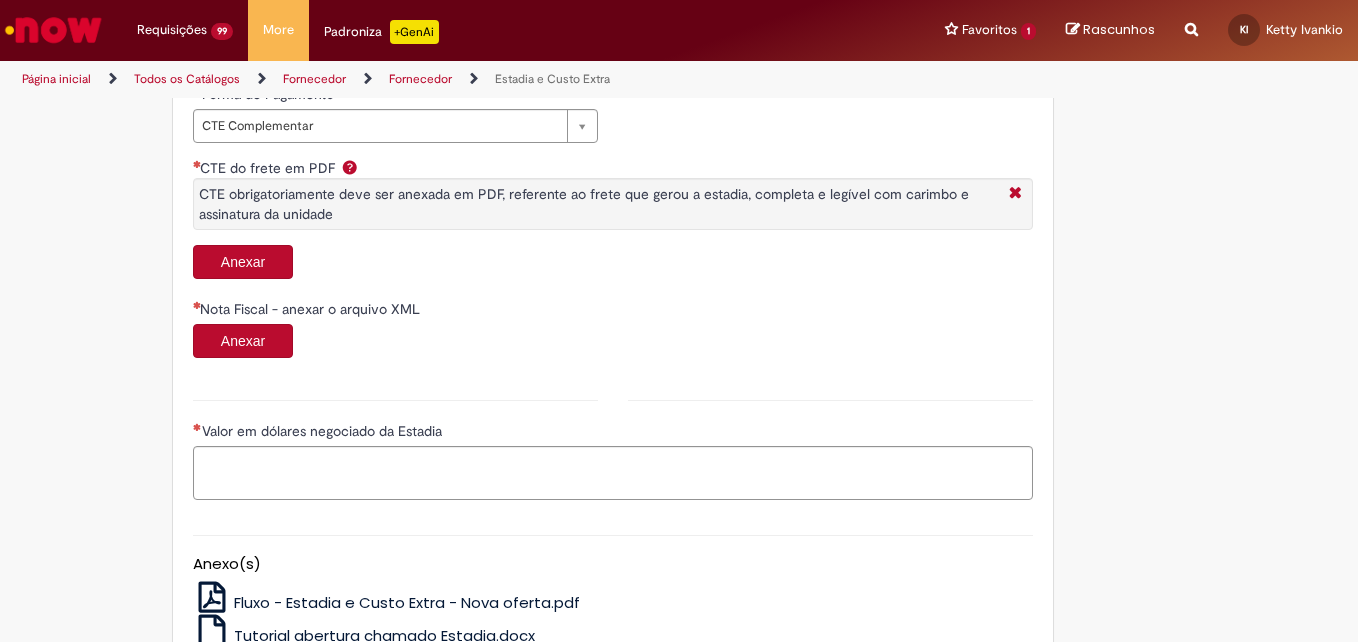 click on "Anexar" at bounding box center (243, 341) 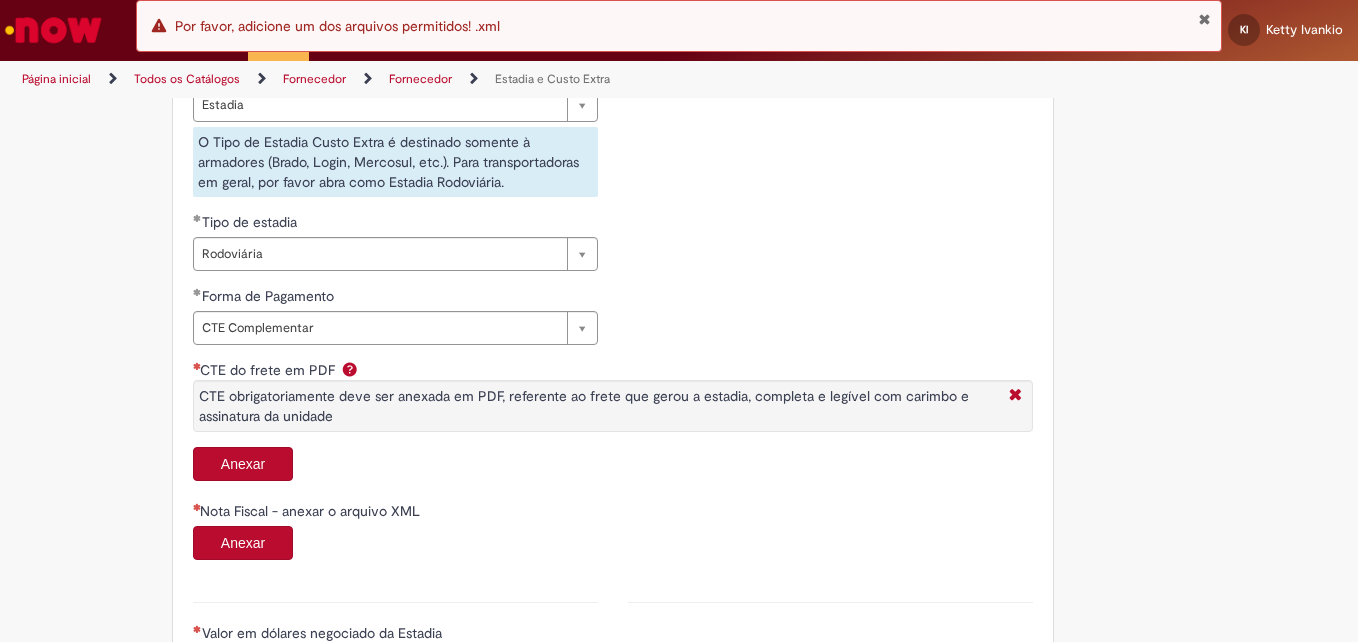 scroll, scrollTop: 800, scrollLeft: 0, axis: vertical 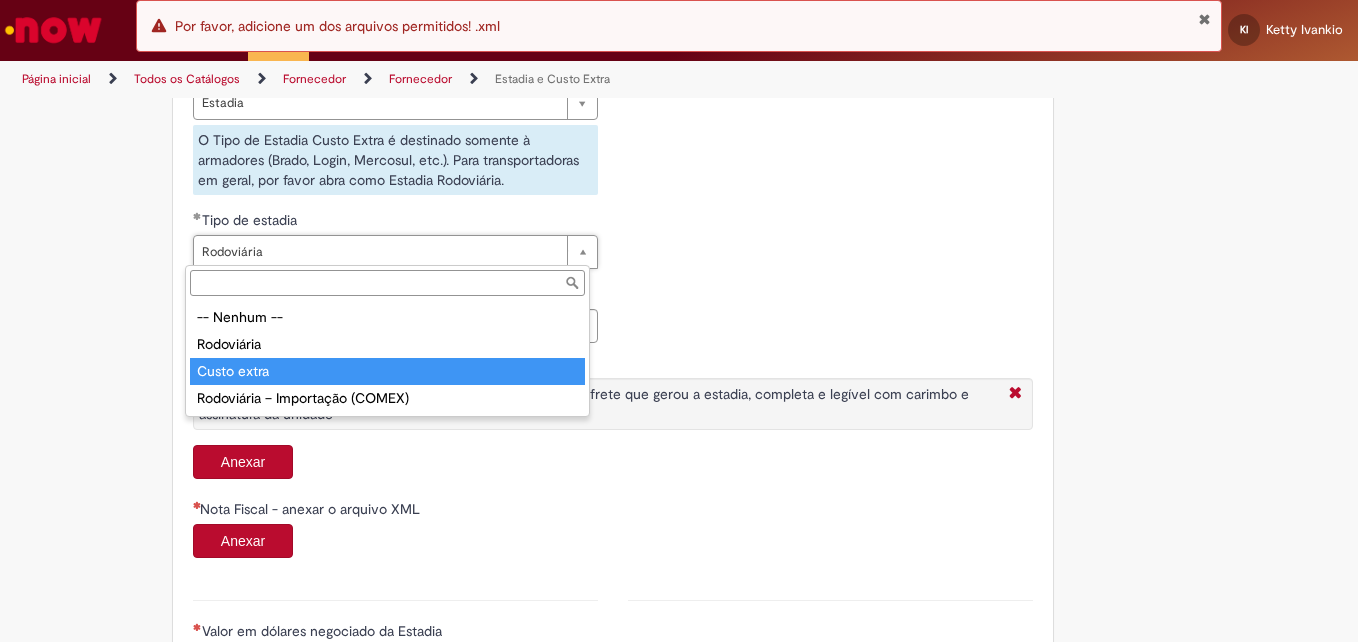 type on "**********" 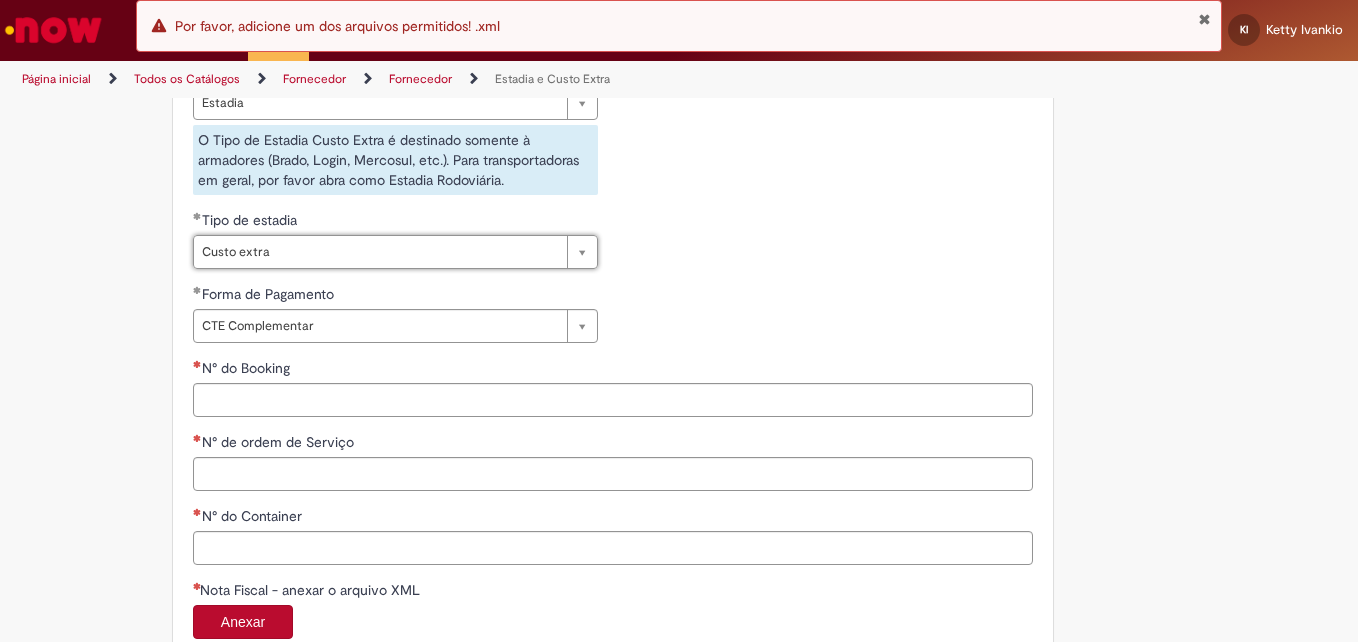 scroll, scrollTop: 0, scrollLeft: 64, axis: horizontal 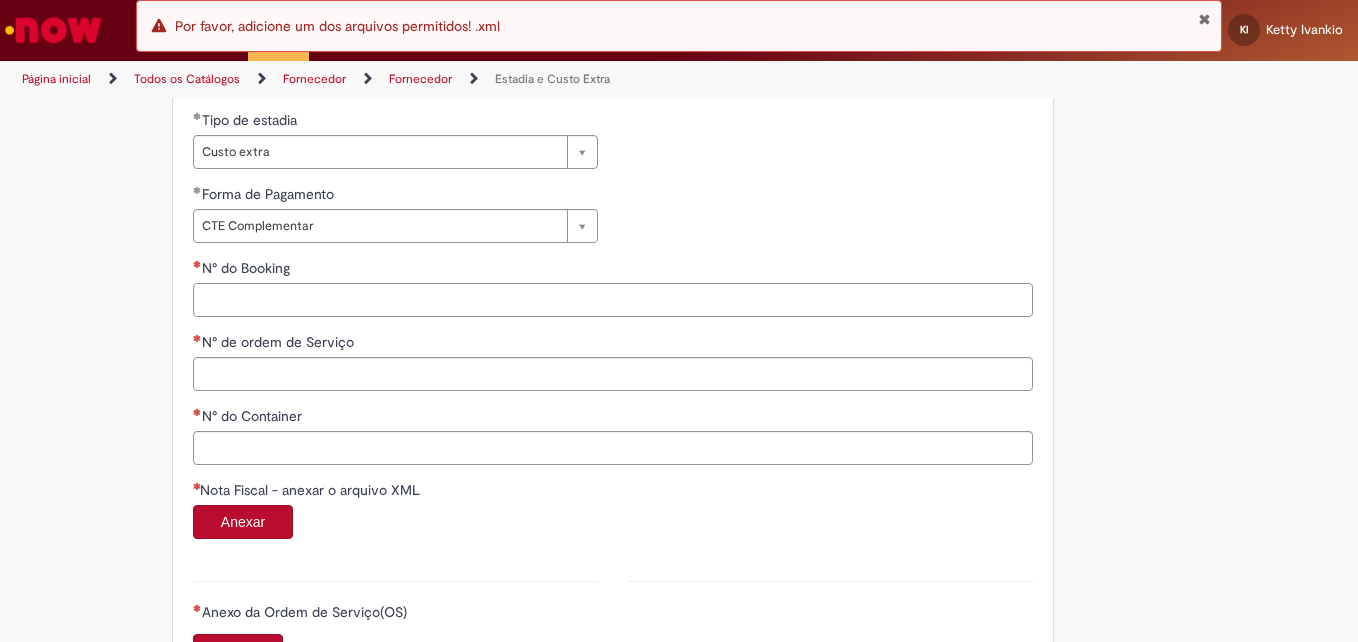 click on "N° do Booking" at bounding box center [613, 300] 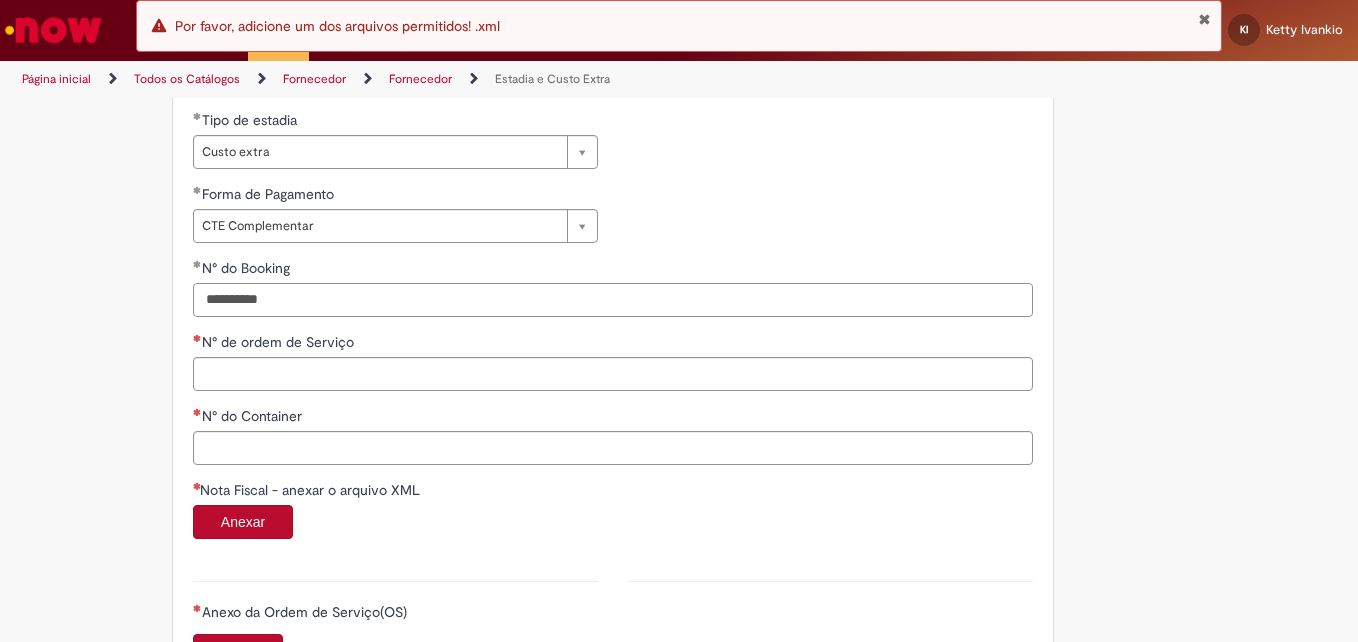 type on "**********" 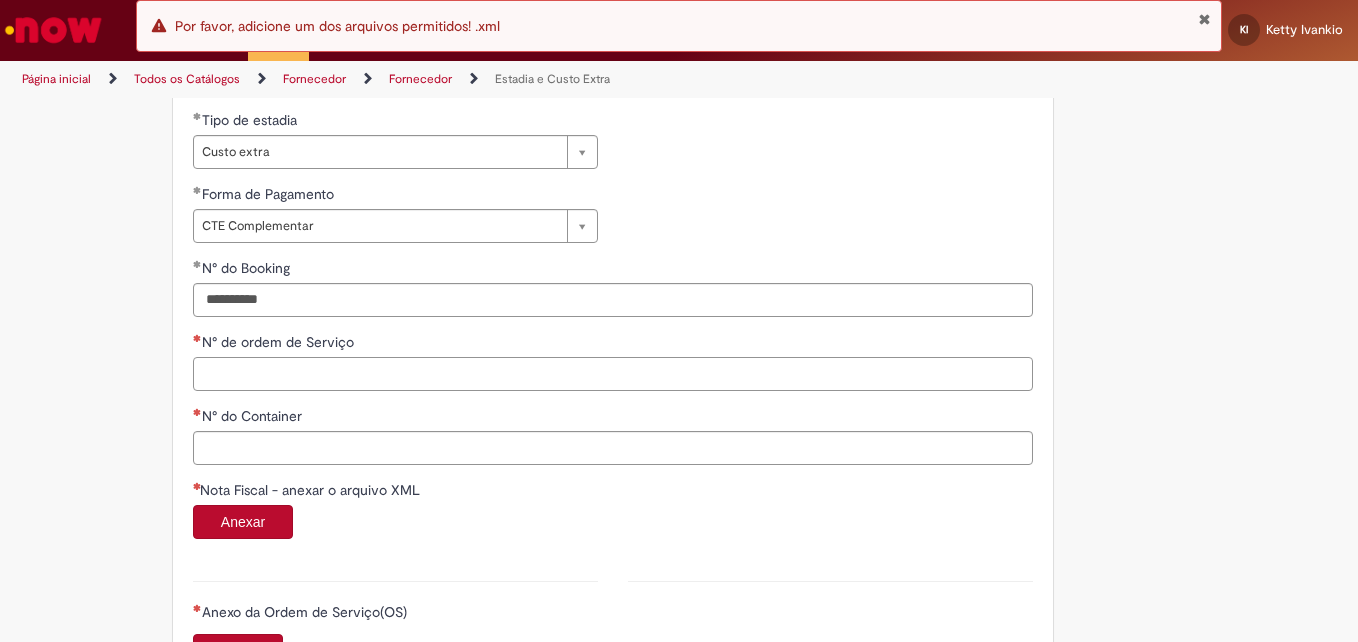 paste on "*******" 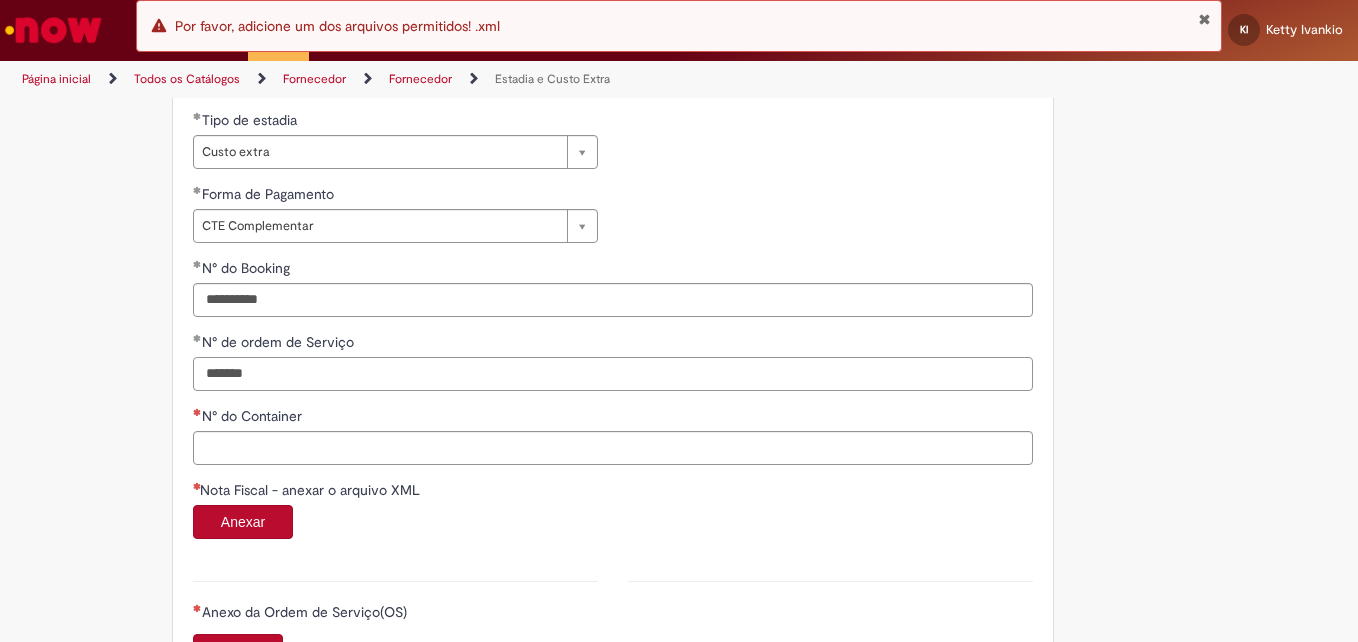 type on "*******" 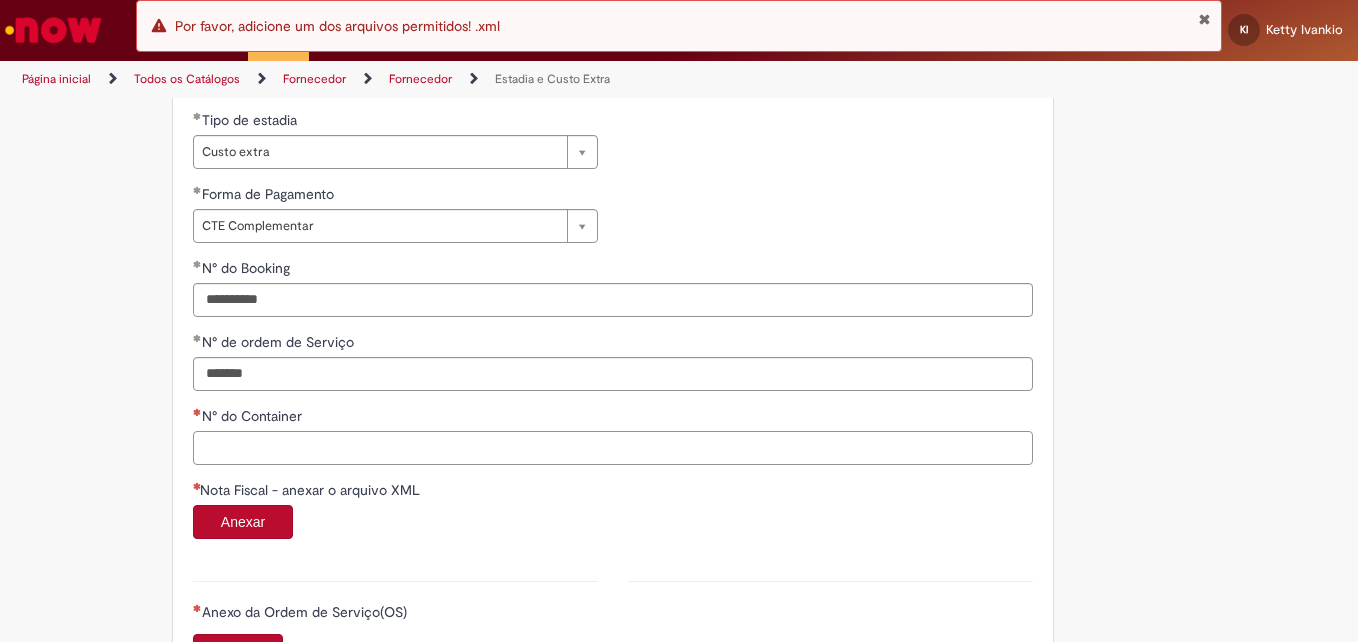 paste on "**********" 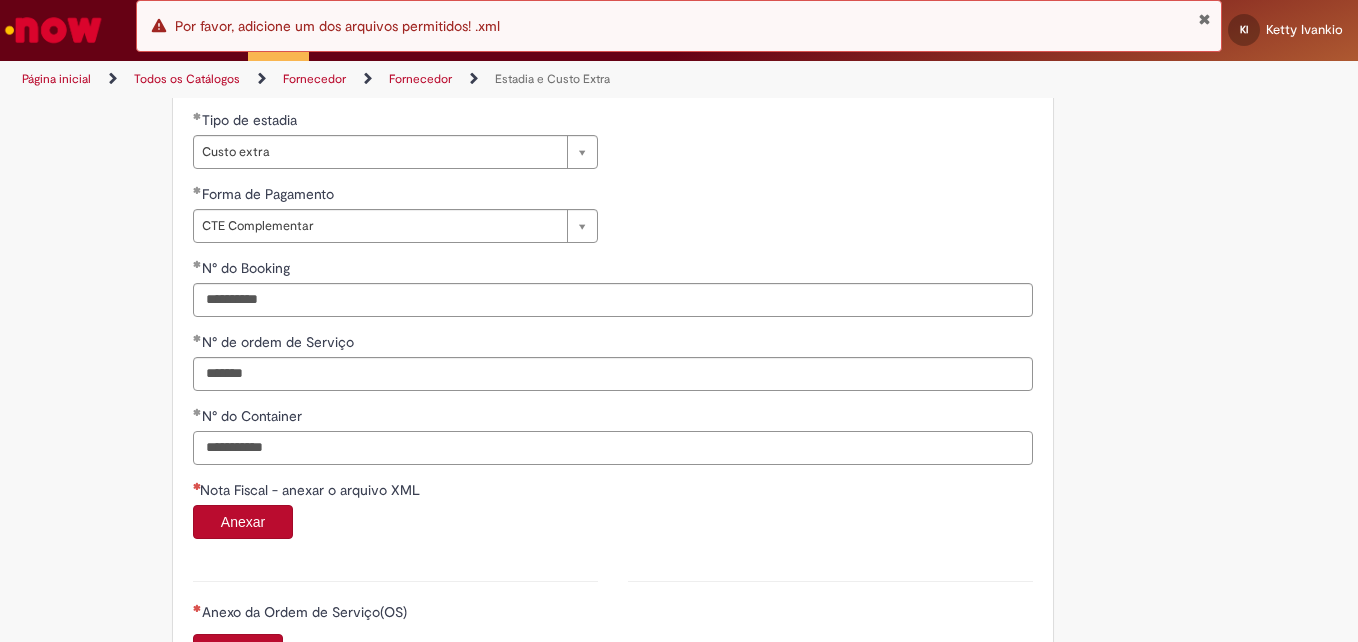 type on "**********" 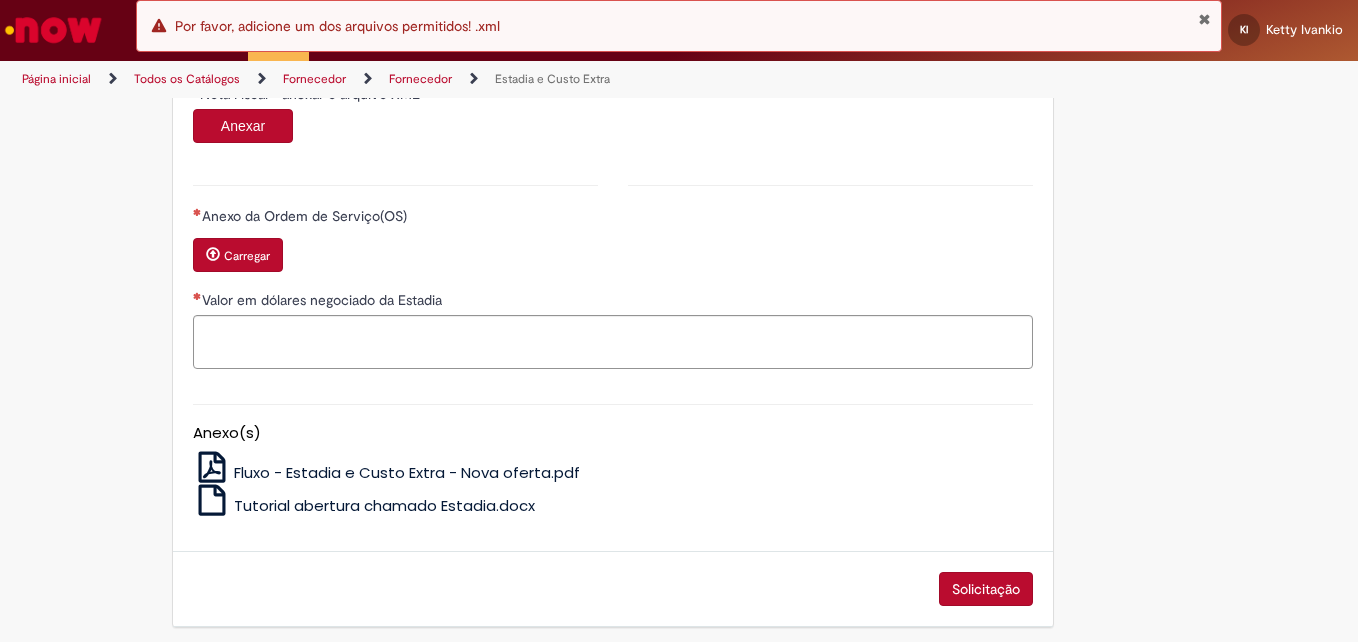 scroll, scrollTop: 1300, scrollLeft: 0, axis: vertical 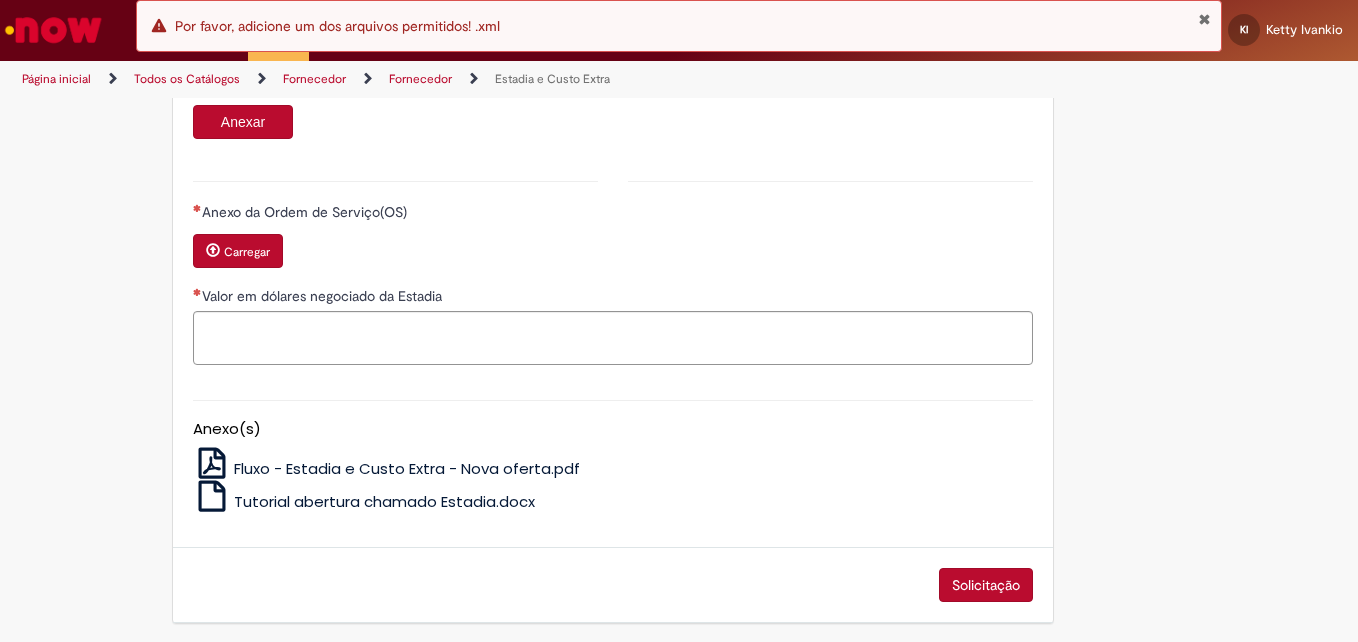 click on "Carregar" at bounding box center [247, 252] 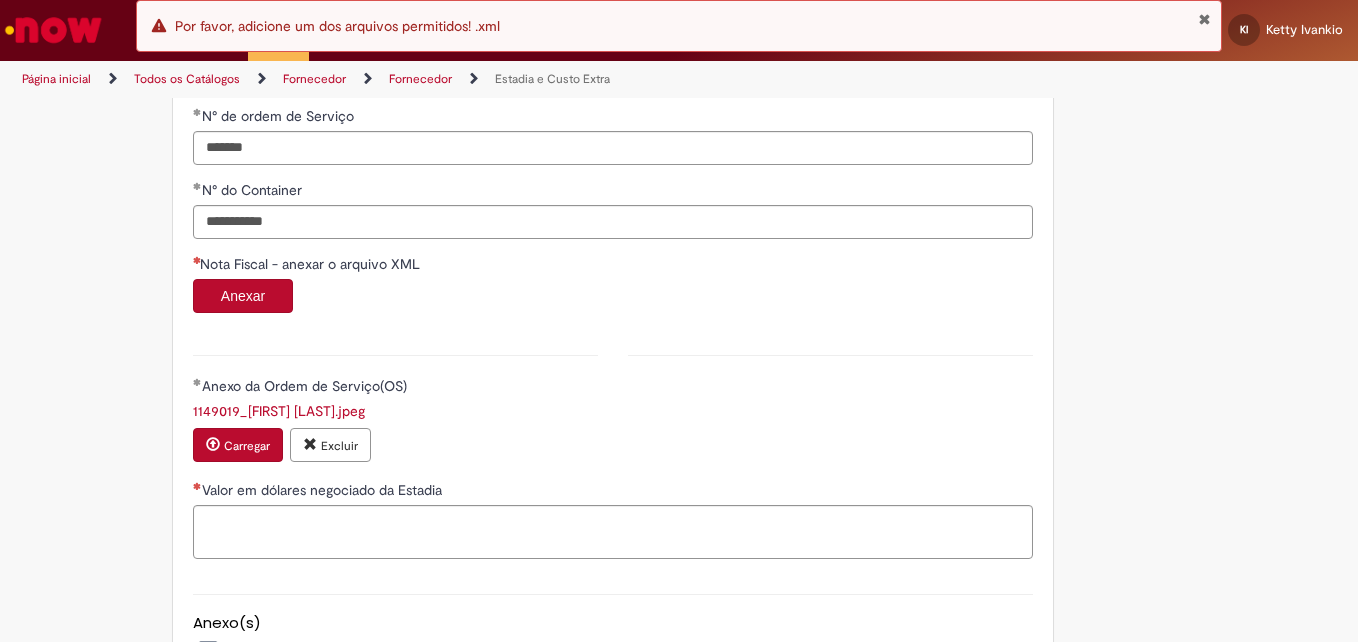 scroll, scrollTop: 1100, scrollLeft: 0, axis: vertical 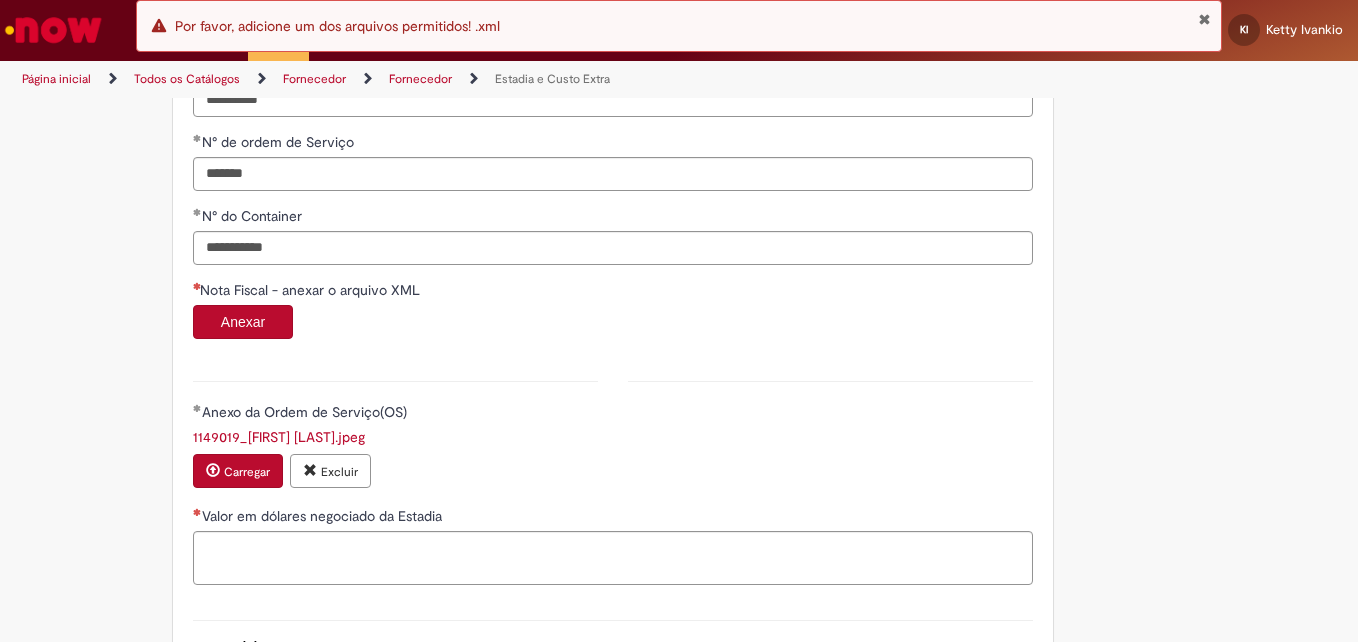 click on "Anexar" at bounding box center [243, 322] 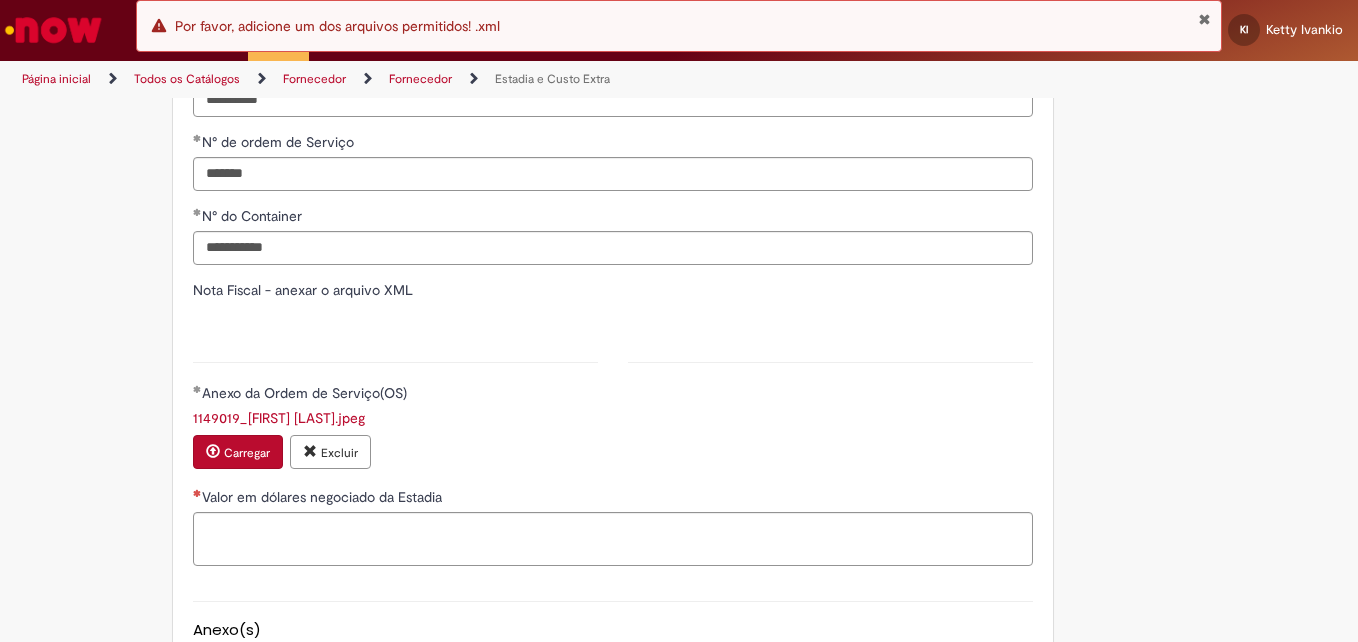 type on "*******" 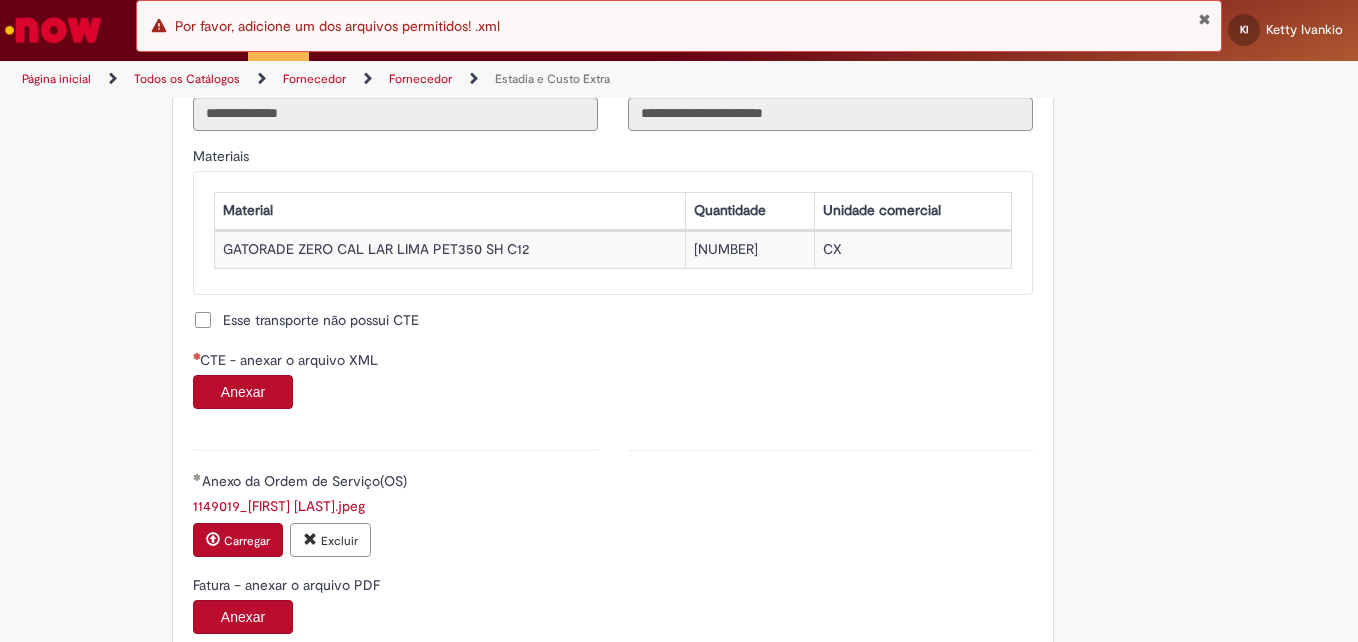 scroll, scrollTop: 1800, scrollLeft: 0, axis: vertical 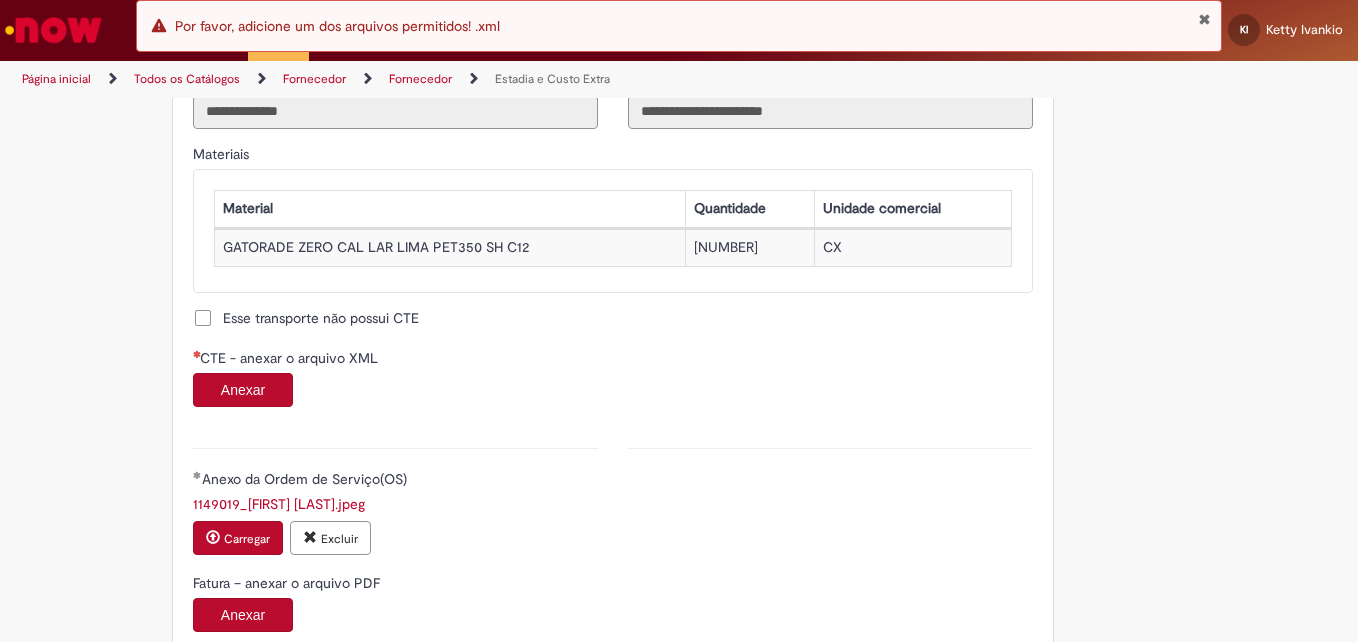 click on "Anexar" at bounding box center (243, 390) 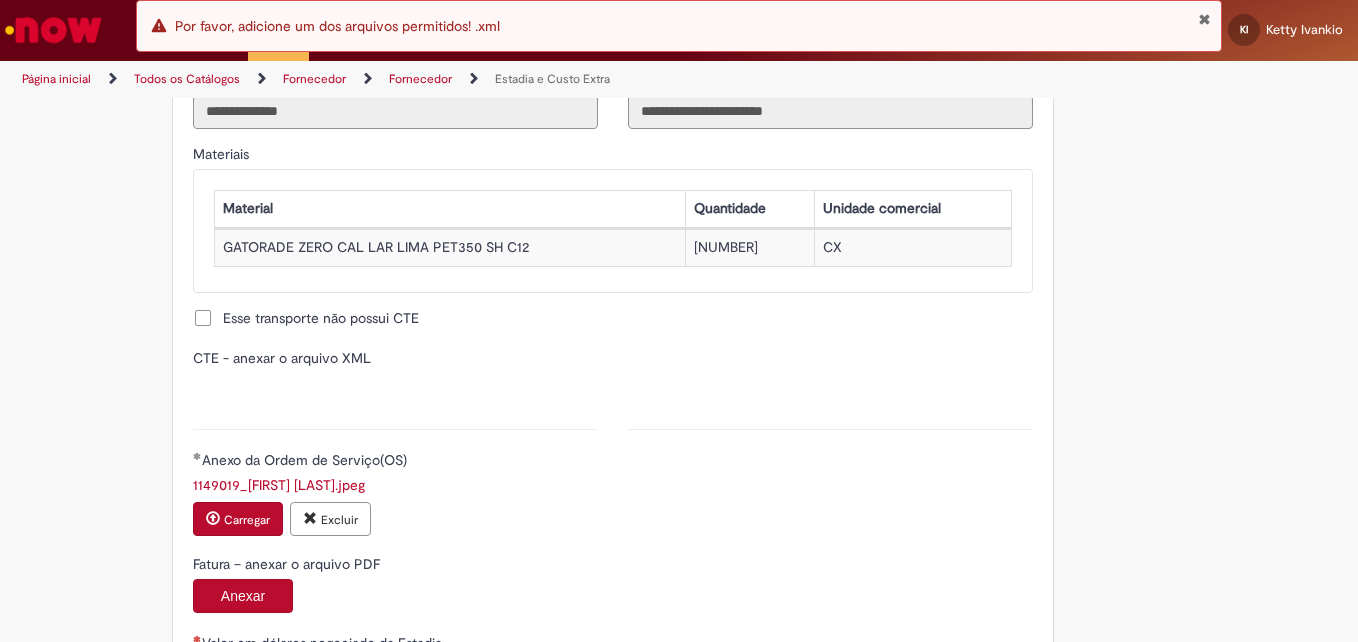 type on "**********" 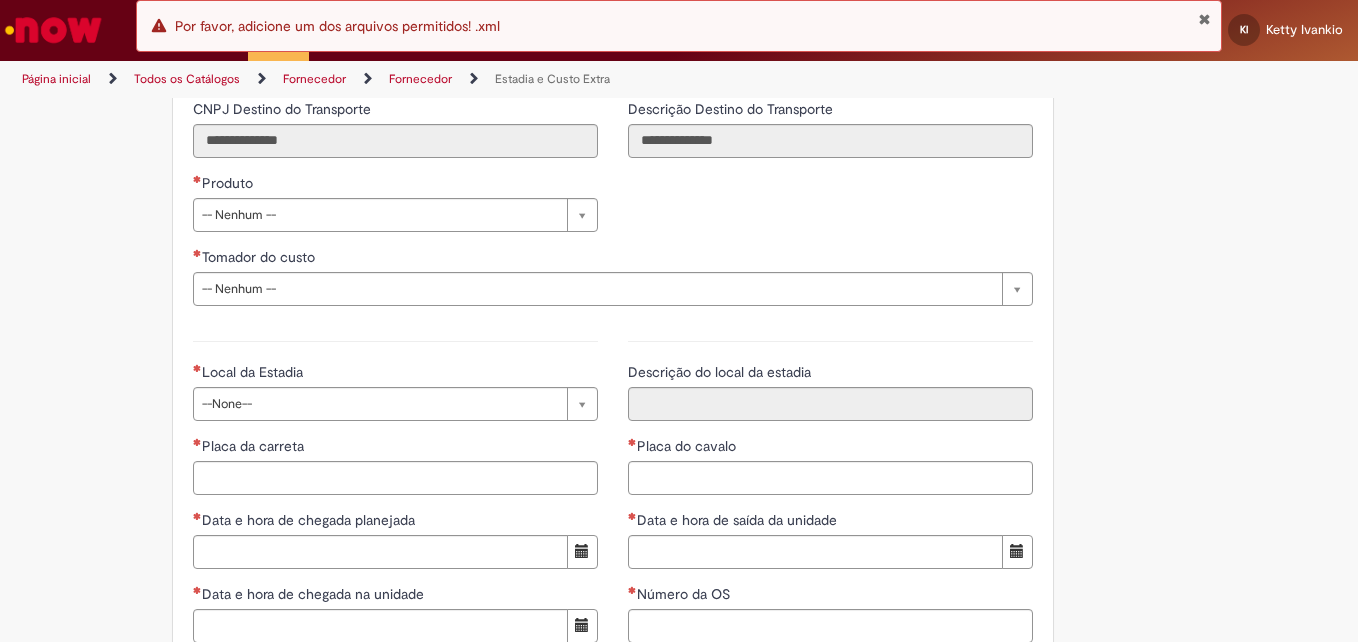 scroll, scrollTop: 2700, scrollLeft: 0, axis: vertical 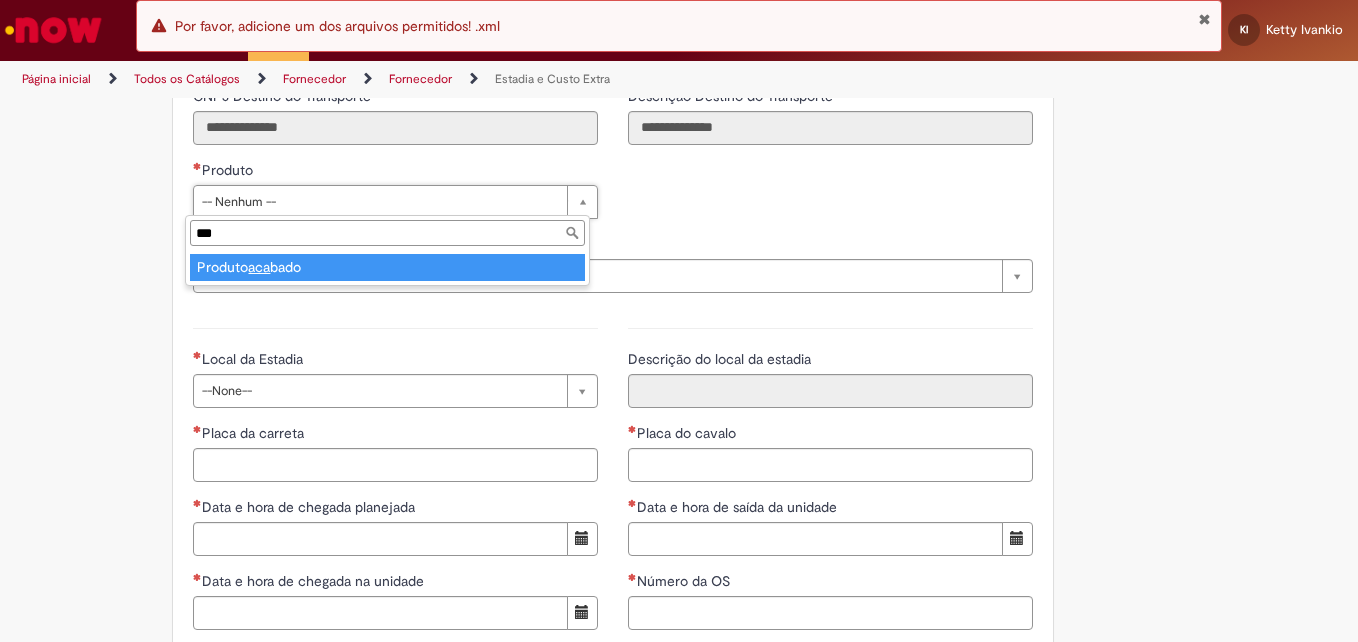 type on "***" 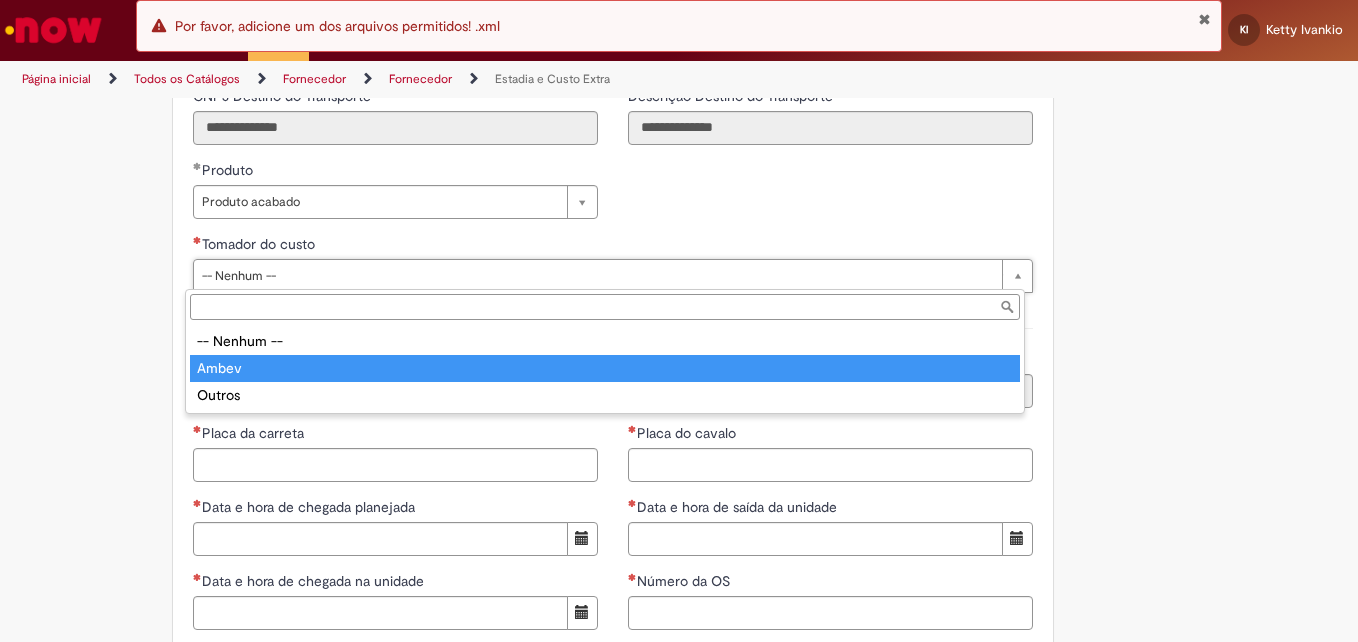 type on "*****" 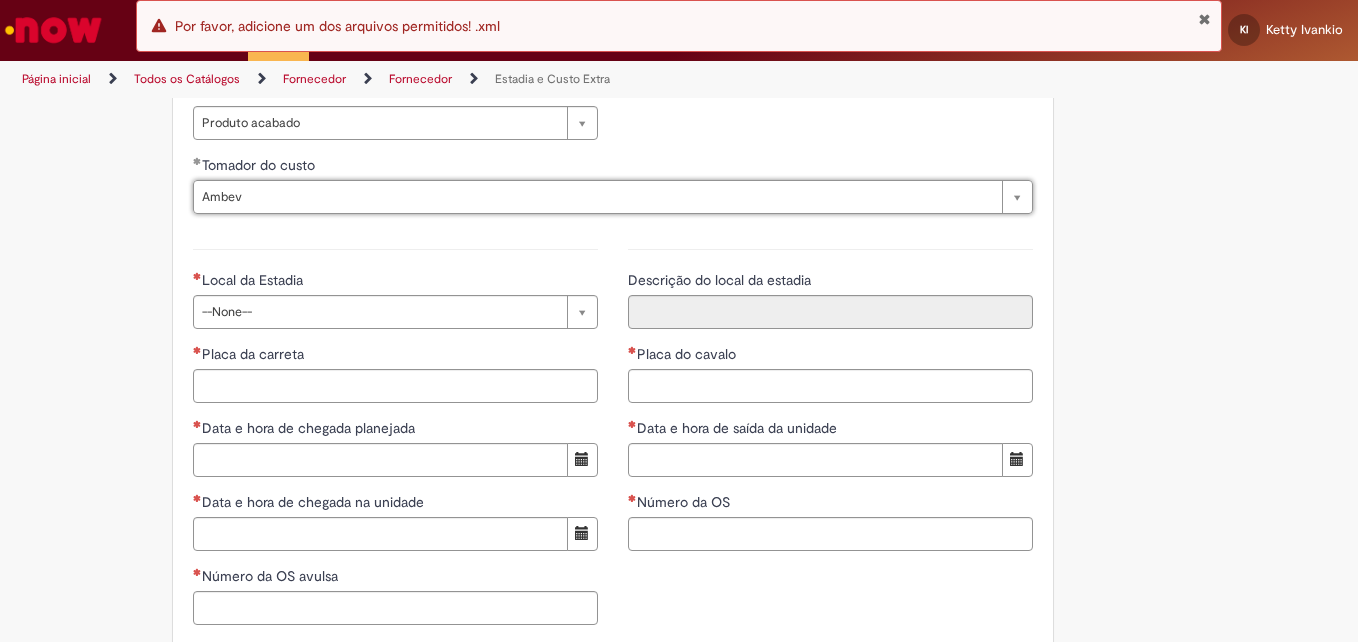 scroll, scrollTop: 2800, scrollLeft: 0, axis: vertical 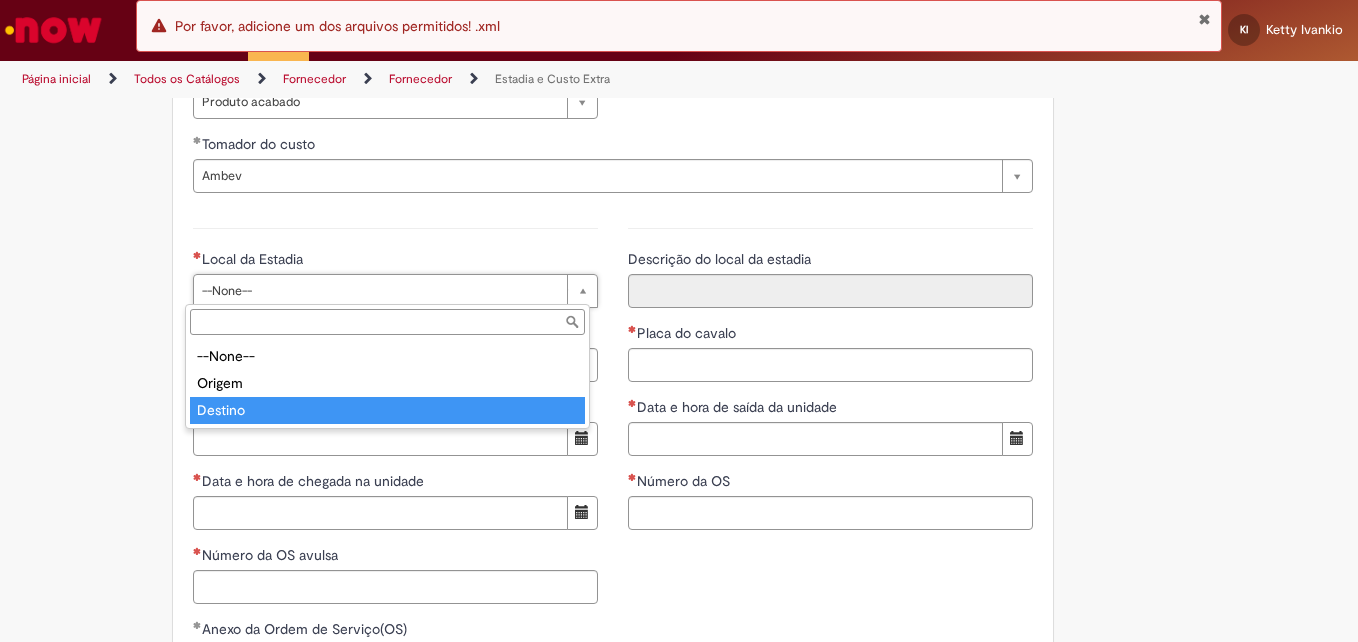 type on "*******" 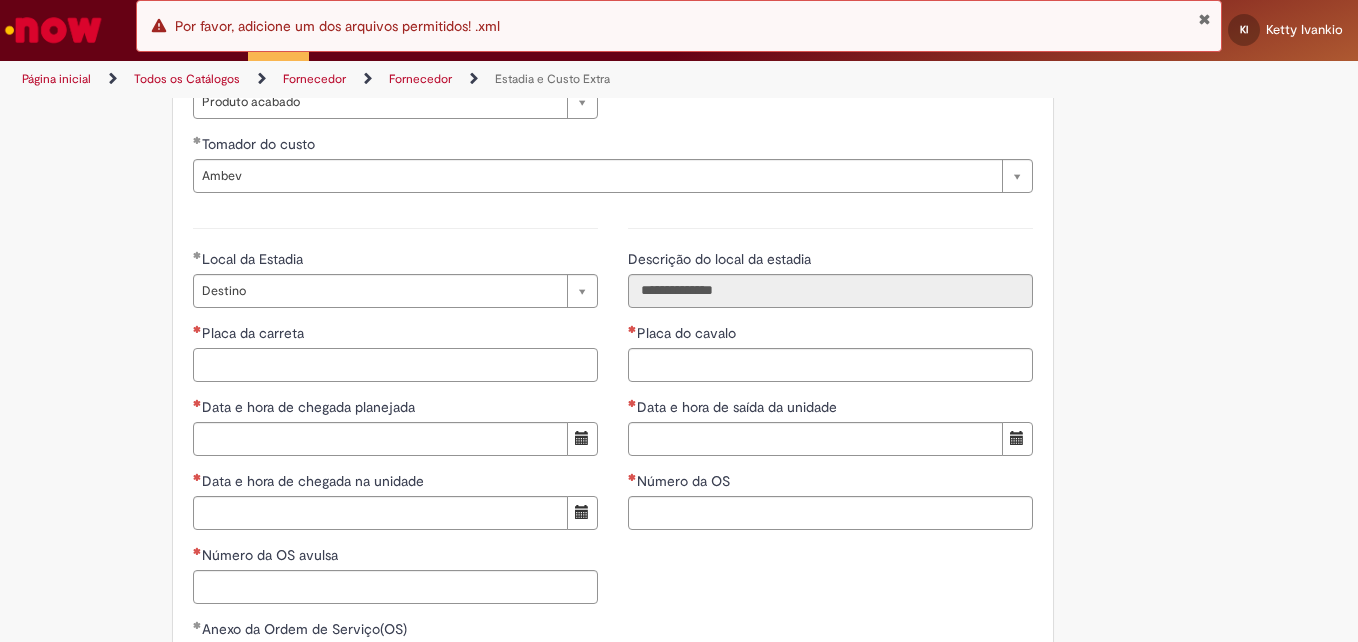 click on "Placa da carreta" at bounding box center (395, 365) 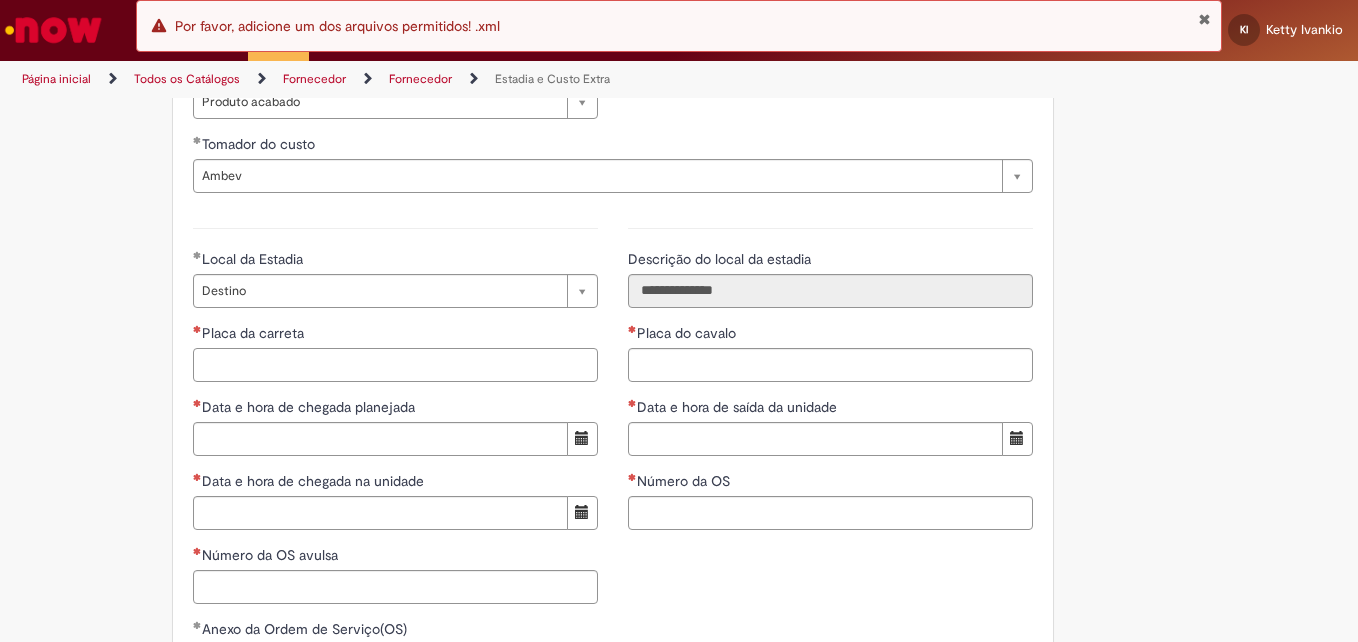 paste on "*******" 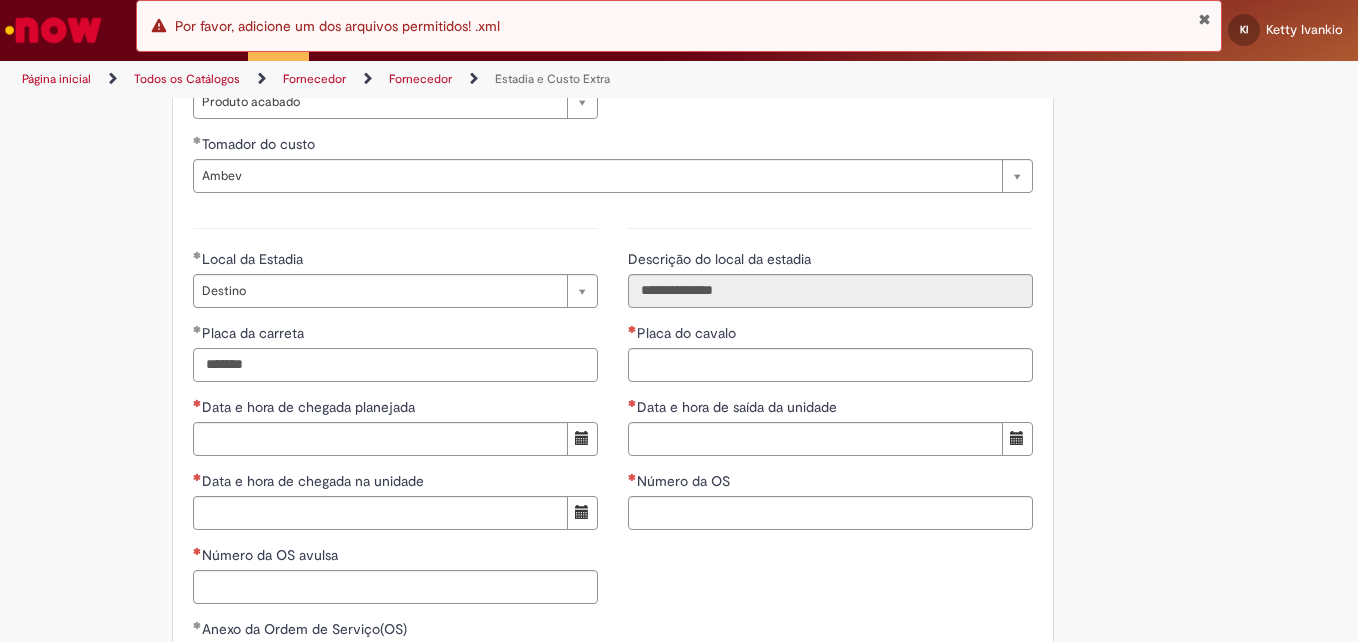 type on "*******" 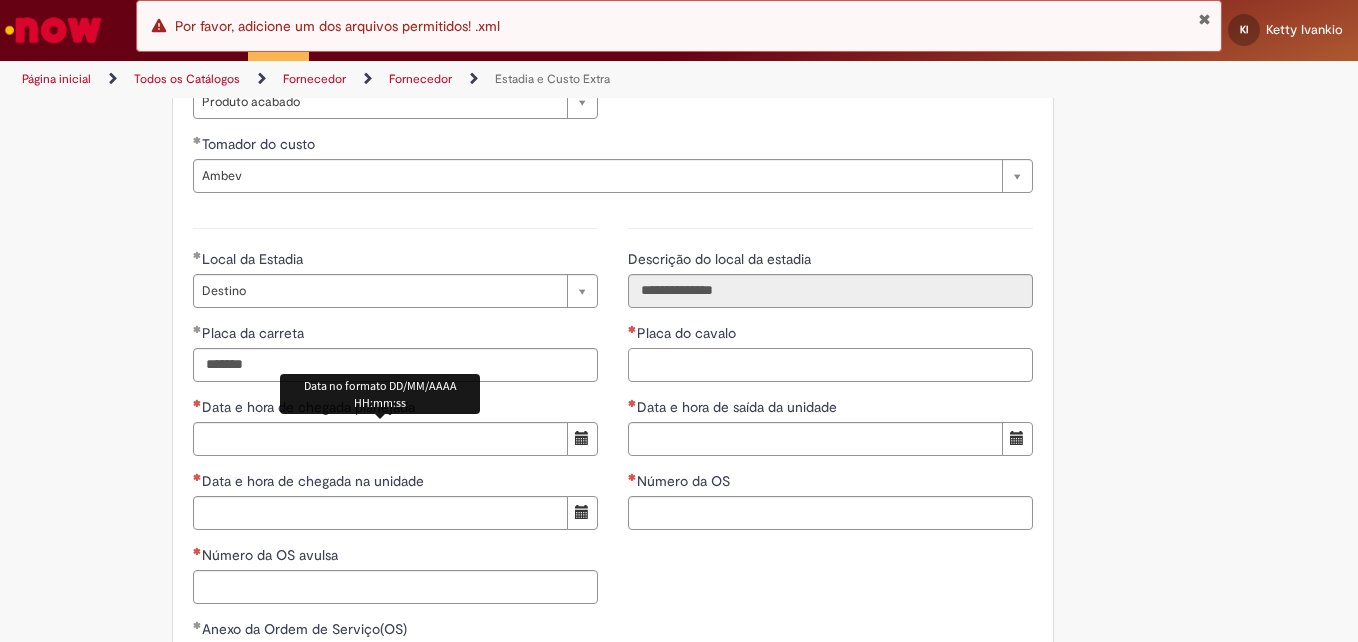 click on "Placa do cavalo" at bounding box center [830, 365] 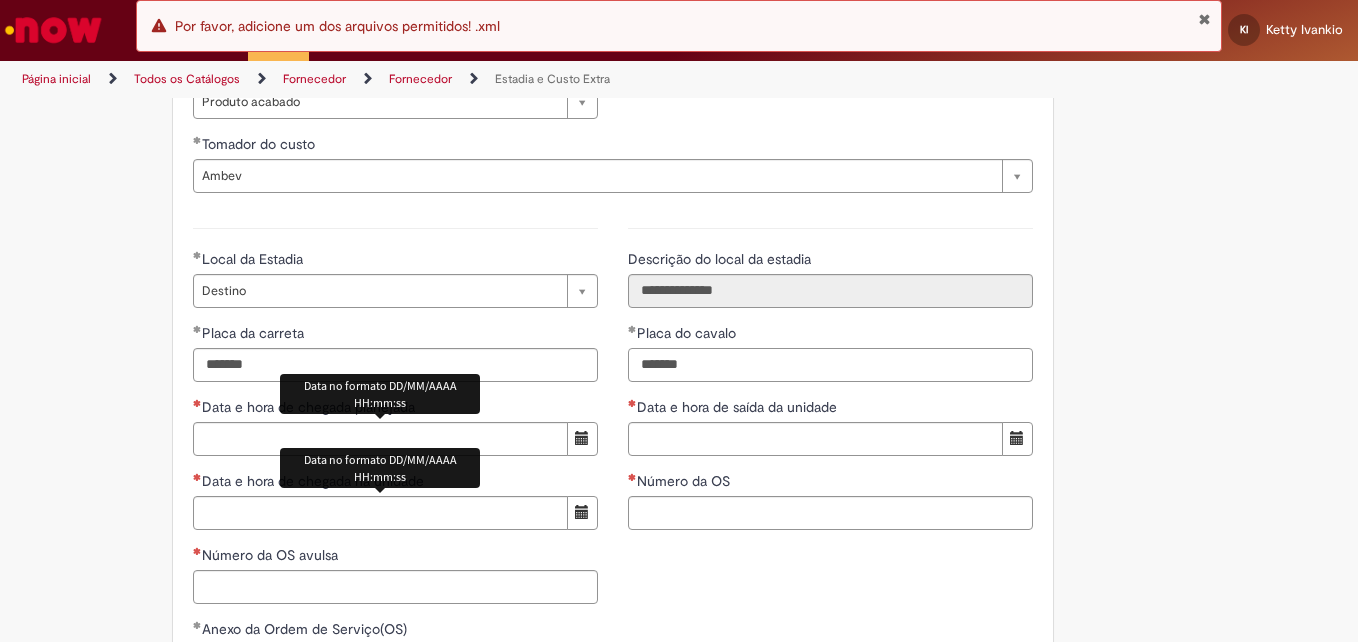 type on "*******" 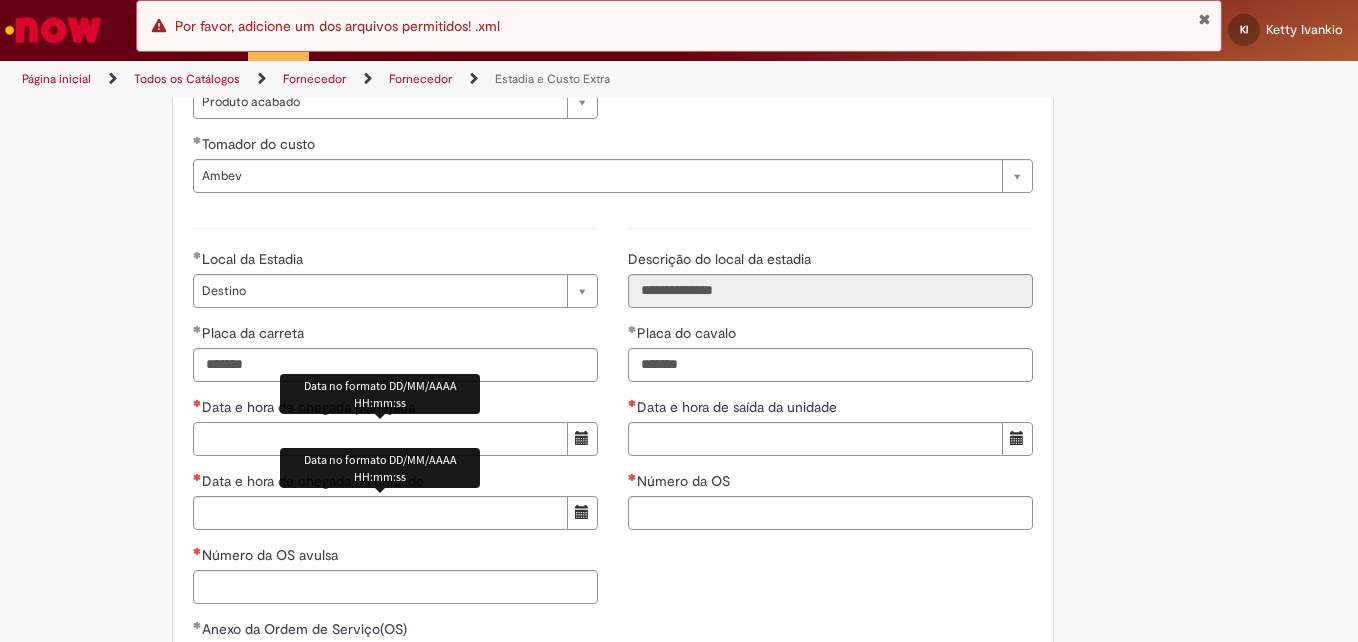 click on "Data e hora de chegada planejada" at bounding box center (380, 439) 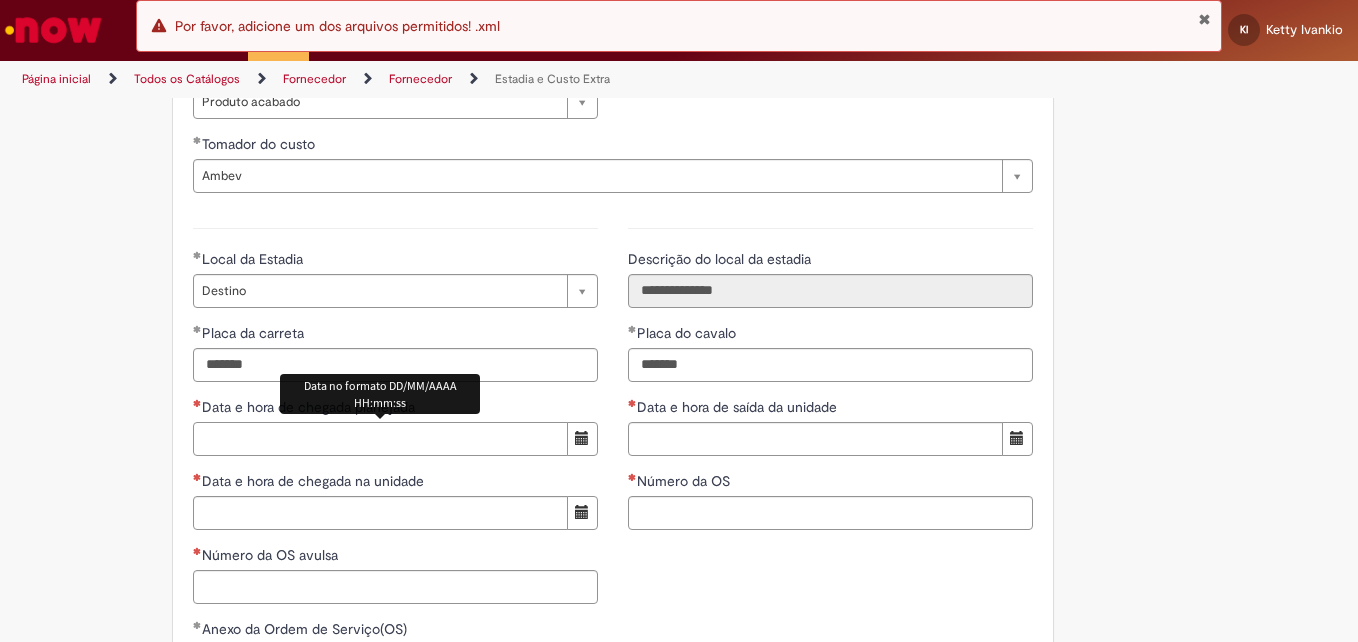 paste on "**********" 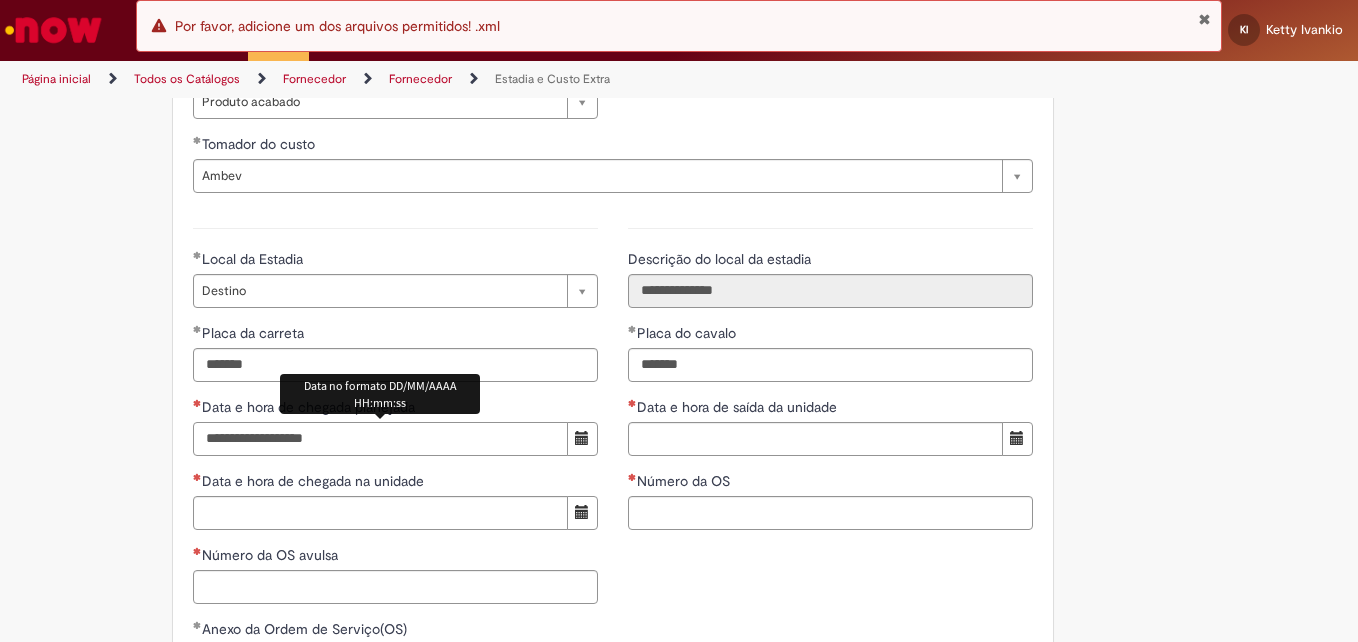 type on "**********" 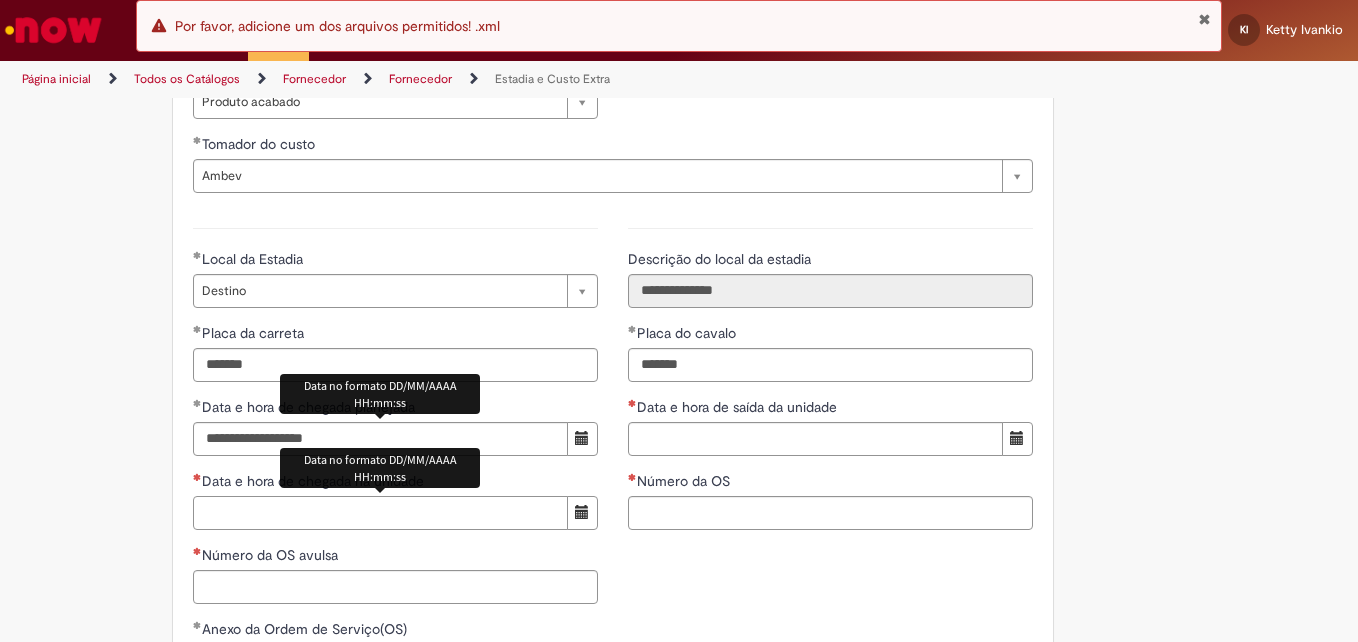 click on "Data e hora de chegada na unidade" at bounding box center [380, 513] 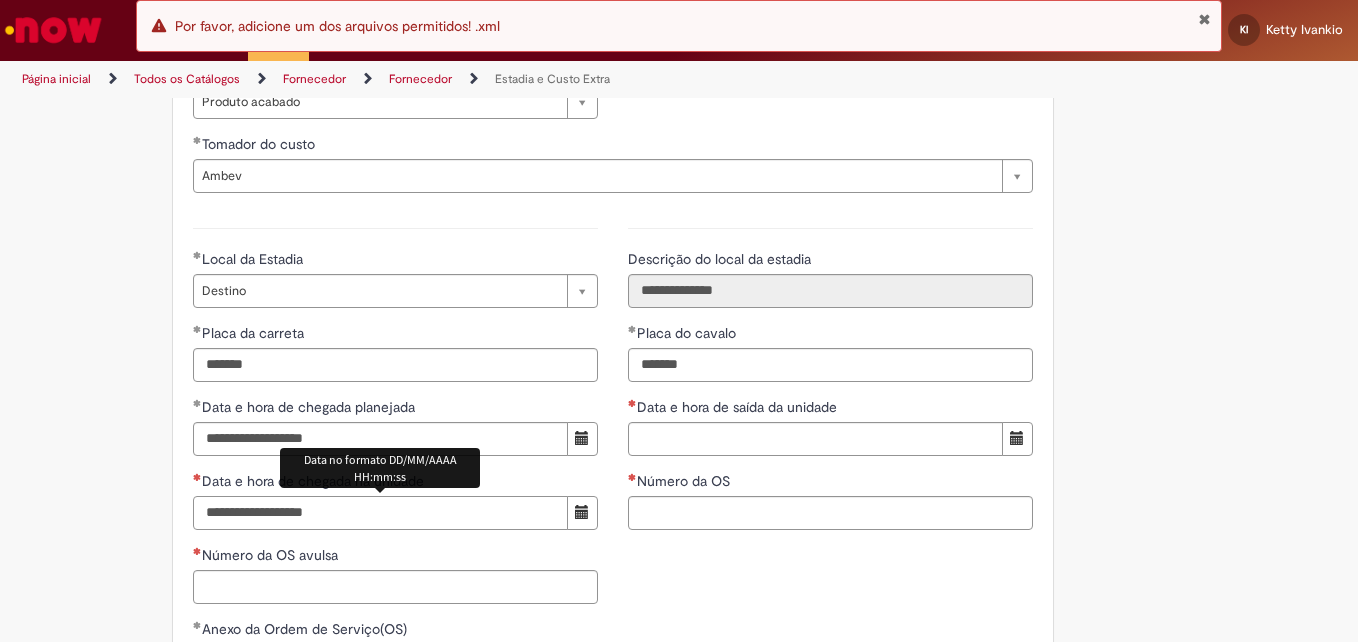 type on "**********" 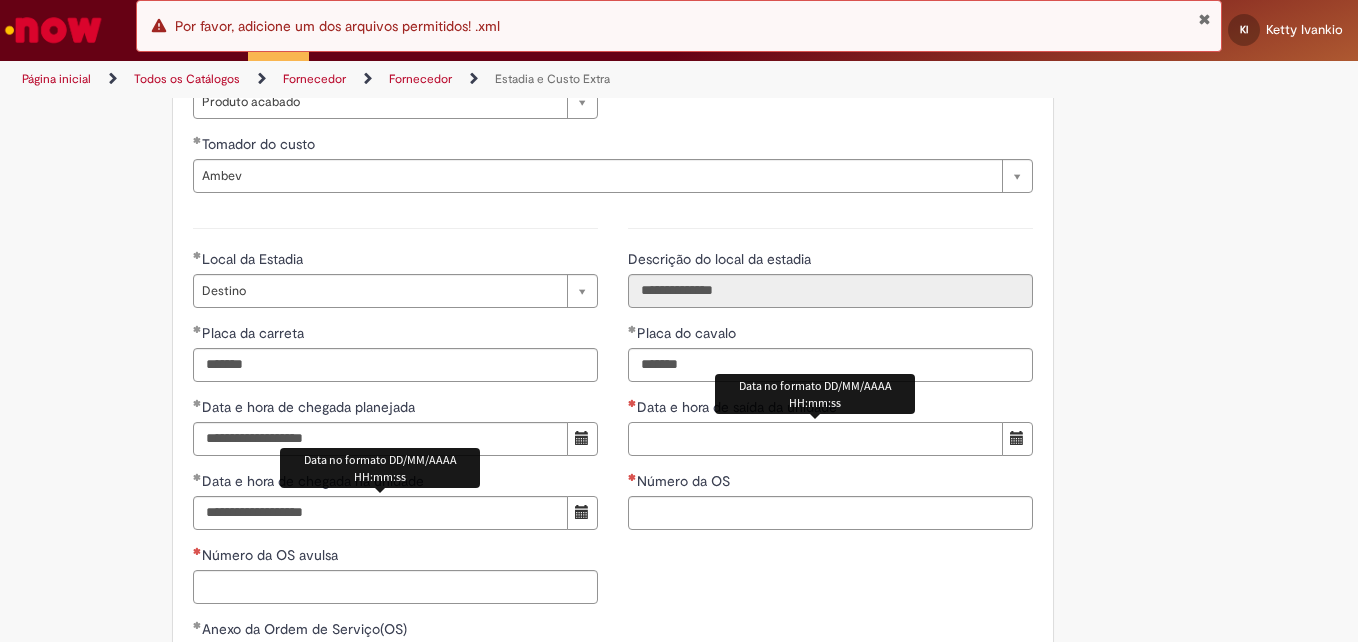 click on "Data e hora de saída da unidade" at bounding box center [815, 439] 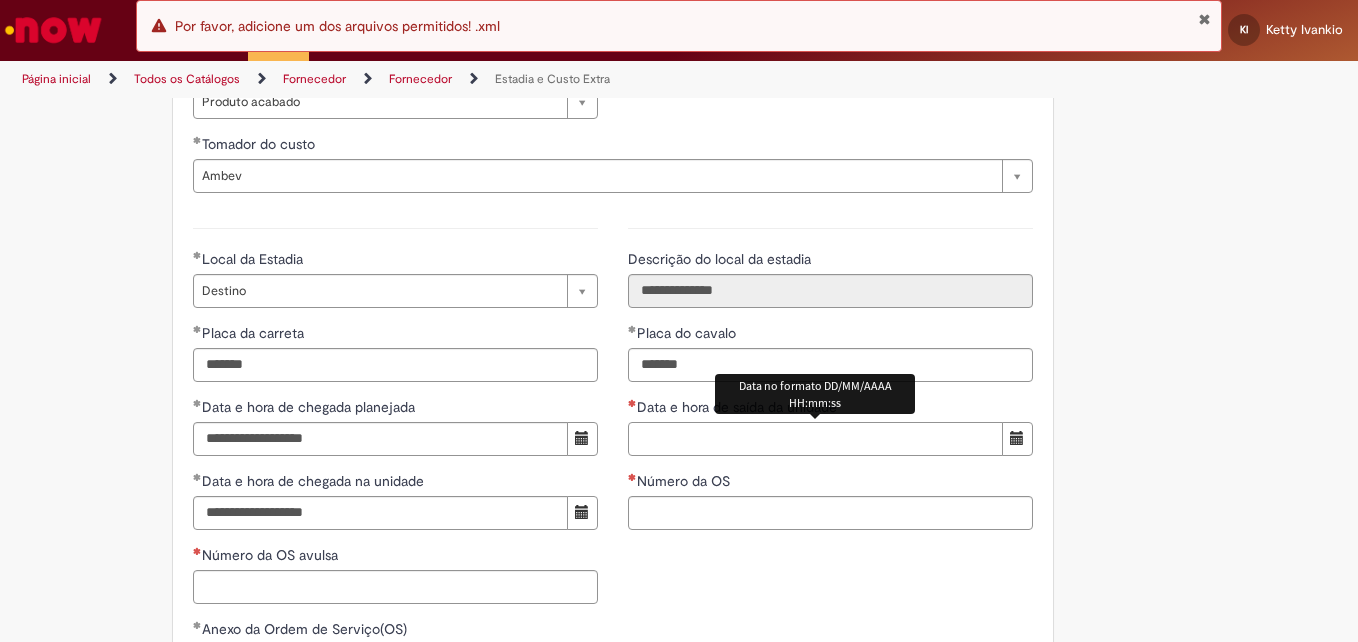 paste on "**********" 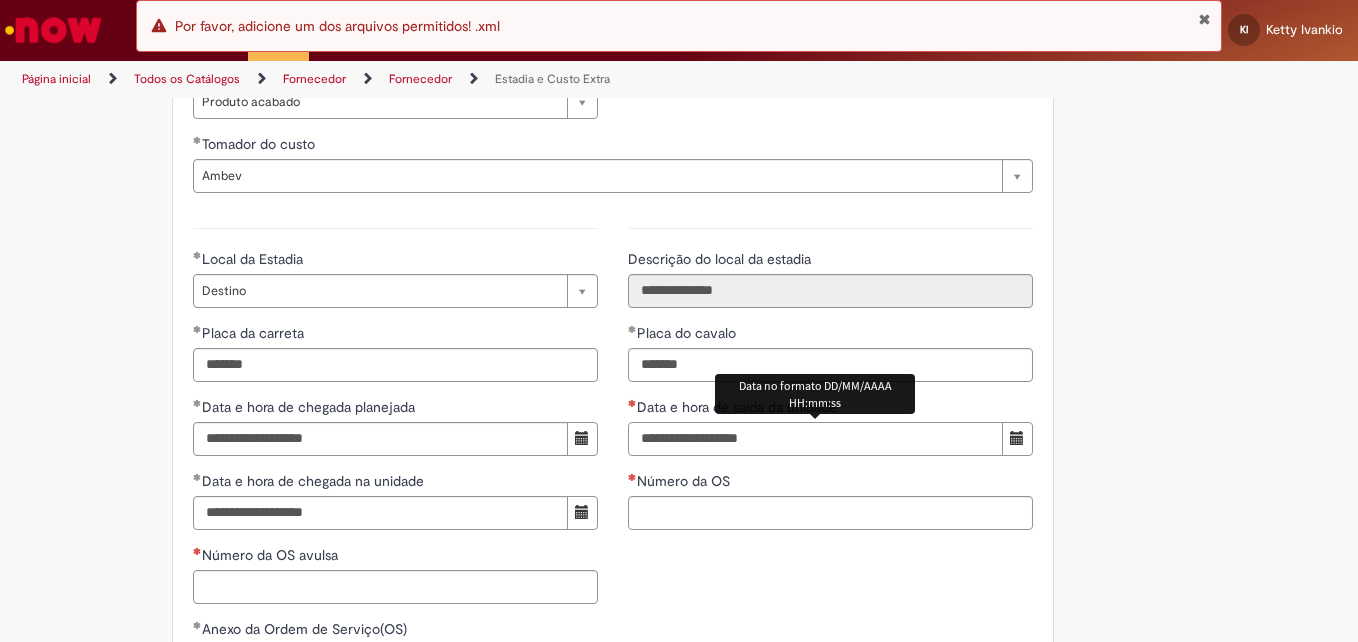 type on "**********" 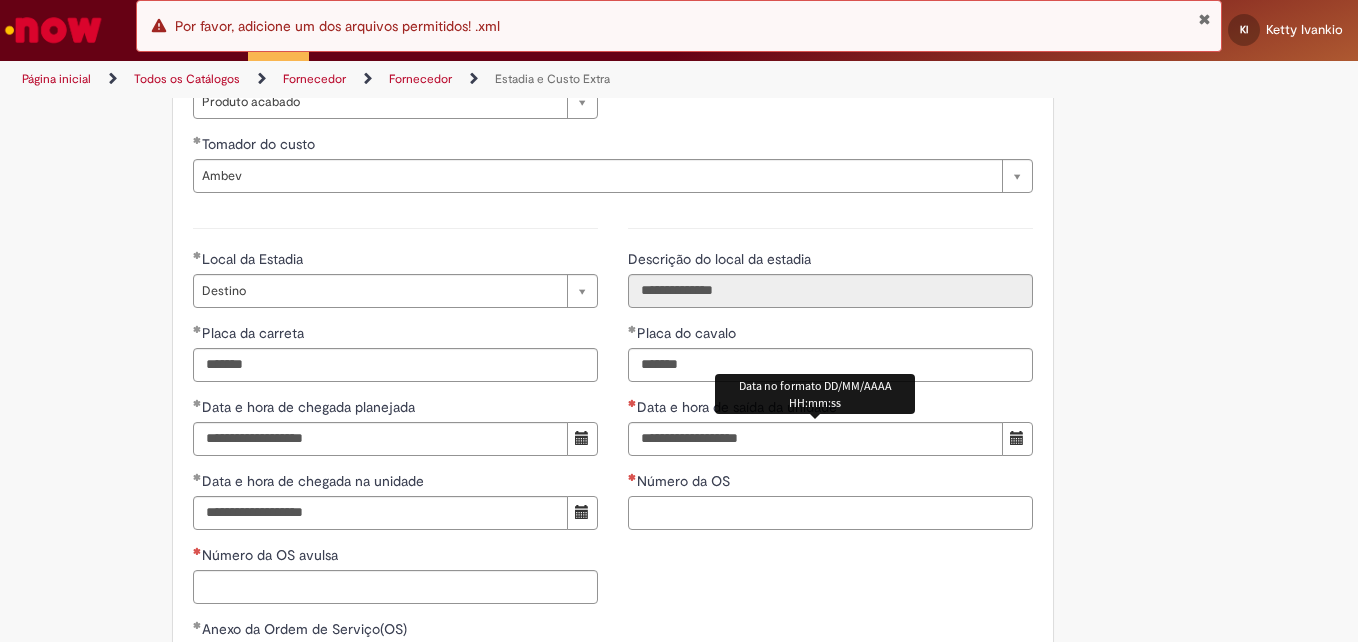 click on "Número da OS" at bounding box center (830, 513) 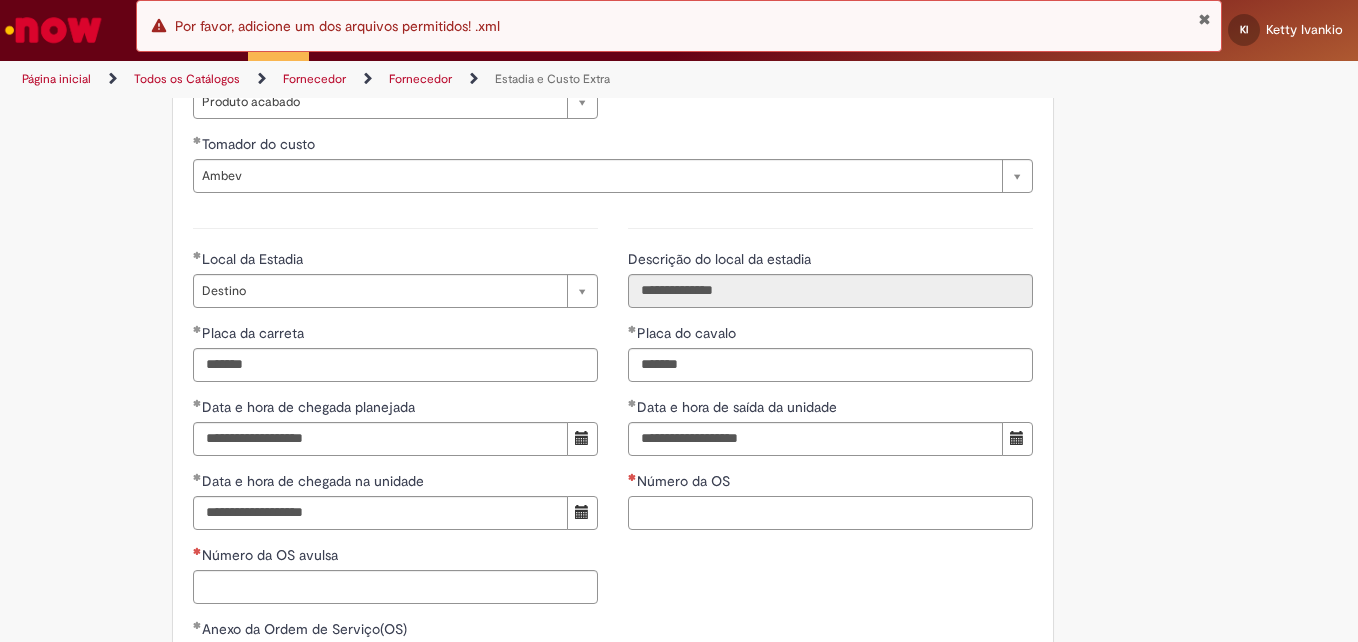 click on "Número da OS" at bounding box center [830, 513] 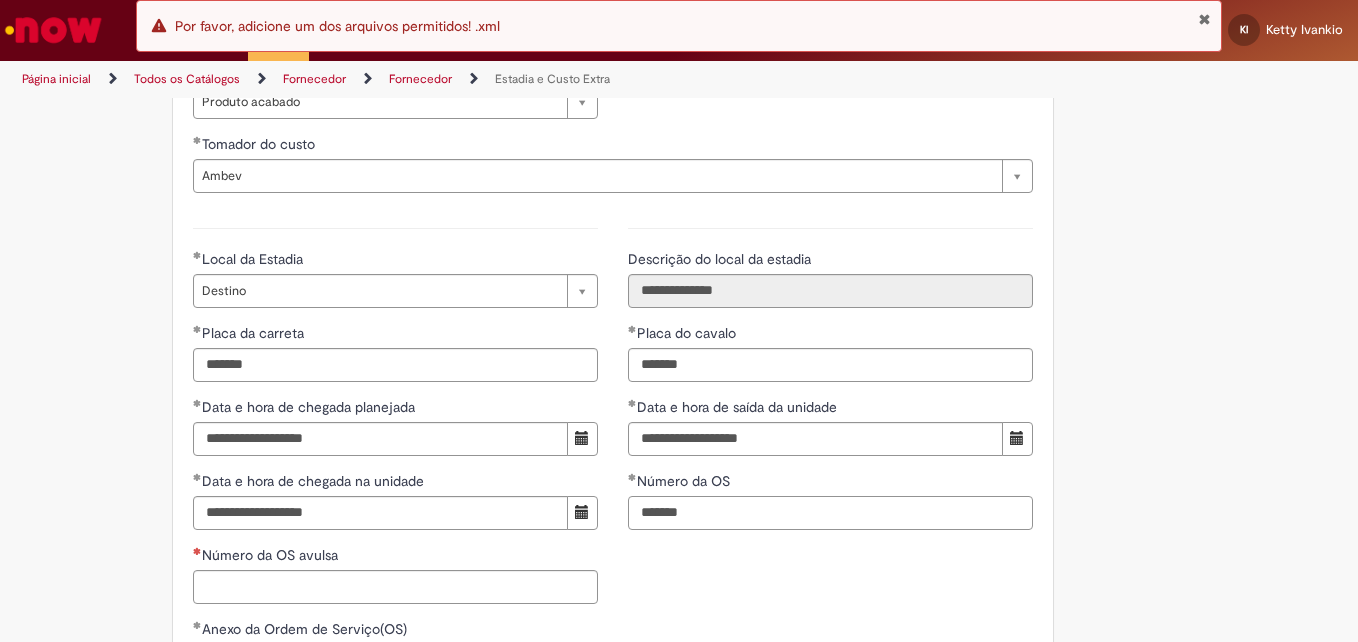 type on "*******" 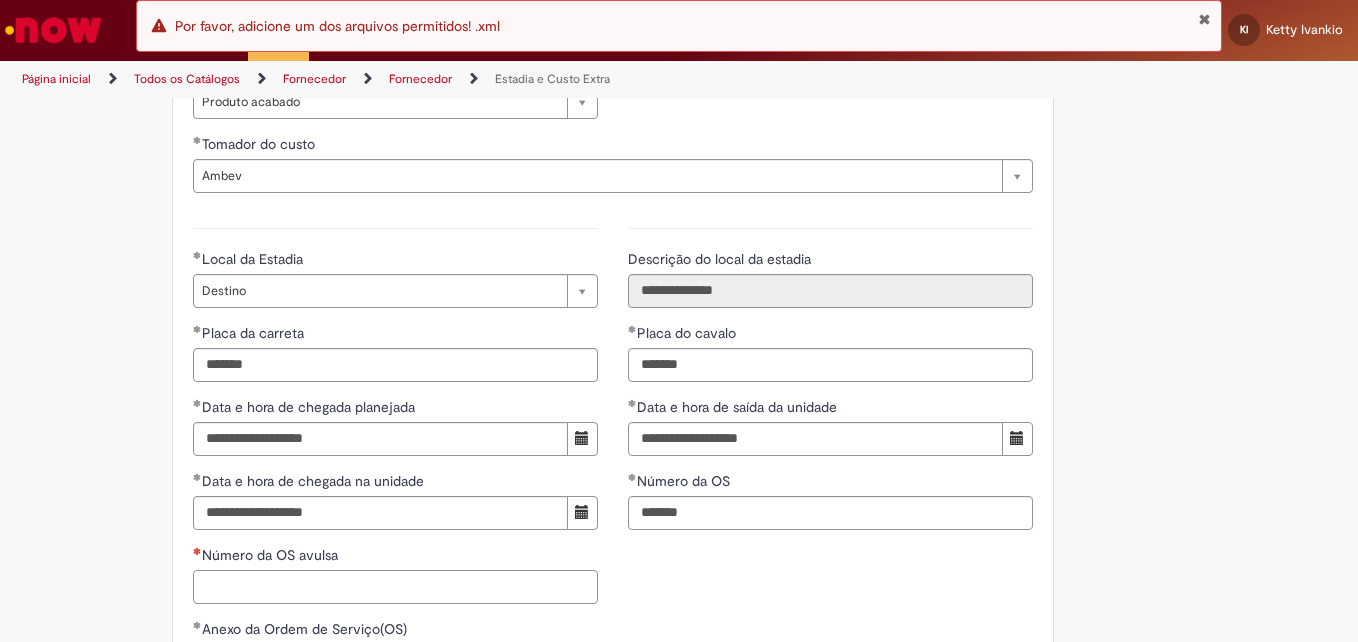 click on "Número da OS avulsa" at bounding box center [395, 587] 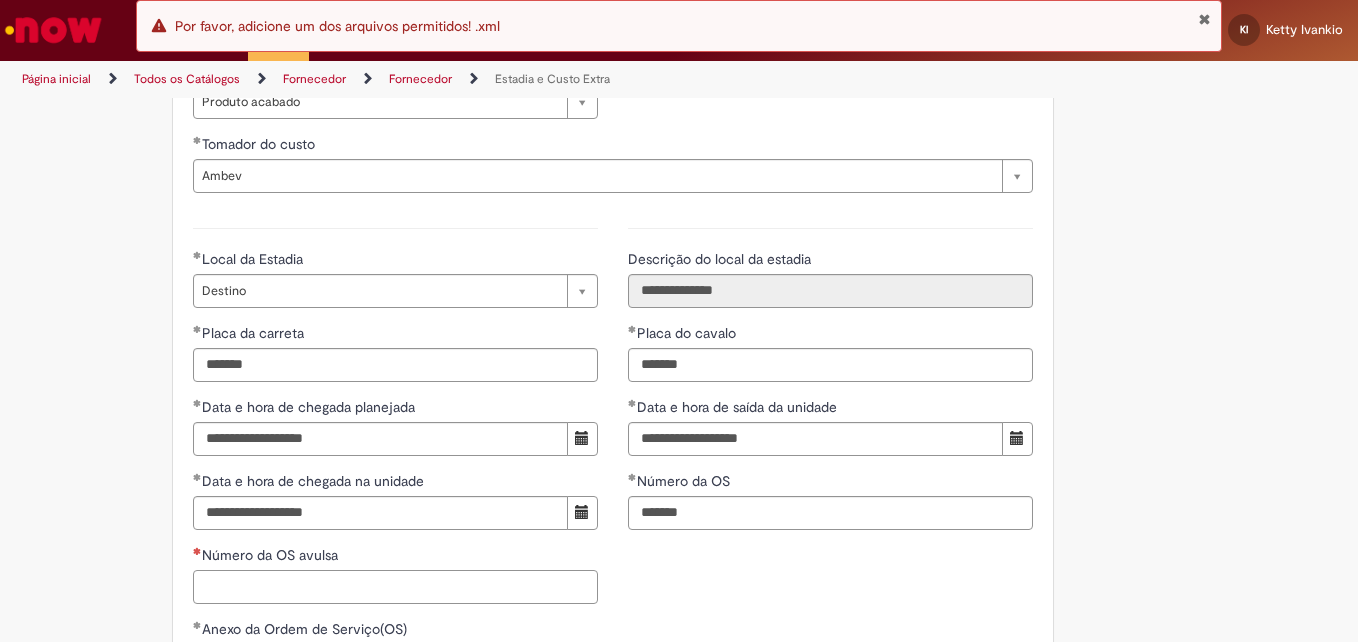 paste on "*******" 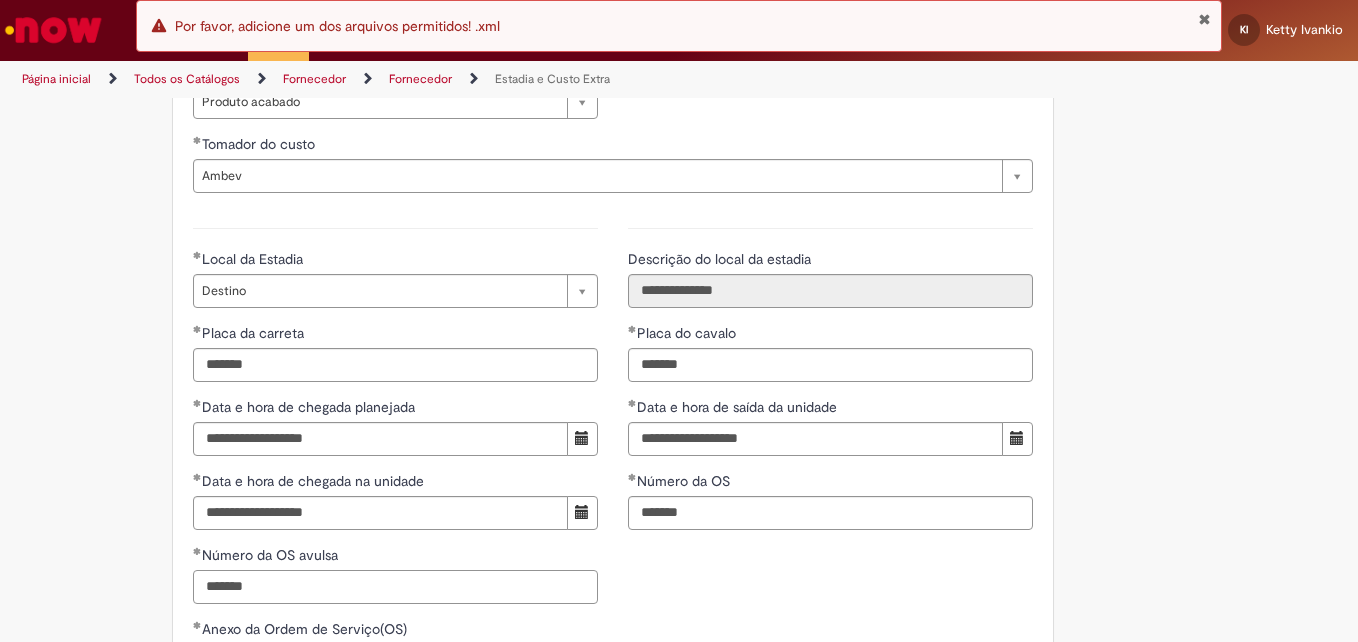 type on "*******" 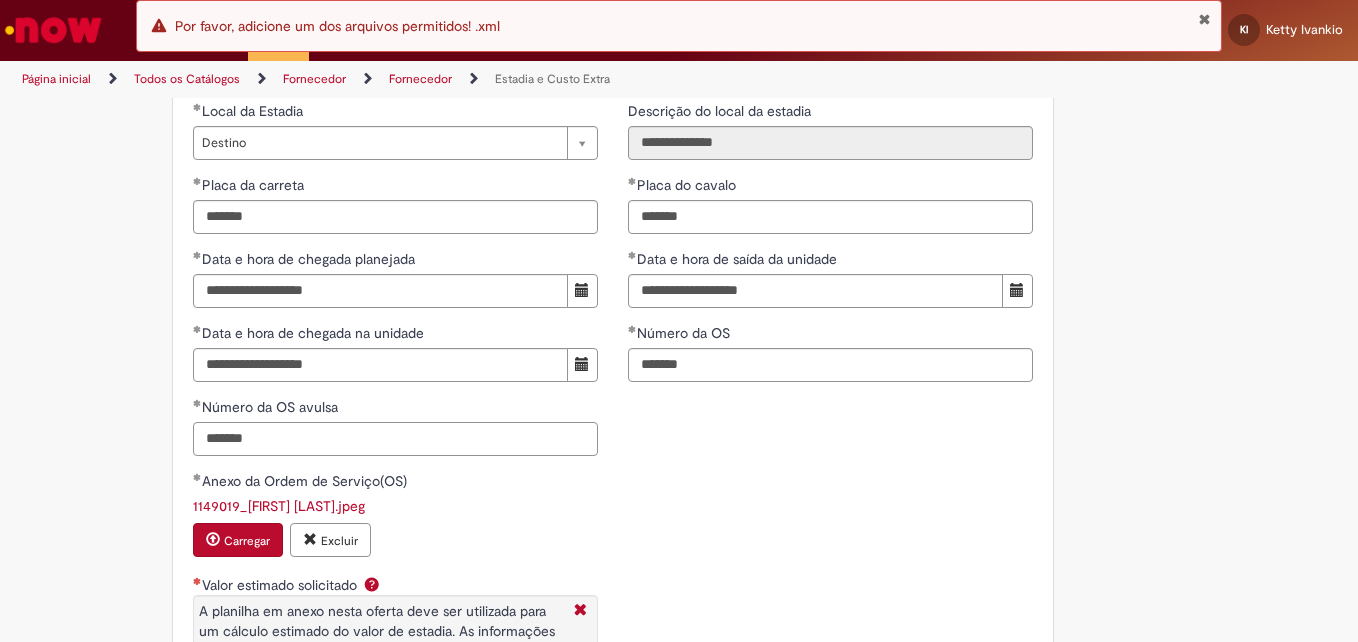 scroll, scrollTop: 3300, scrollLeft: 0, axis: vertical 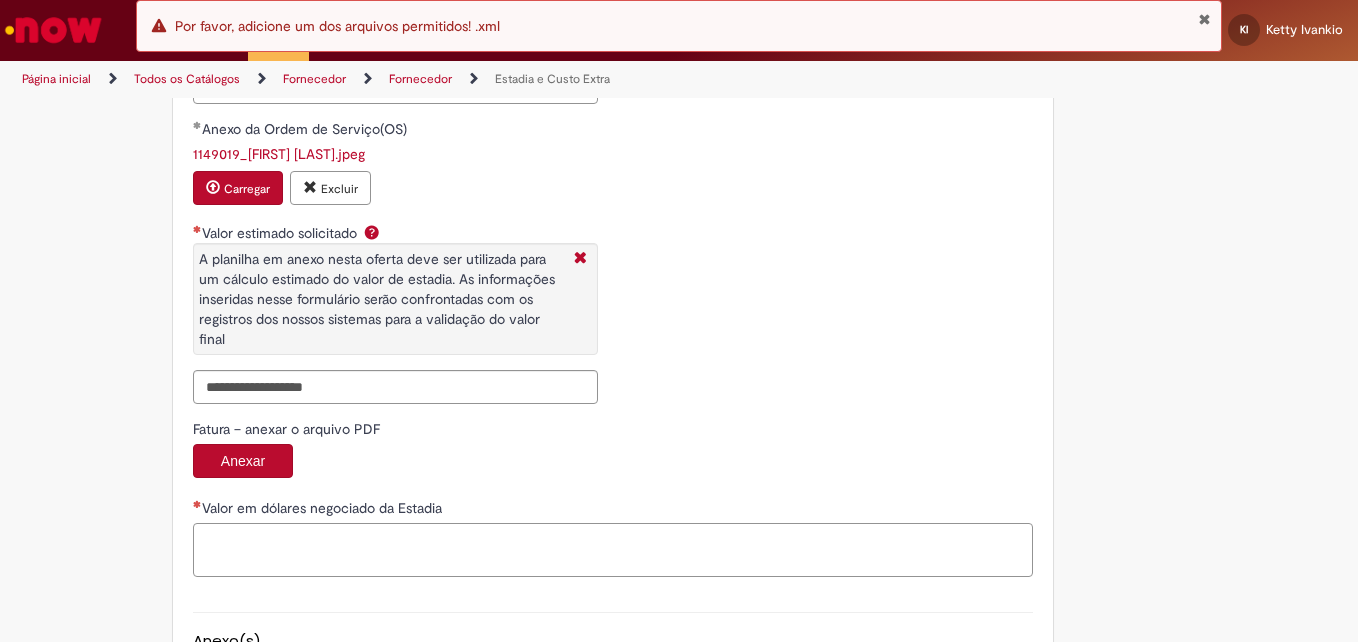 click on "Valor em dólares negociado da Estadia" at bounding box center (613, 550) 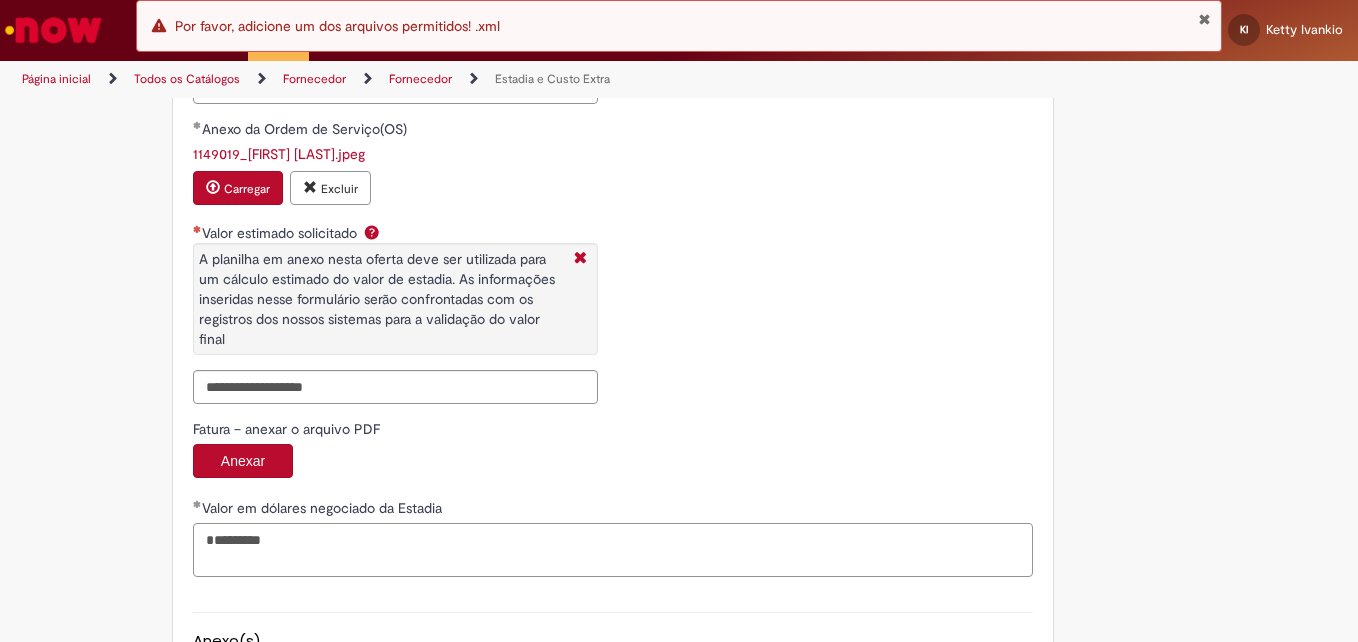 type on "********" 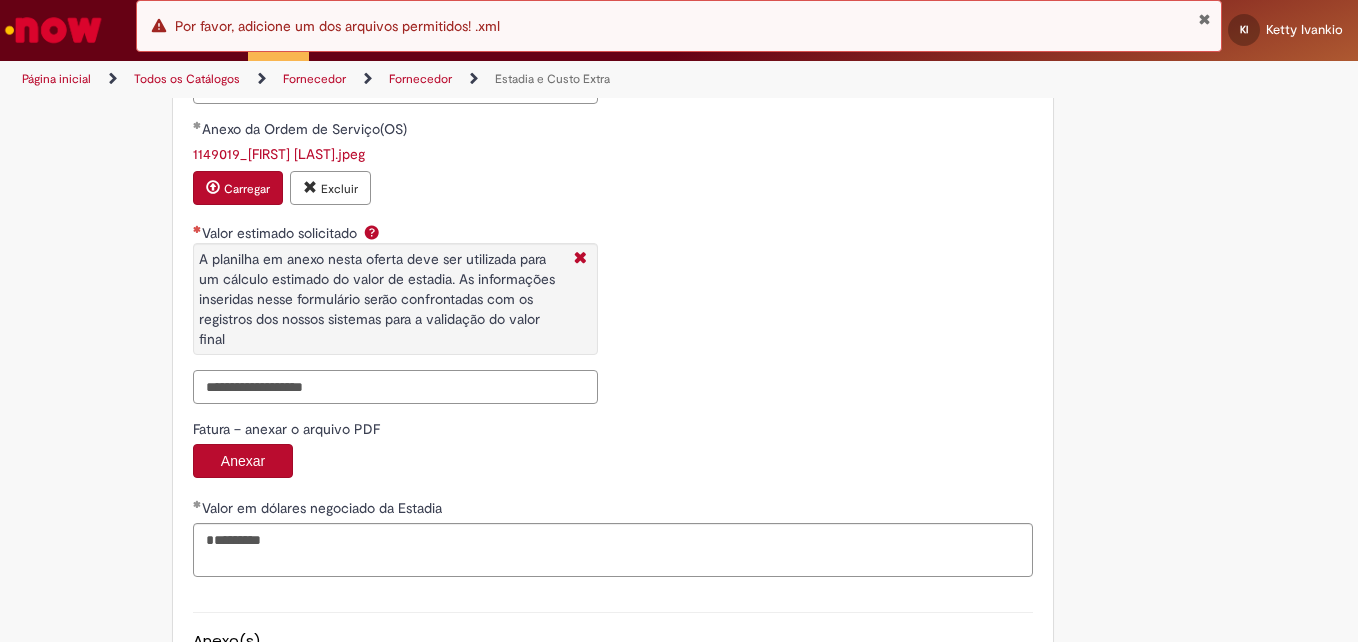 click on "Valor estimado solicitado A planilha em anexo nesta oferta deve ser utilizada para um cálculo estimado do valor de estadia. As informações inseridas nesse formulário serão confrontadas com os registros dos nossos sistemas para a validação do valor final" at bounding box center (395, 387) 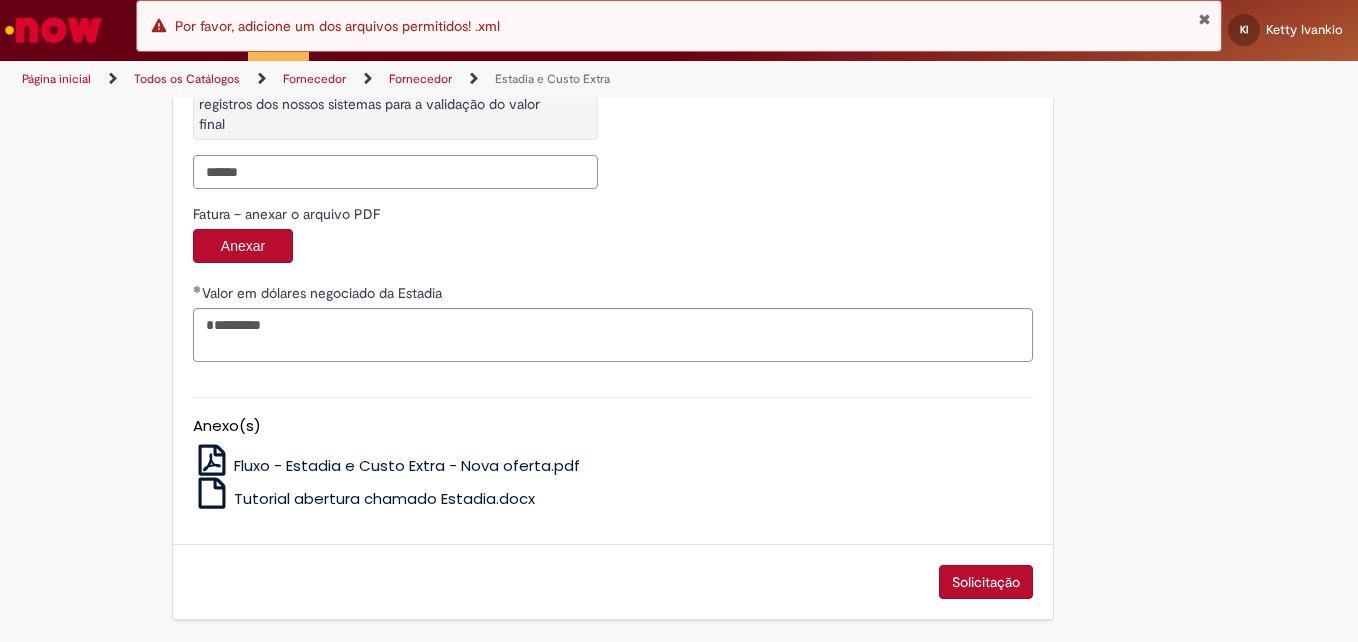 scroll, scrollTop: 3516, scrollLeft: 0, axis: vertical 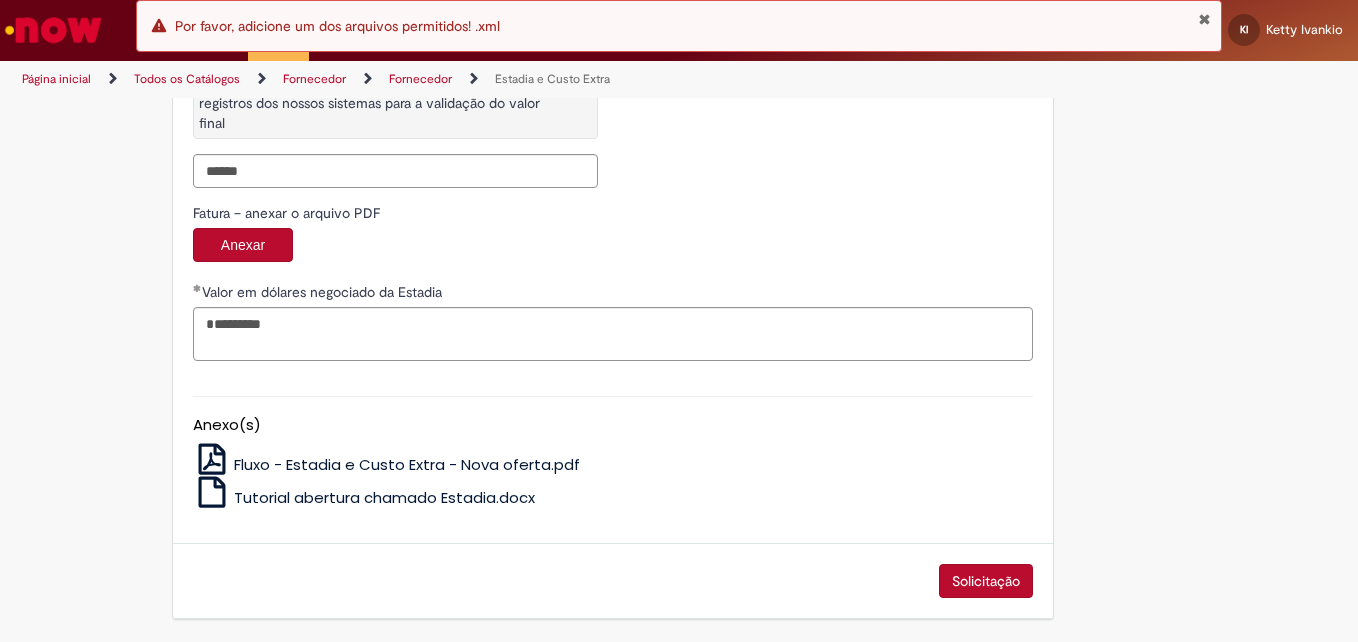 click on "Solicitação" at bounding box center [986, 581] 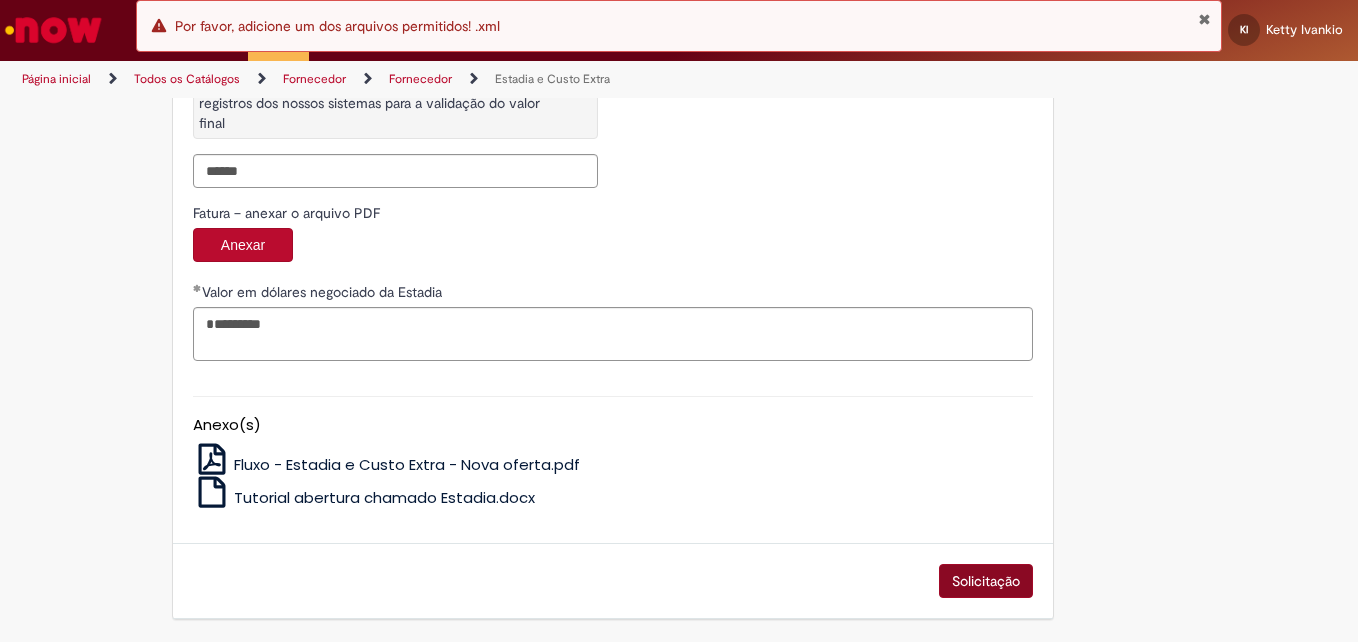 type on "*********" 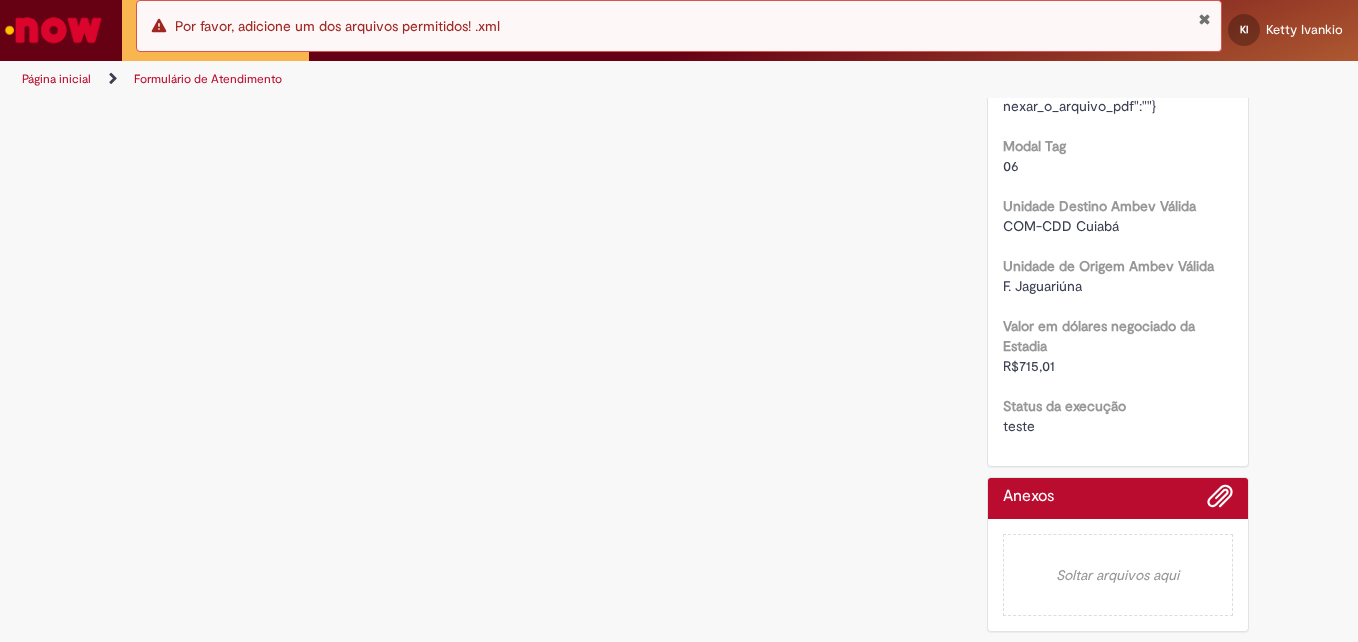 scroll, scrollTop: 0, scrollLeft: 0, axis: both 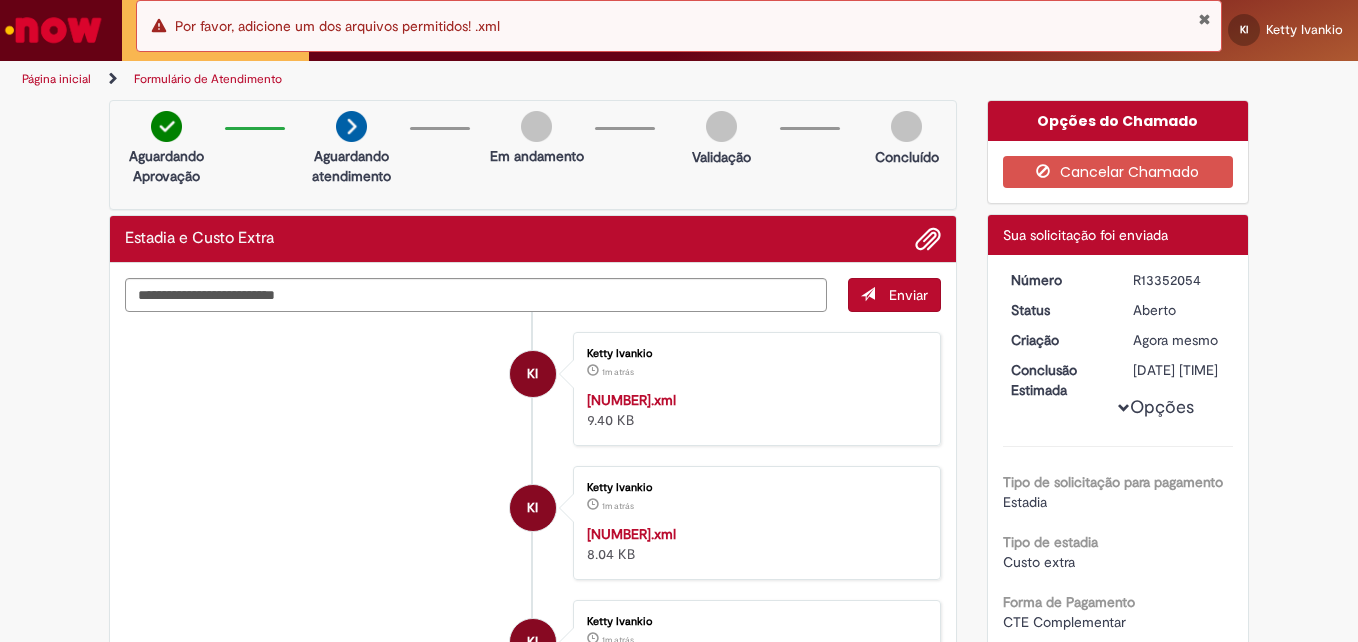 click on "R13352054" at bounding box center [1179, 280] 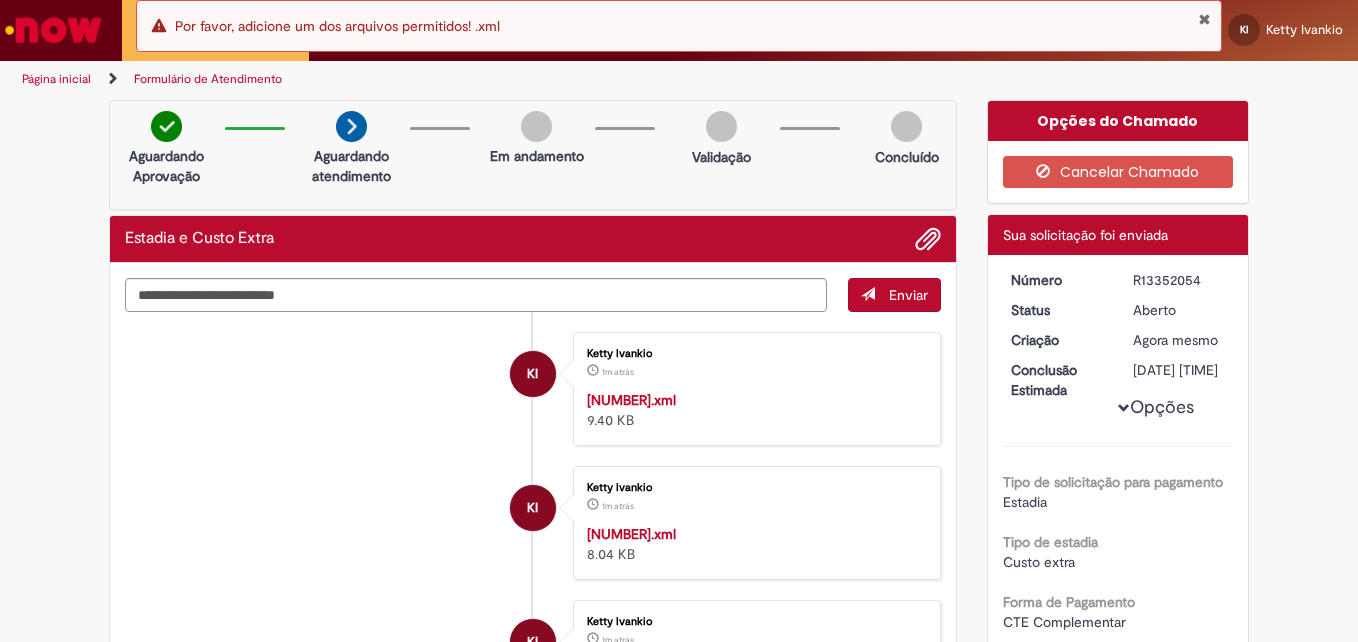 click at bounding box center [1204, 19] 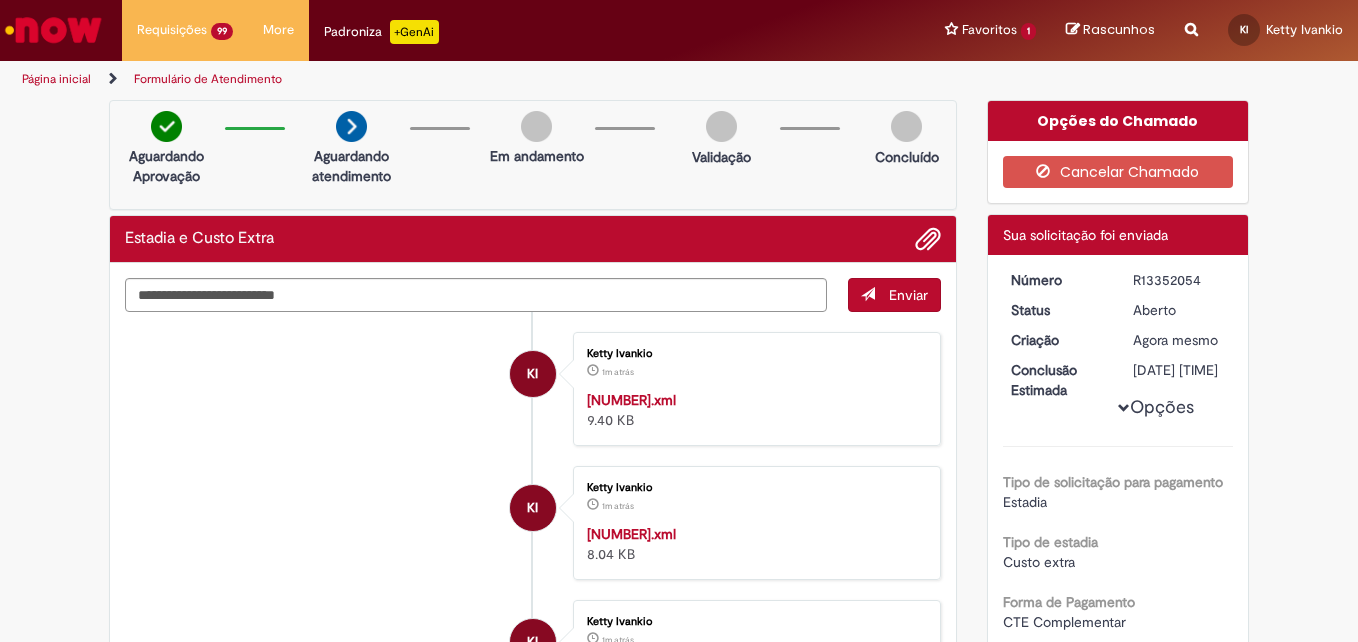 click on "Erro 			 Por favor, adicione um dos arquivos permitidos! .xml" at bounding box center [679, 26] 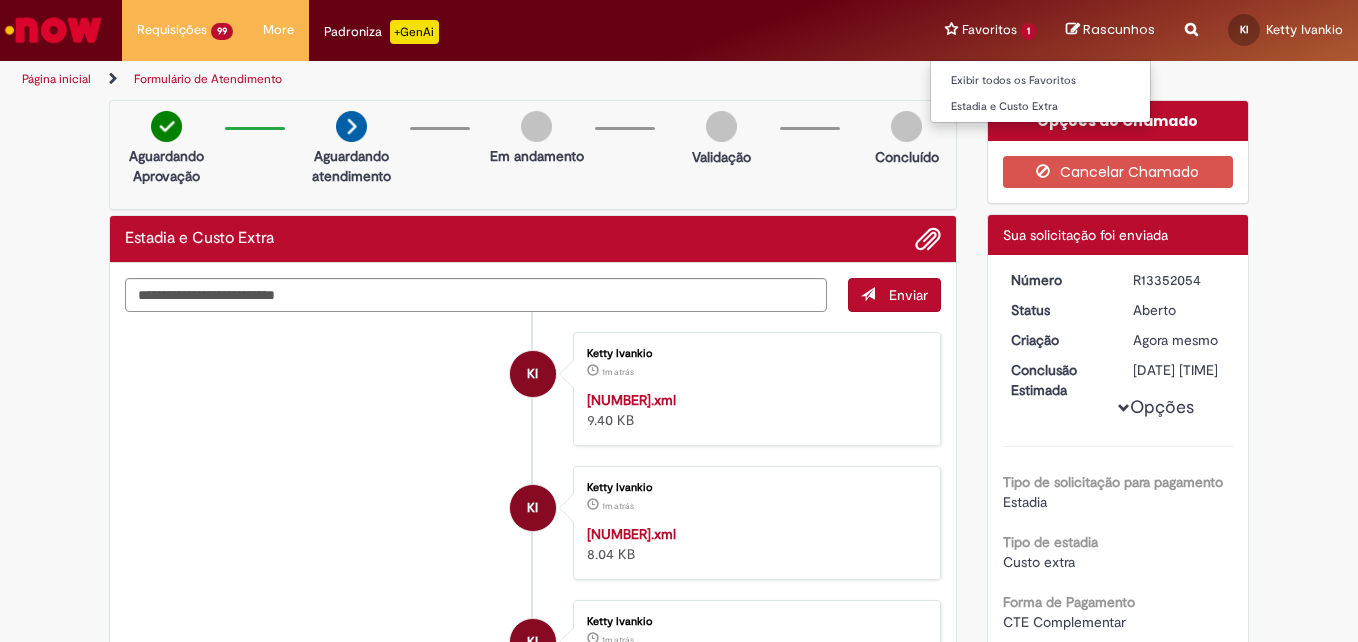 click on "Estadia e Custo Extra" at bounding box center [1041, 105] 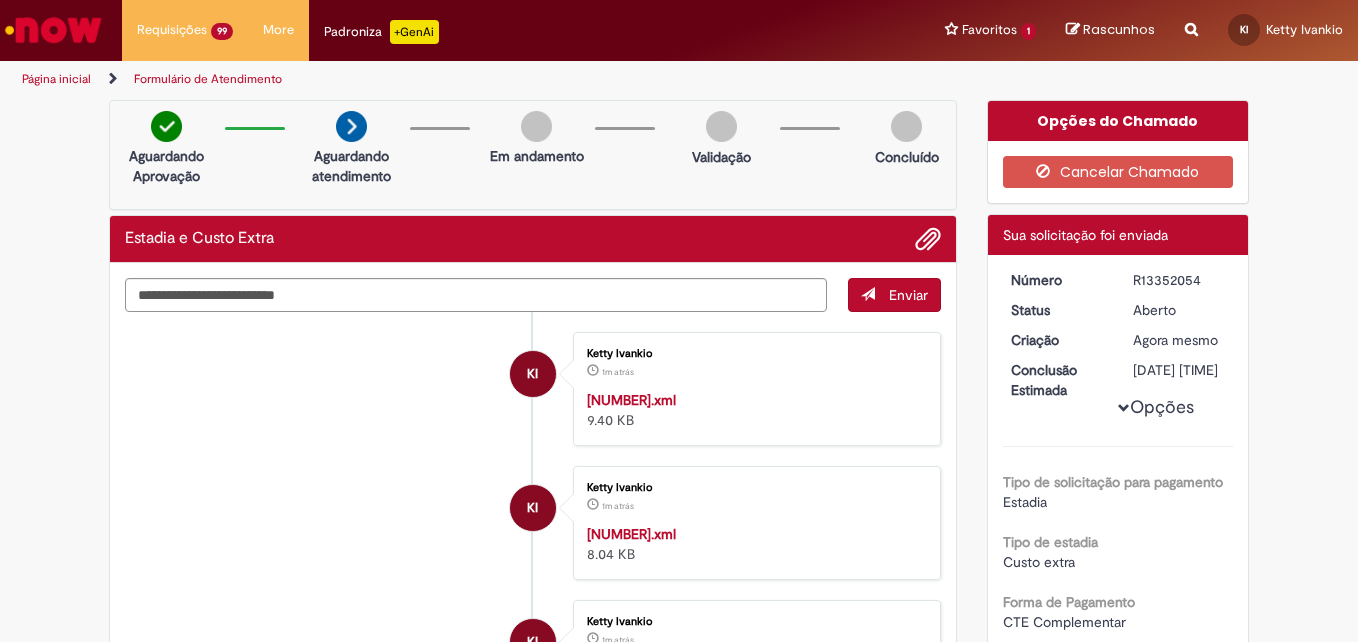 drag, startPoint x: 960, startPoint y: 93, endPoint x: 929, endPoint y: 37, distance: 64.00781 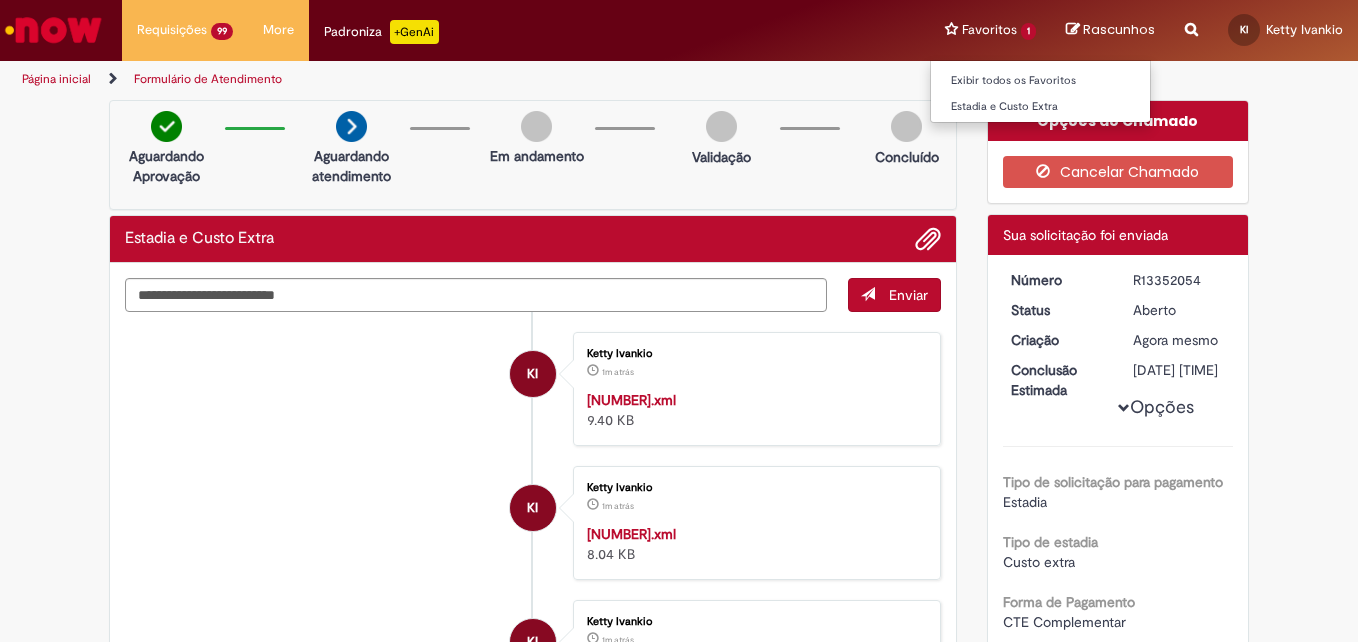 click on "Favoritos   1
Exibir todos os Favoritos
Estadia e Custo Extra" at bounding box center (990, 30) 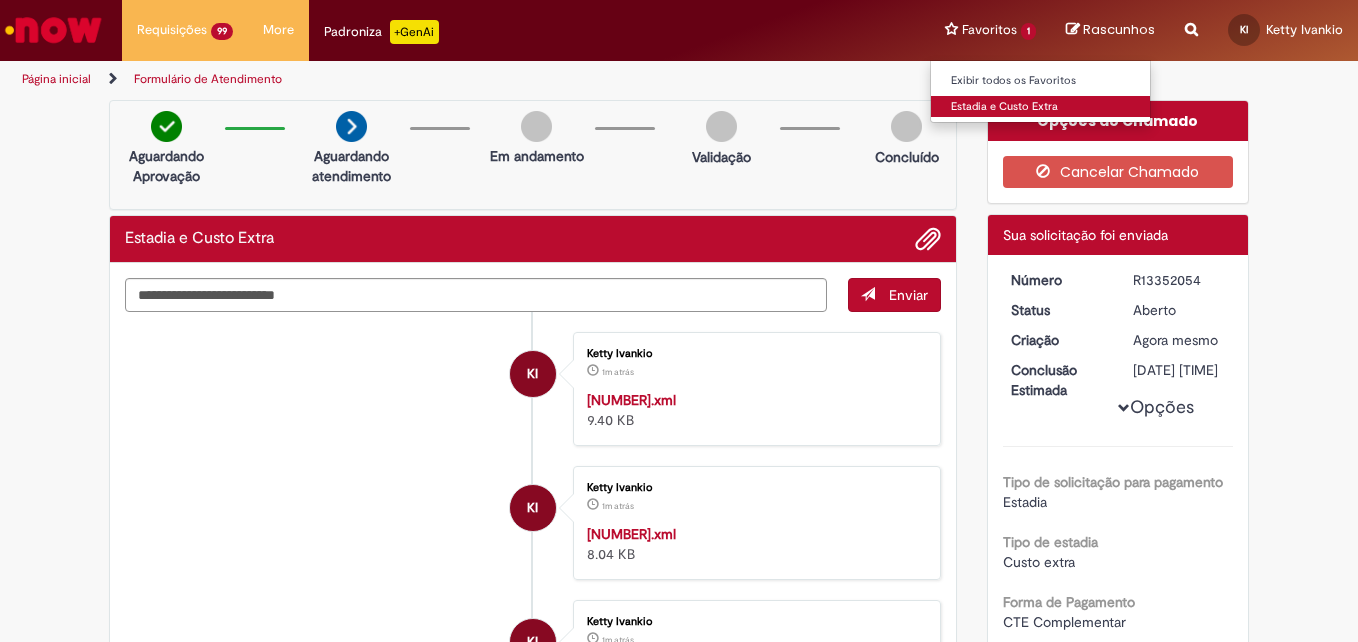click on "Estadia e Custo Extra" at bounding box center (1041, 107) 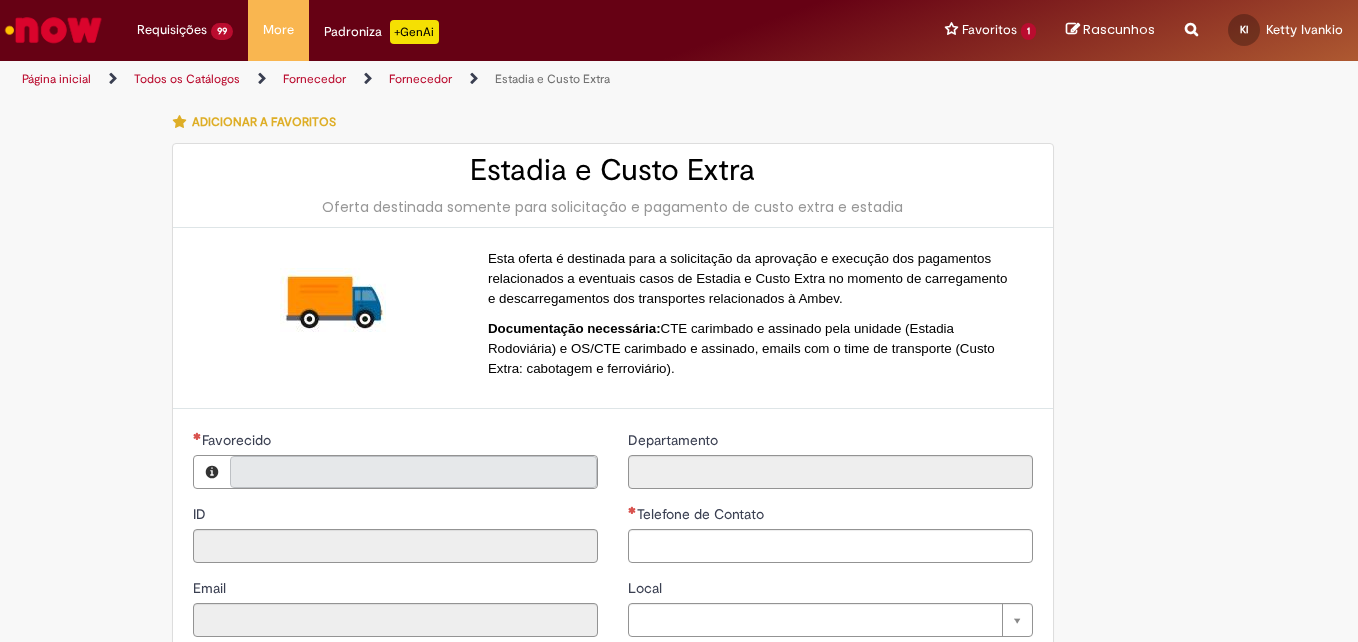 type on "**********" 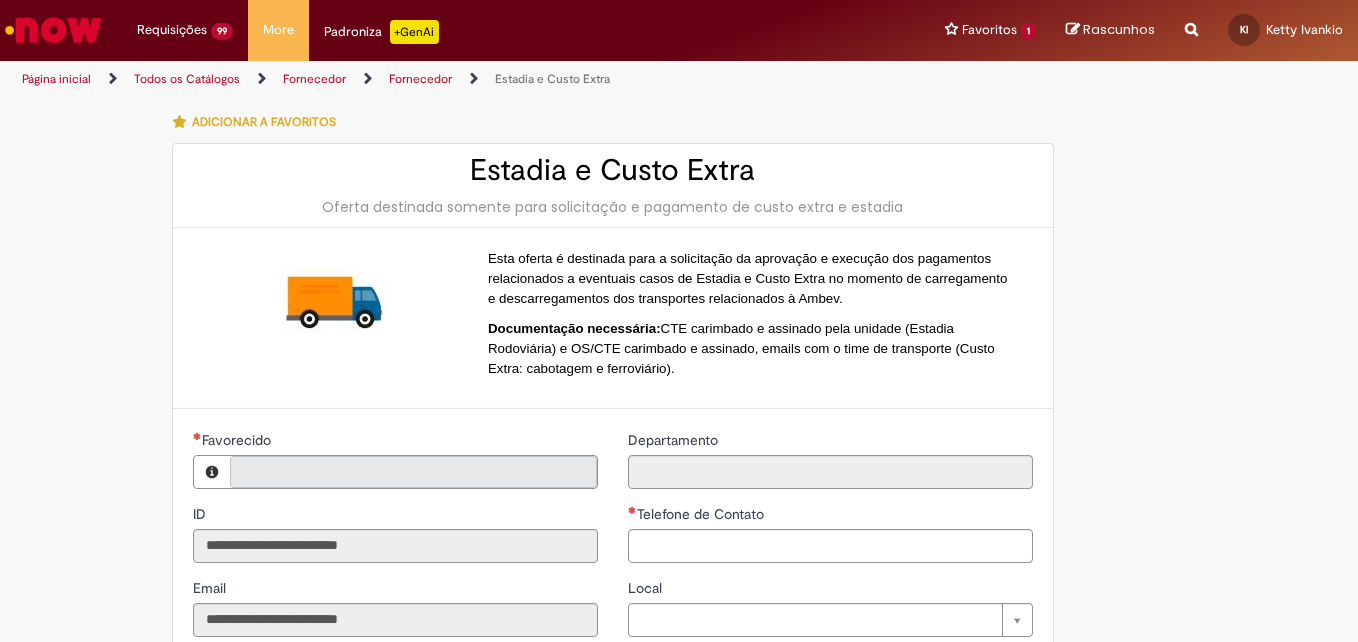 type on "**********" 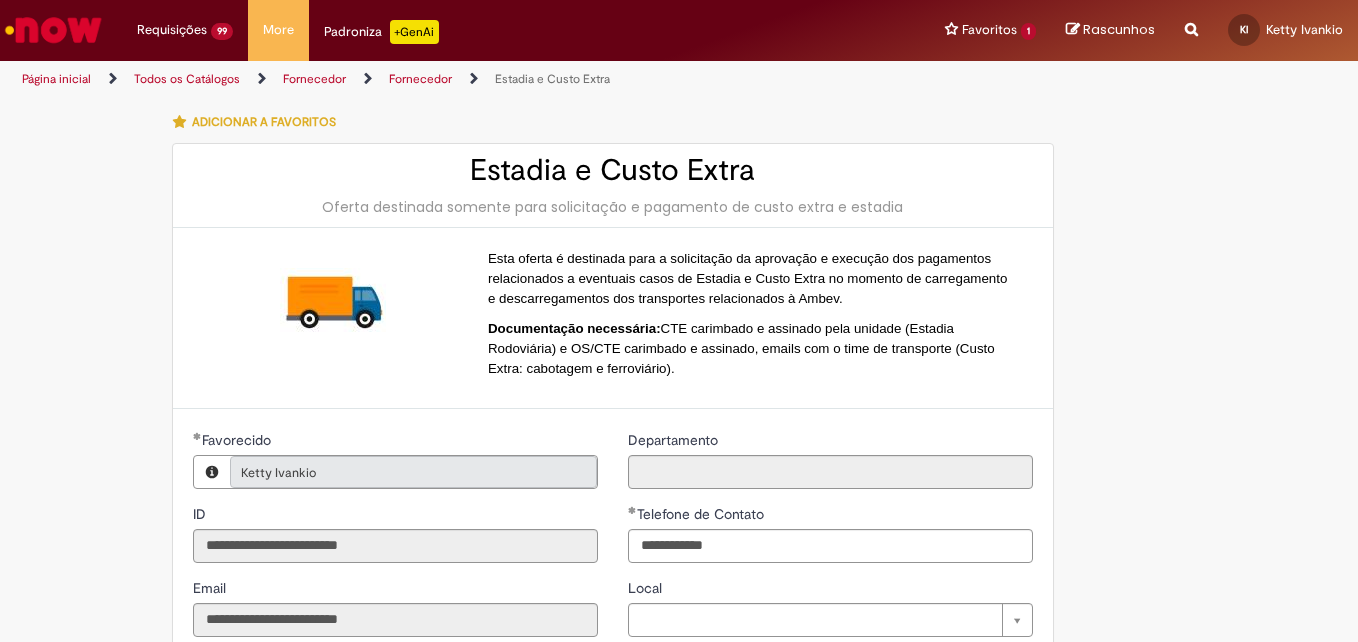 type on "**********" 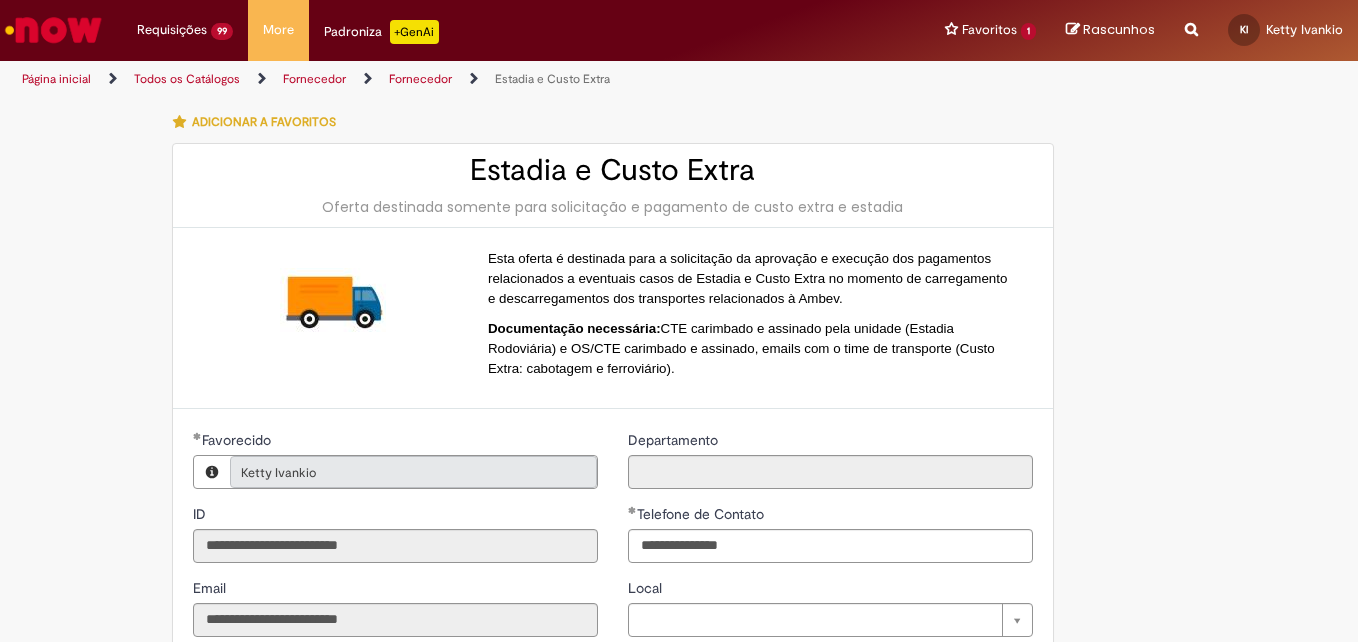 type on "**********" 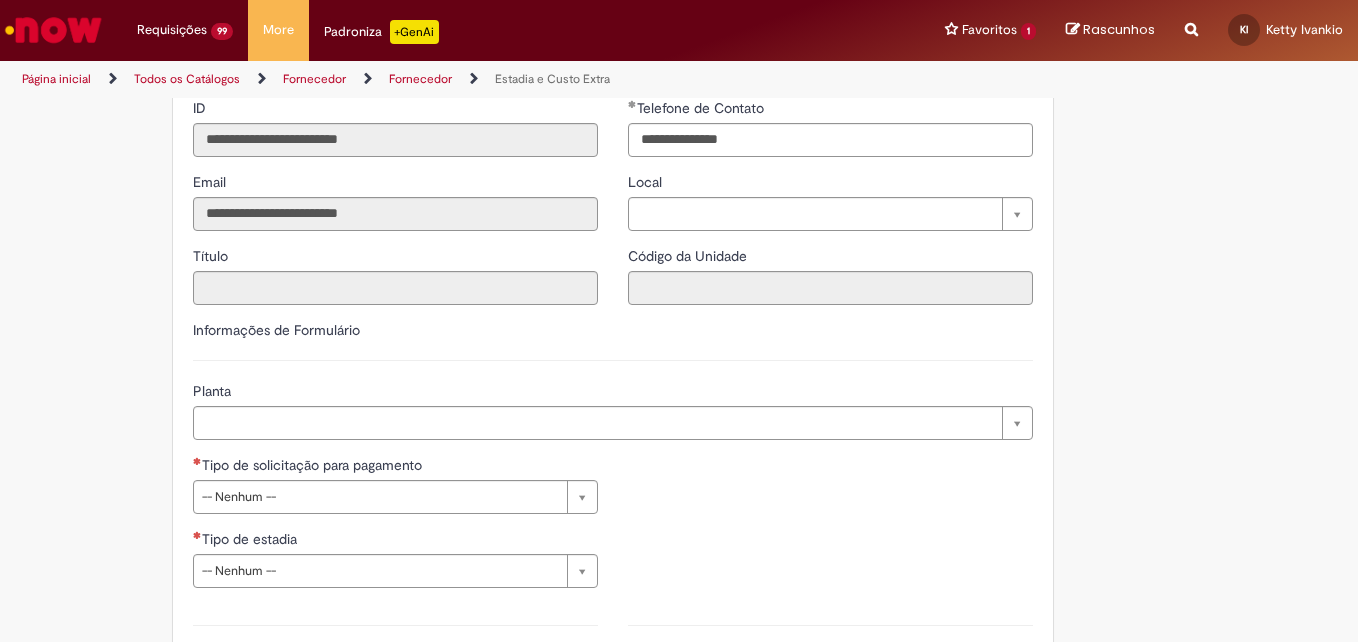 scroll, scrollTop: 500, scrollLeft: 0, axis: vertical 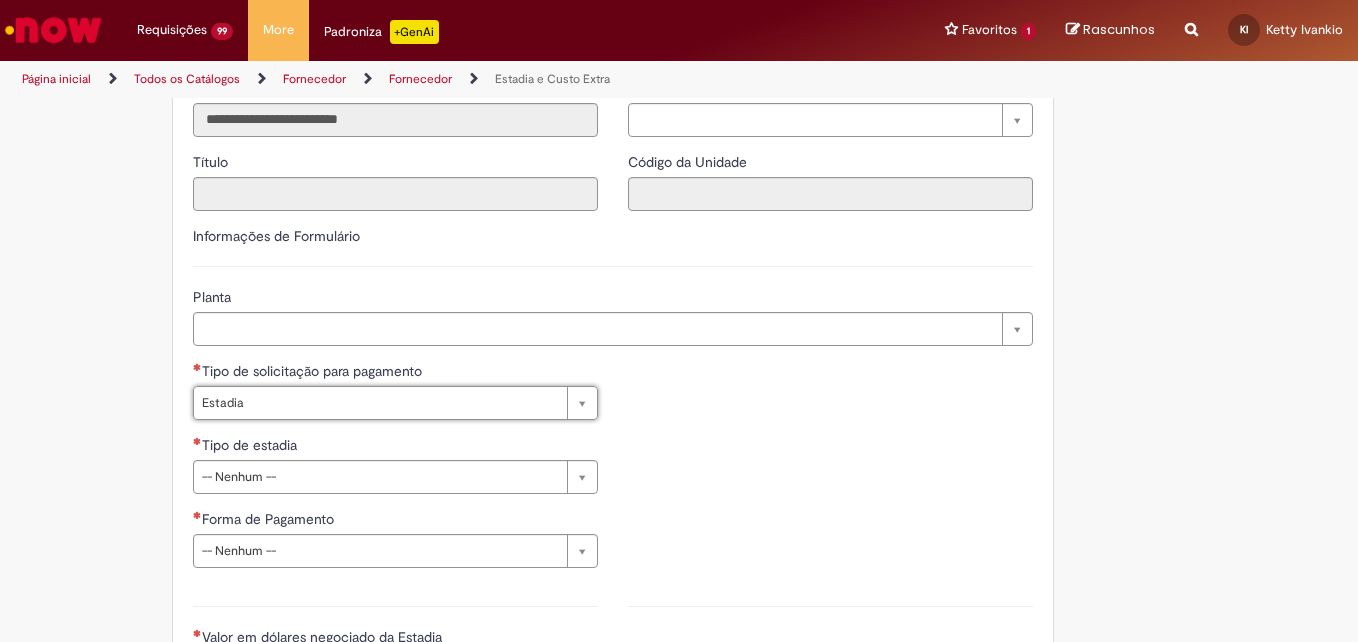 type on "*******" 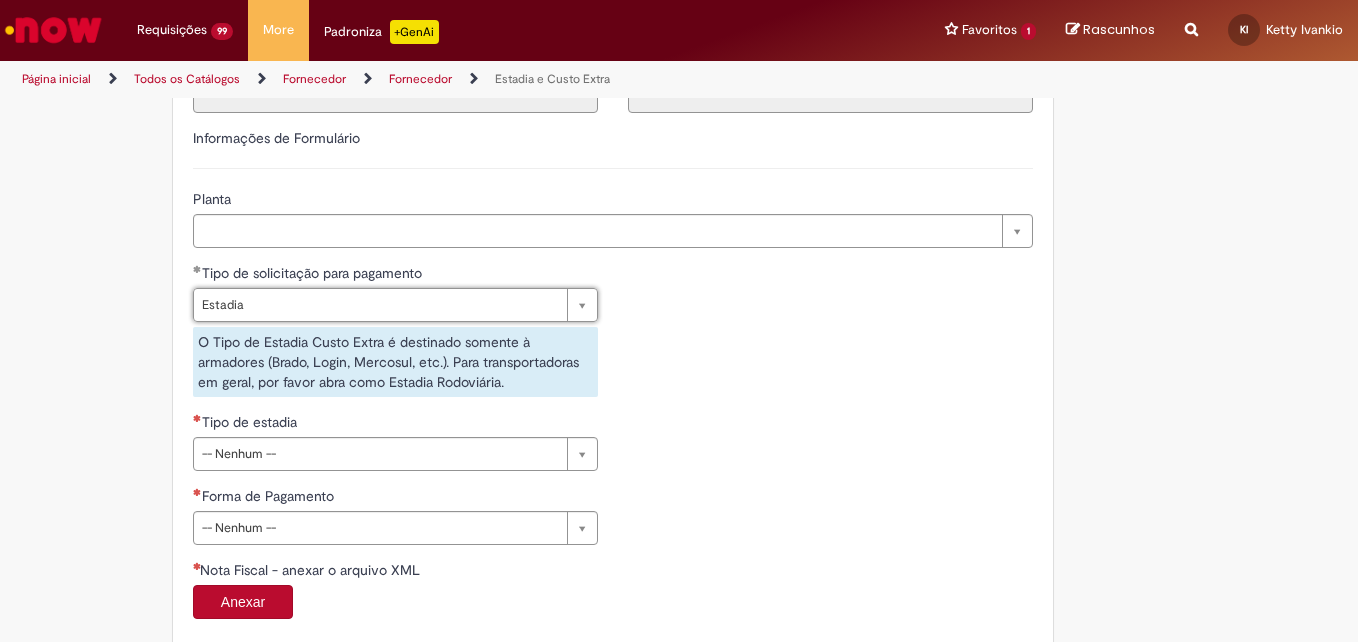 scroll, scrollTop: 700, scrollLeft: 0, axis: vertical 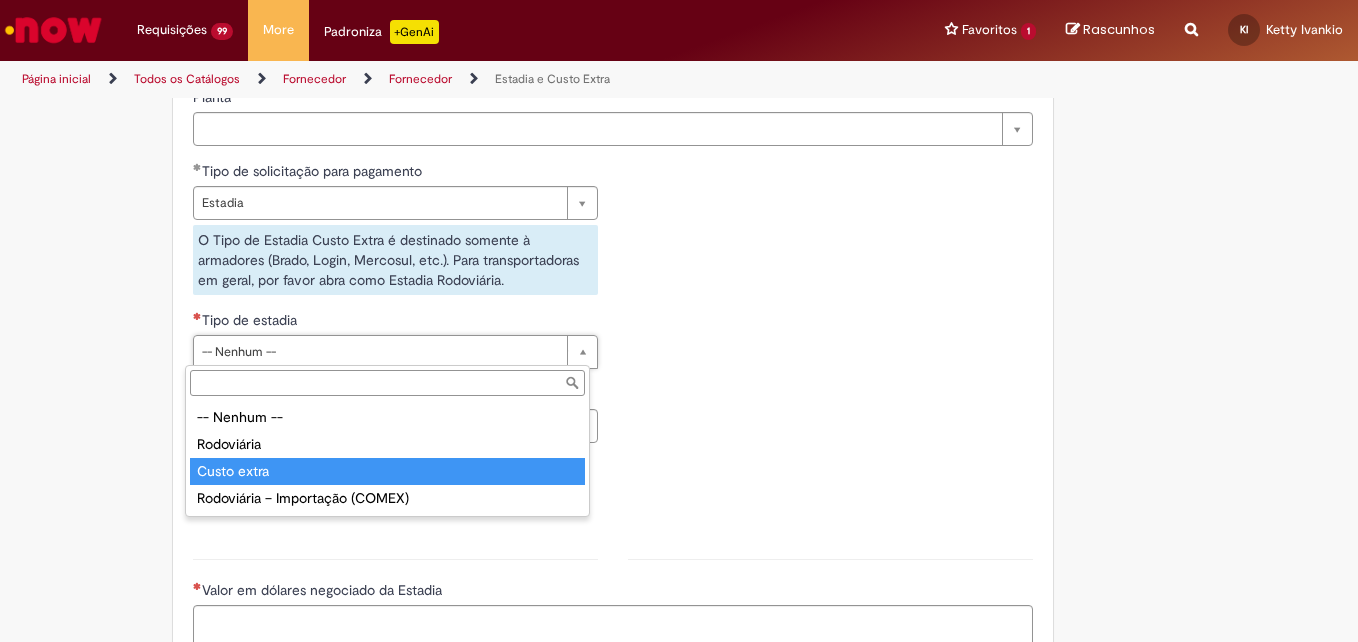 type on "**********" 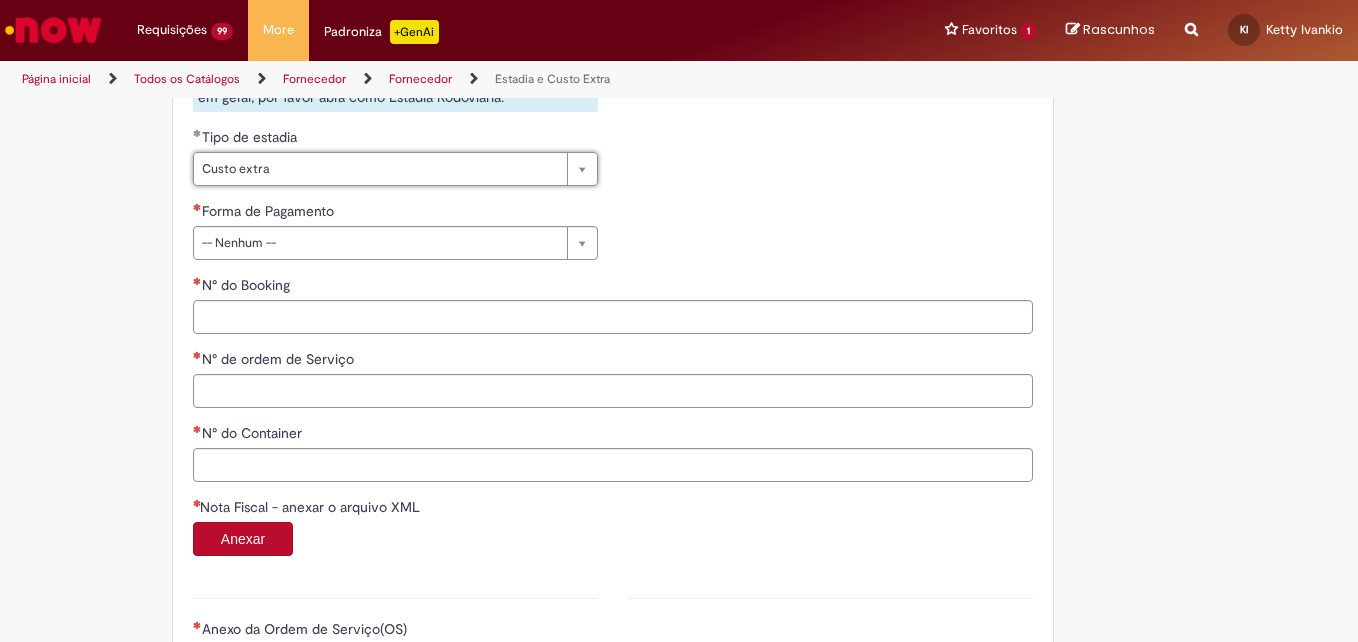scroll, scrollTop: 900, scrollLeft: 0, axis: vertical 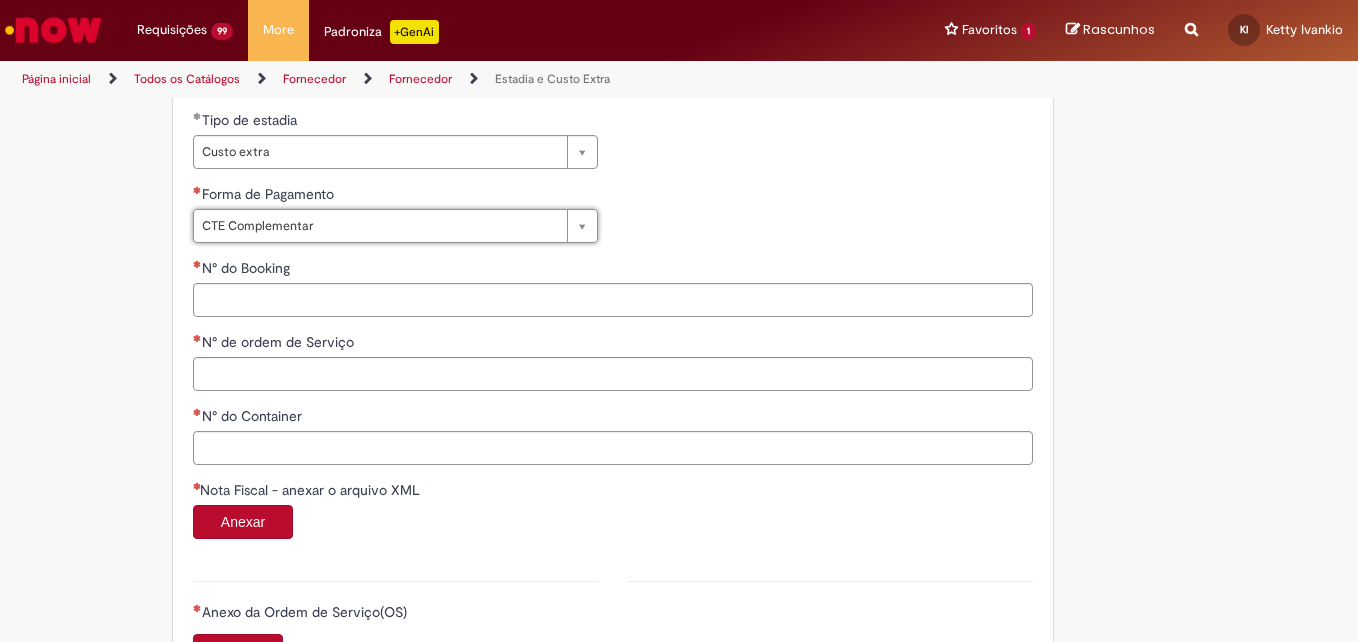 type on "**********" 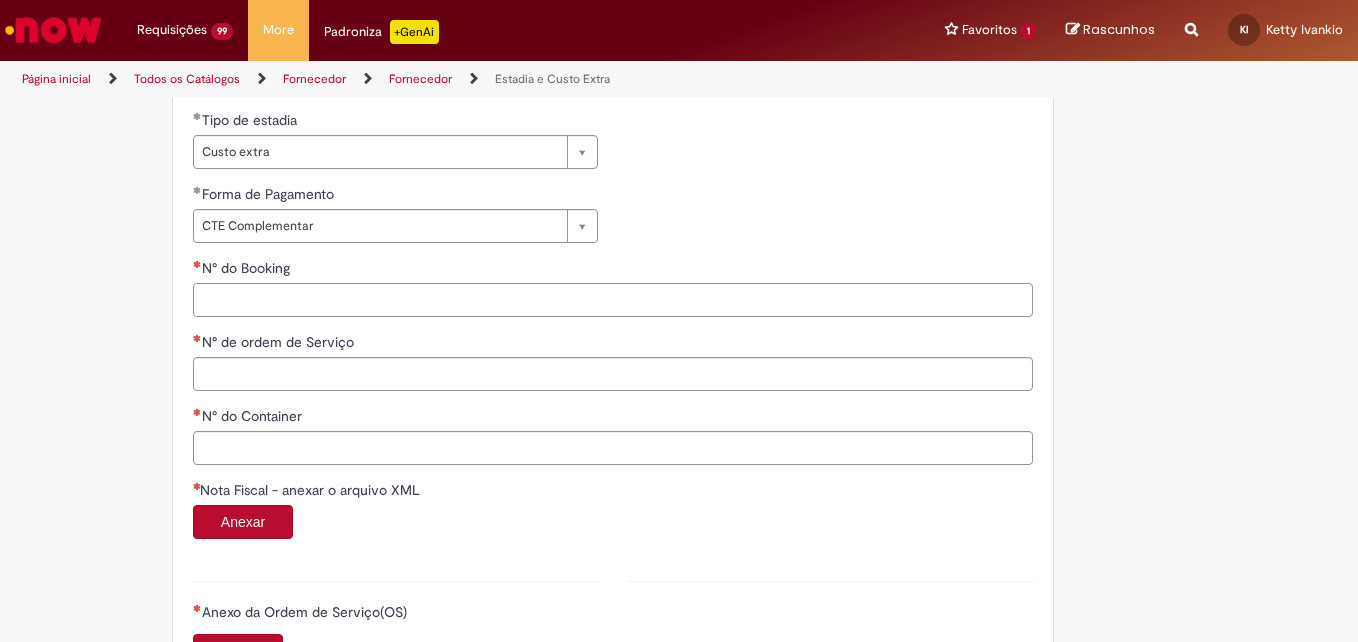 click on "N° do Booking" at bounding box center (613, 300) 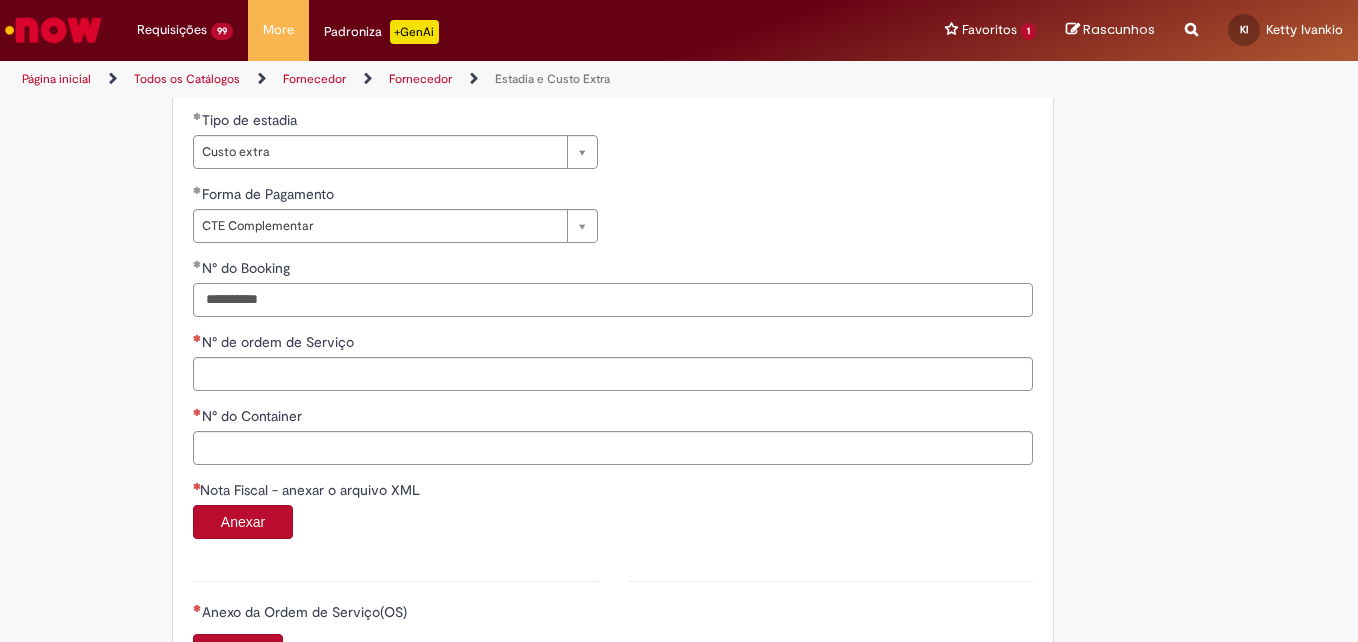 type on "**********" 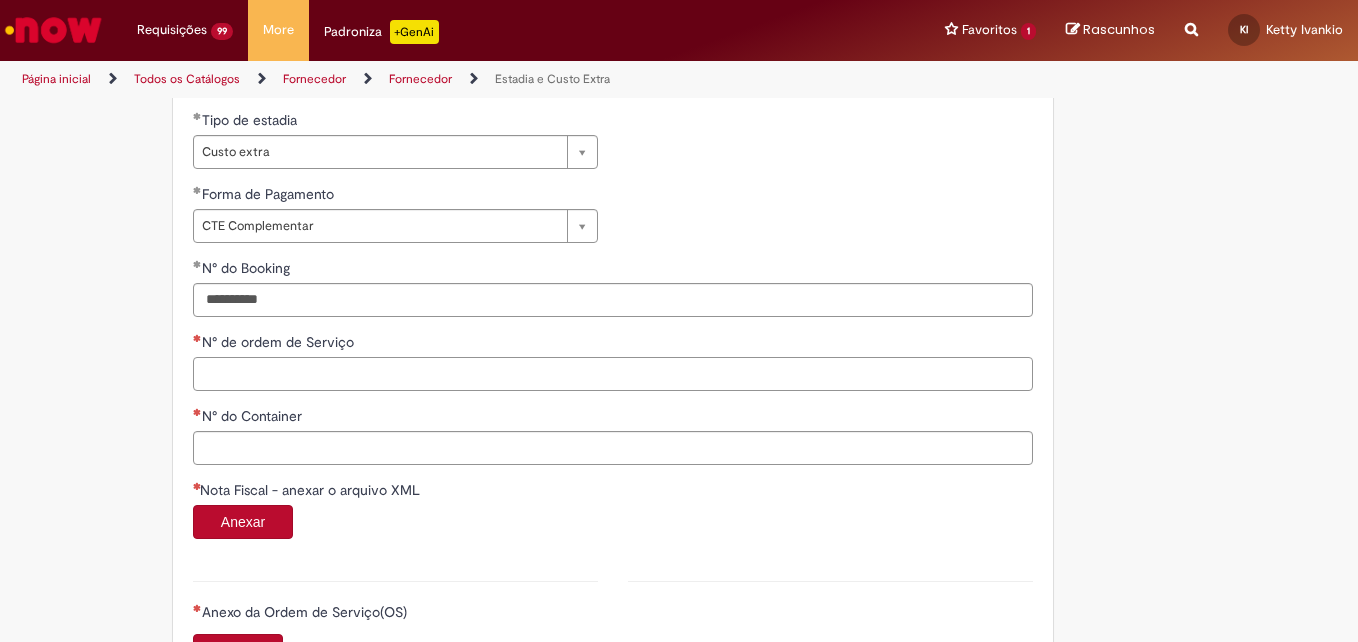 click on "N° de ordem de Serviço" at bounding box center [613, 374] 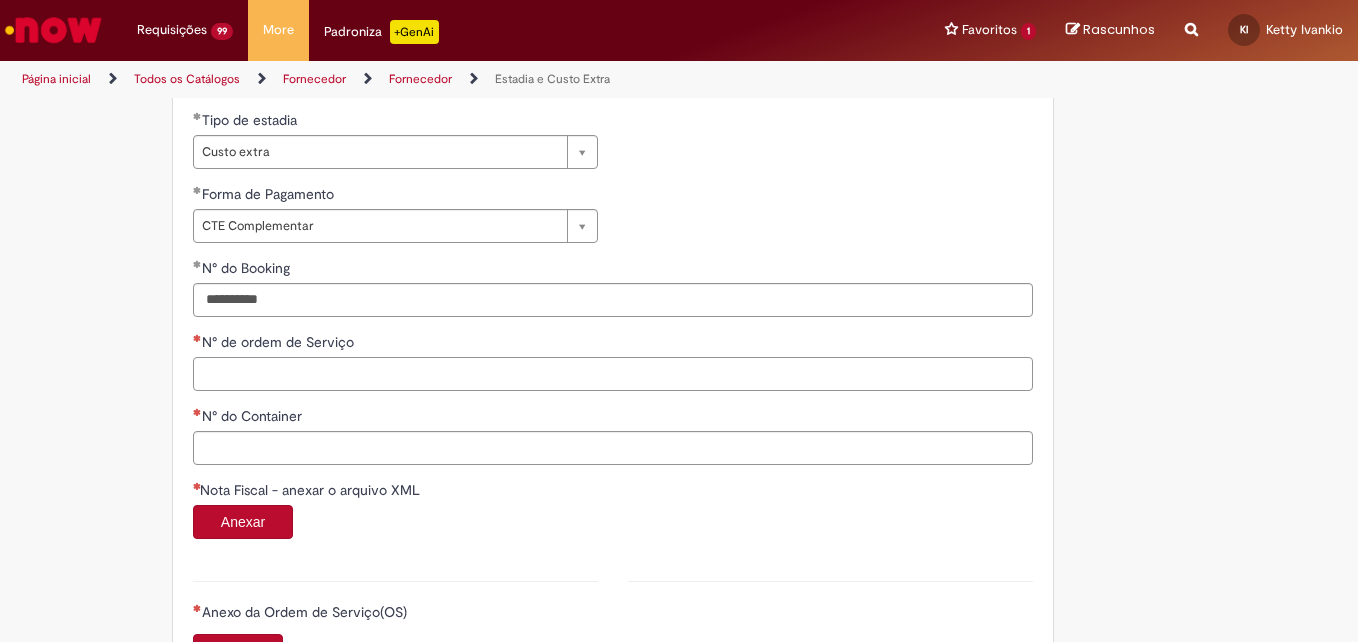 paste on "*******" 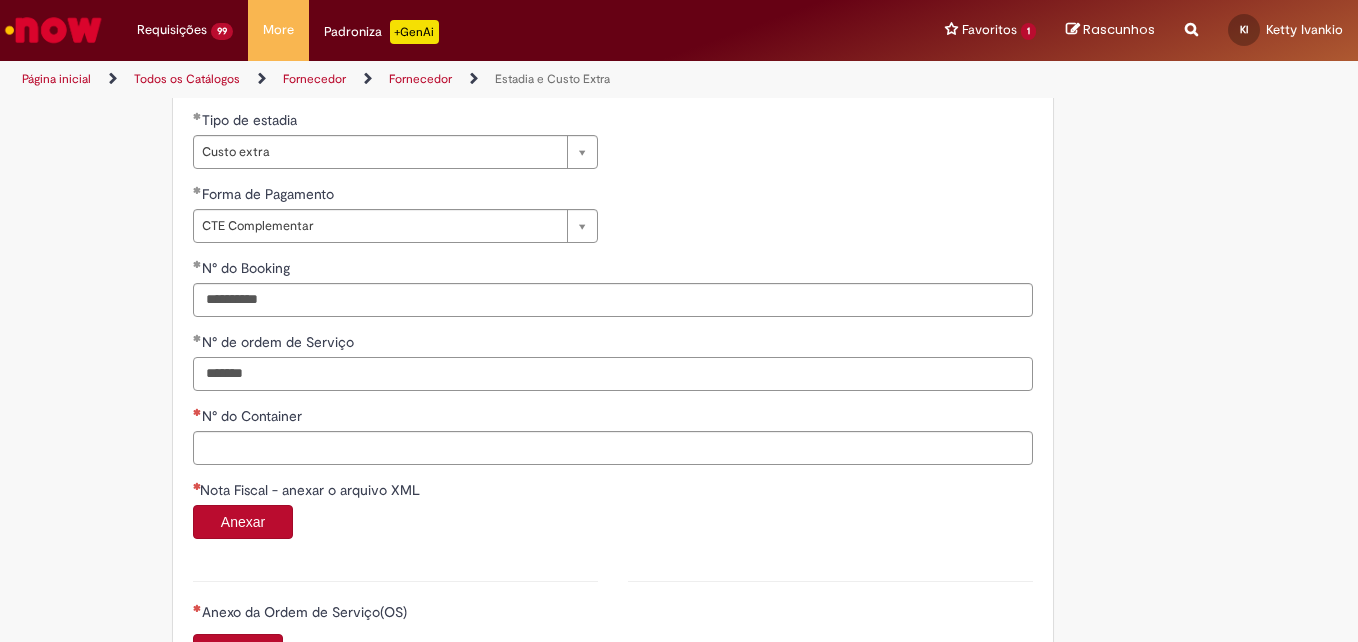 type on "*******" 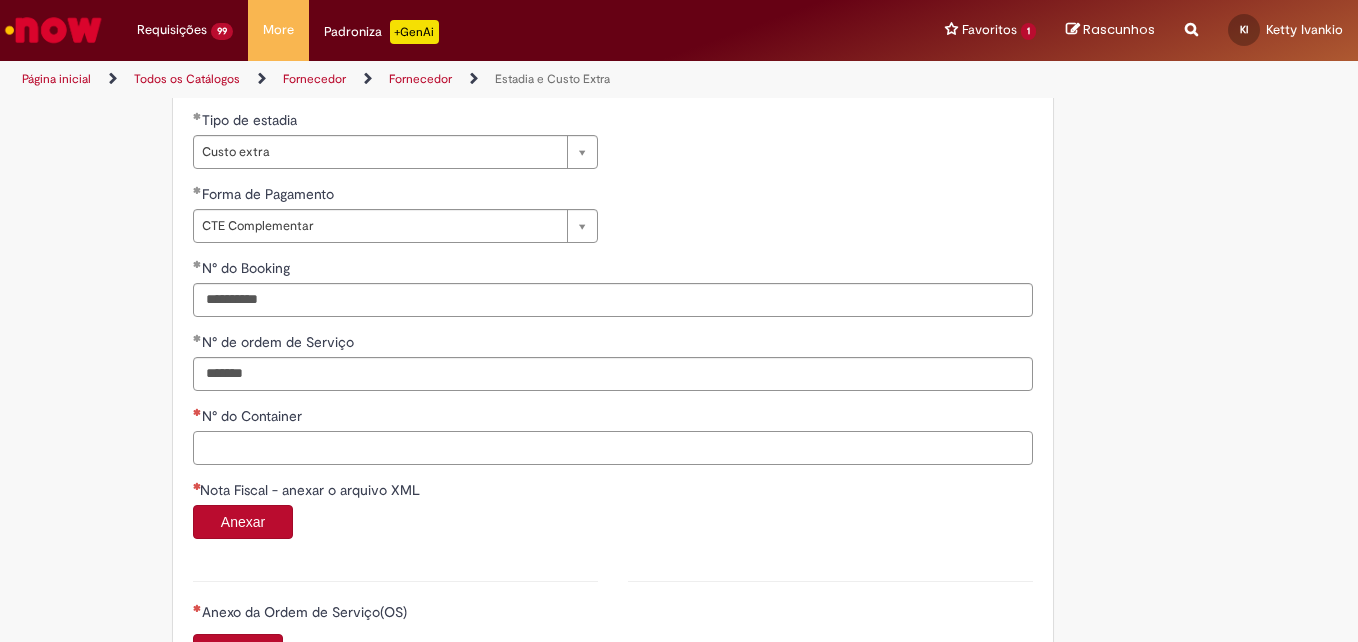 paste on "**********" 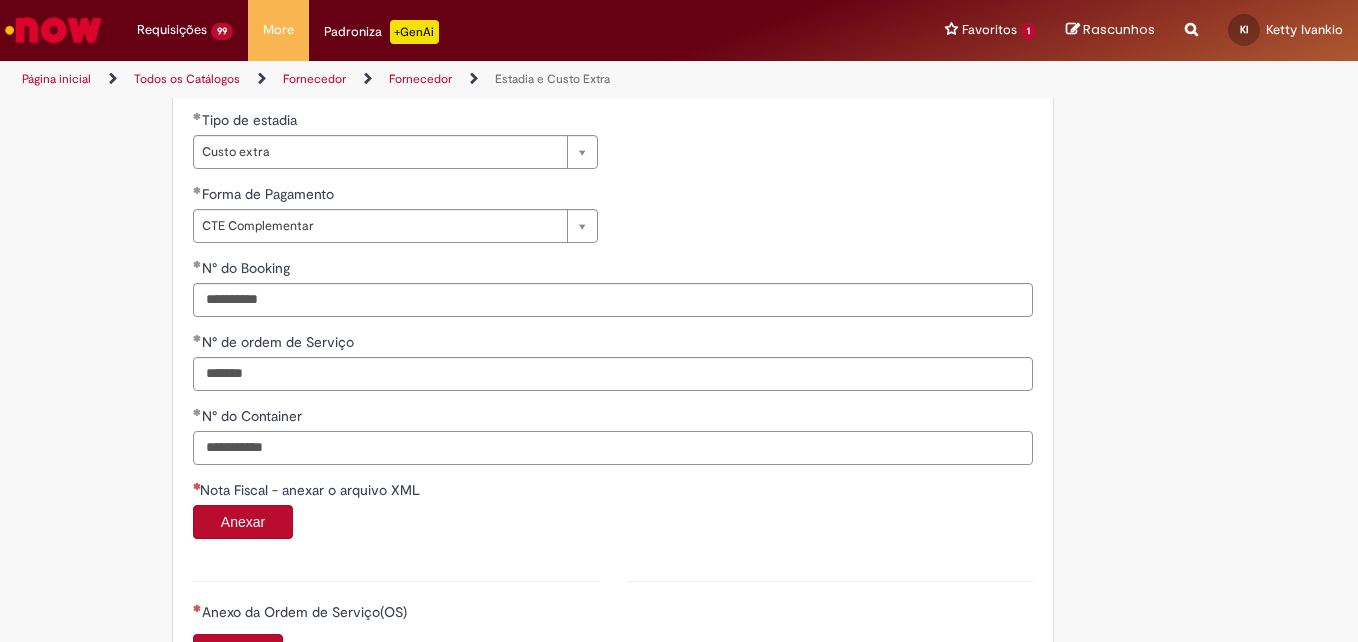 type on "**********" 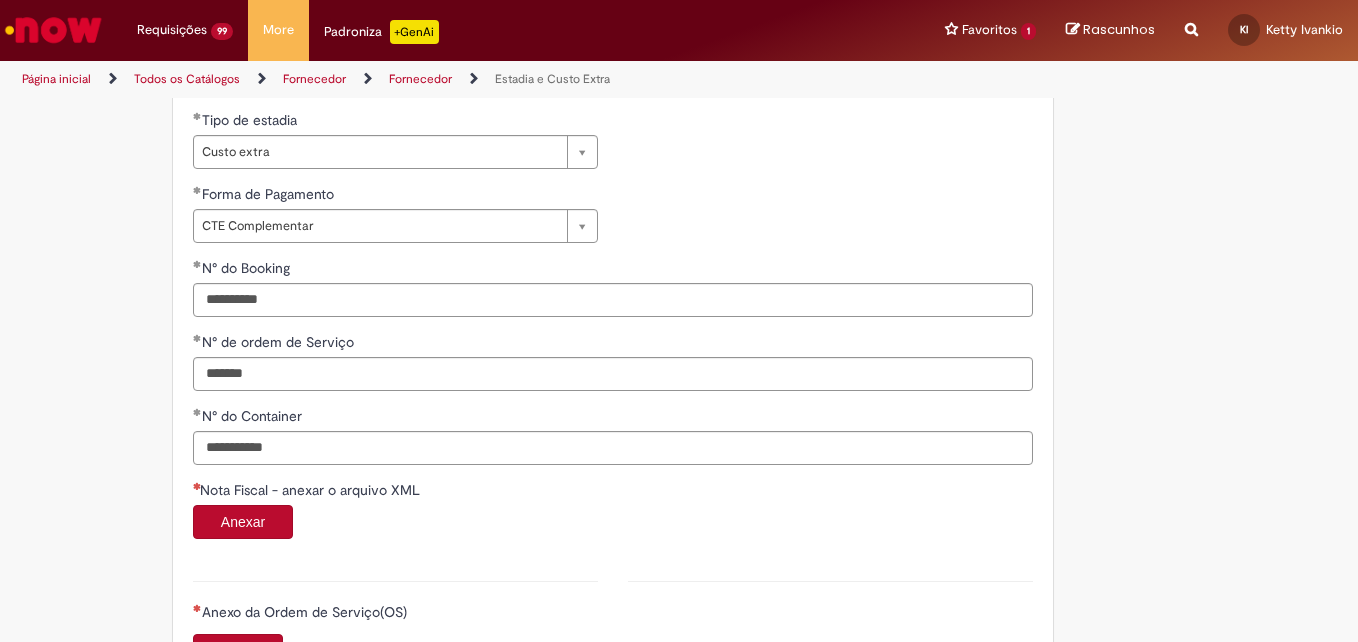 type 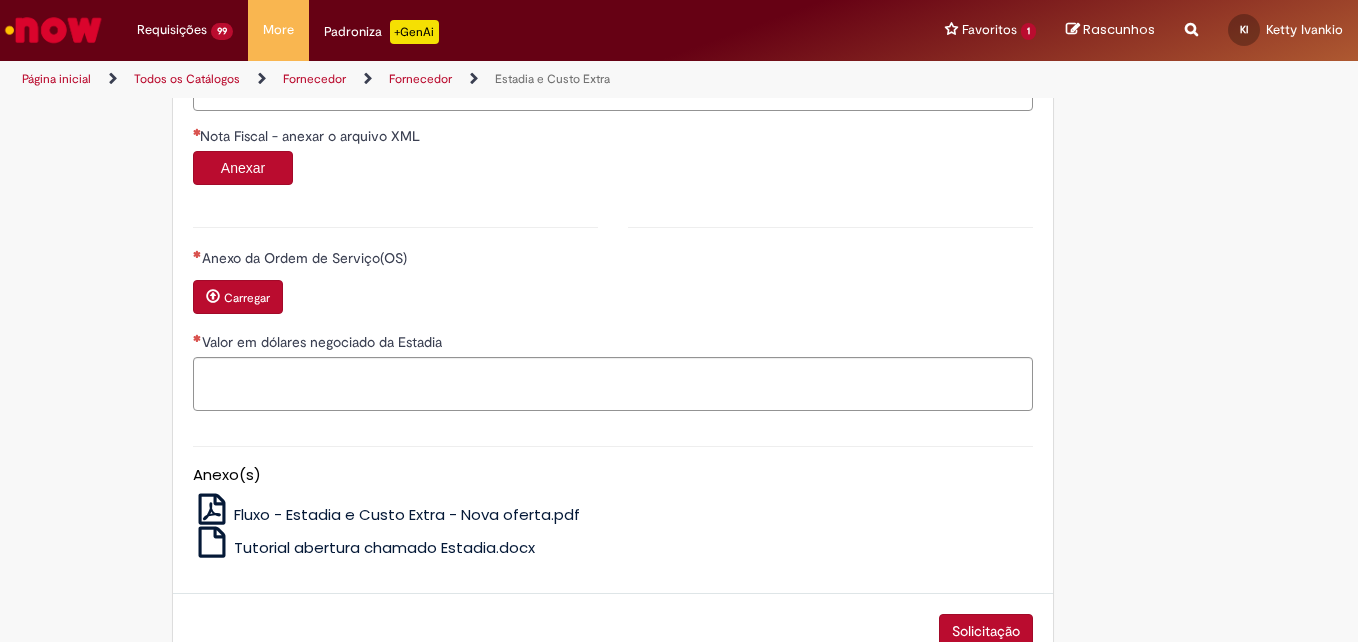 scroll, scrollTop: 1304, scrollLeft: 0, axis: vertical 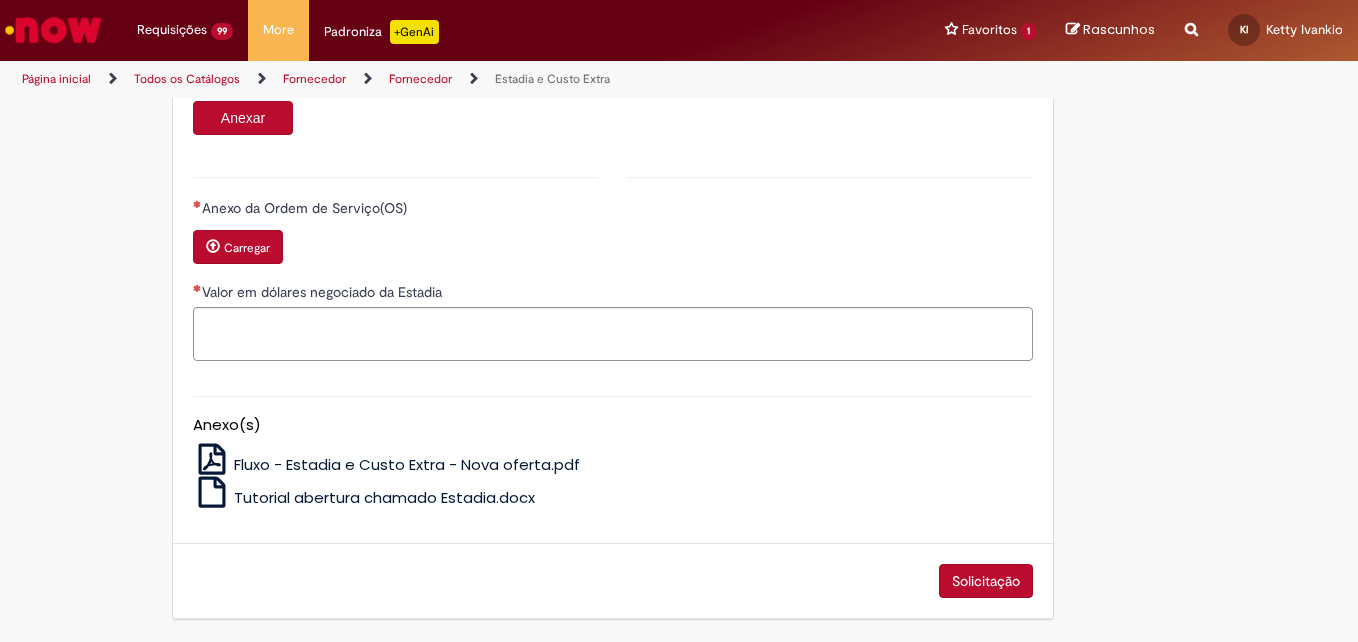 drag, startPoint x: 217, startPoint y: 251, endPoint x: 220, endPoint y: 237, distance: 14.3178215 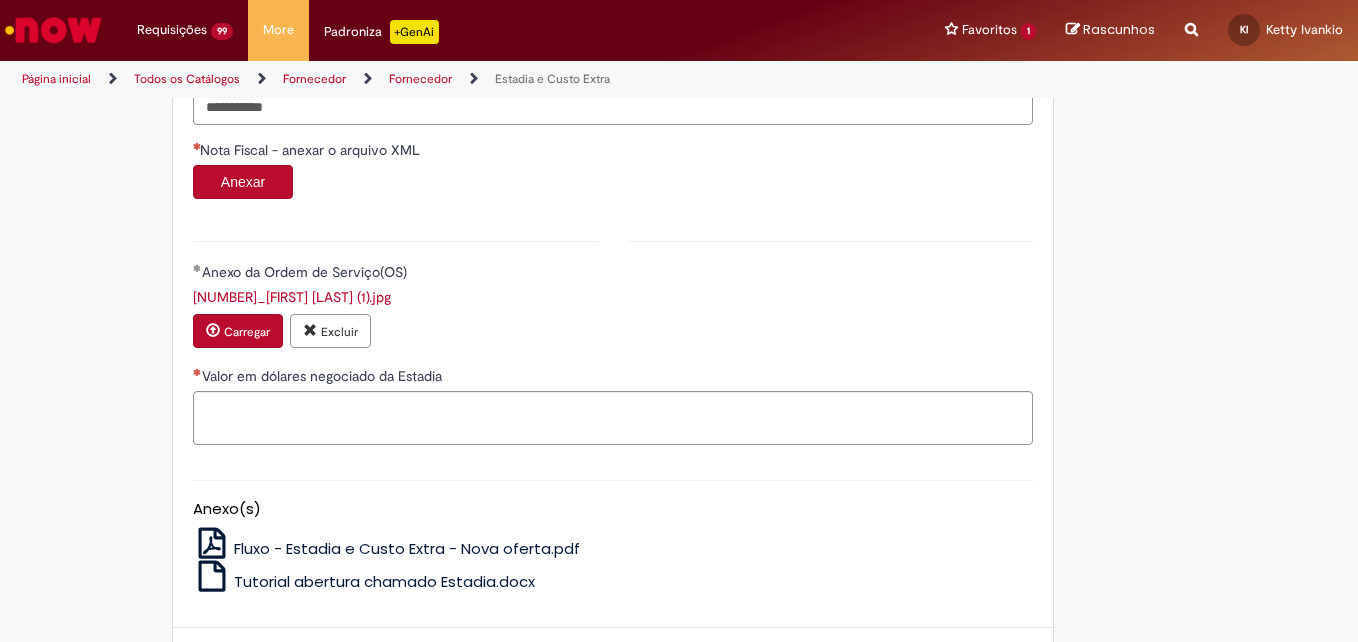 scroll, scrollTop: 1104, scrollLeft: 0, axis: vertical 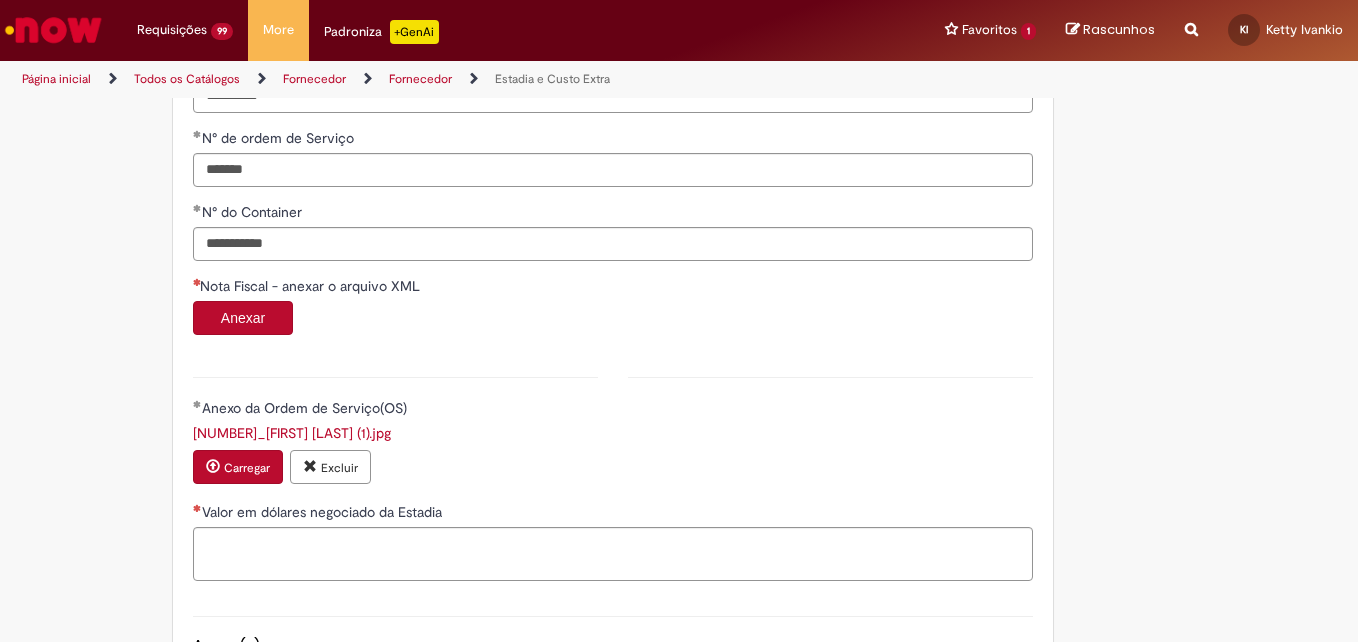type 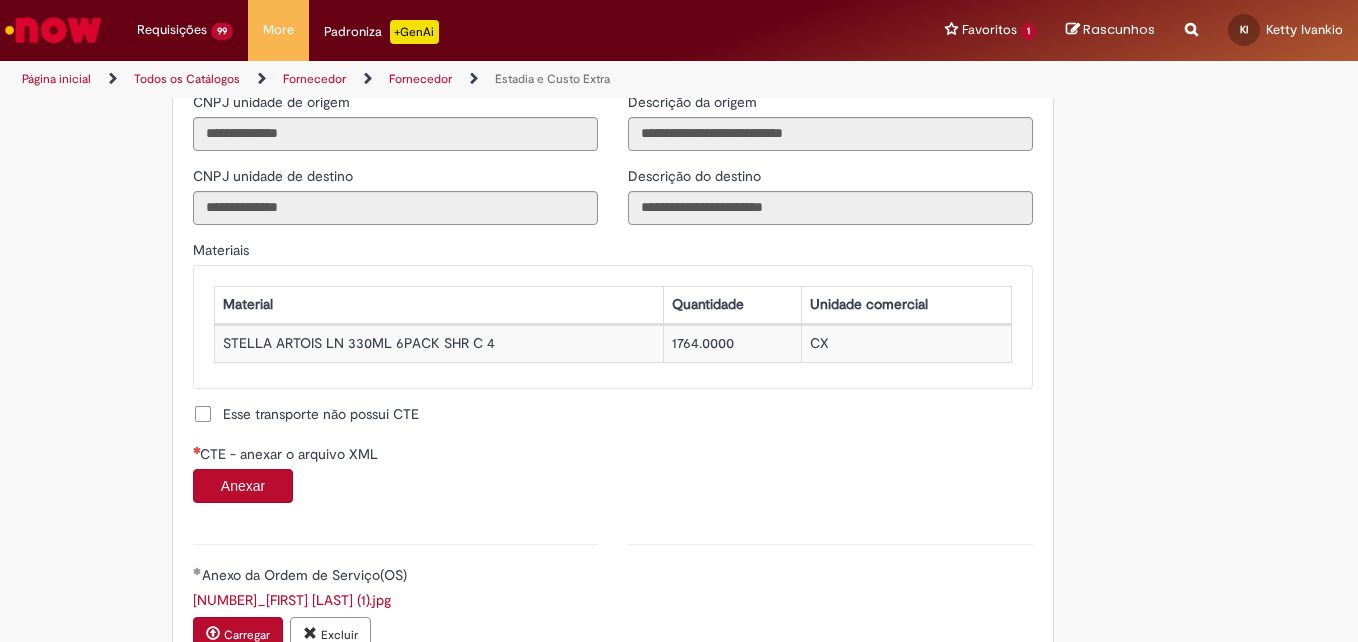 scroll, scrollTop: 1804, scrollLeft: 0, axis: vertical 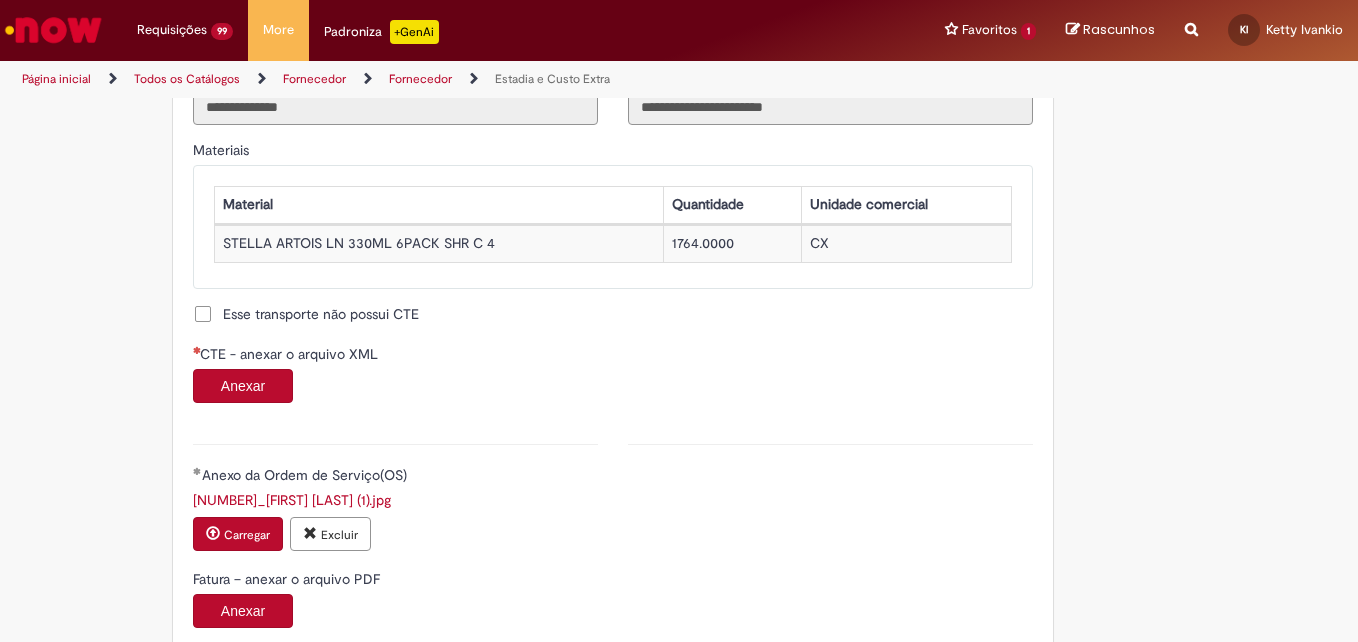 click on "Anexar" at bounding box center (243, 386) 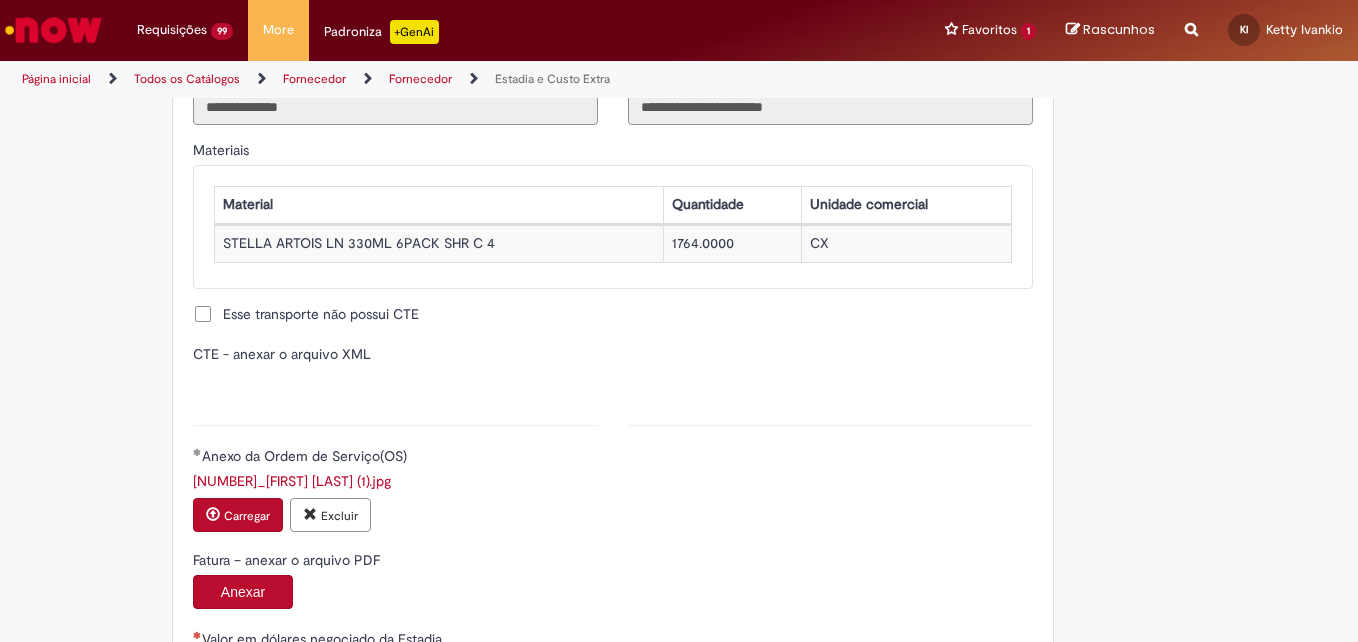 type on "**********" 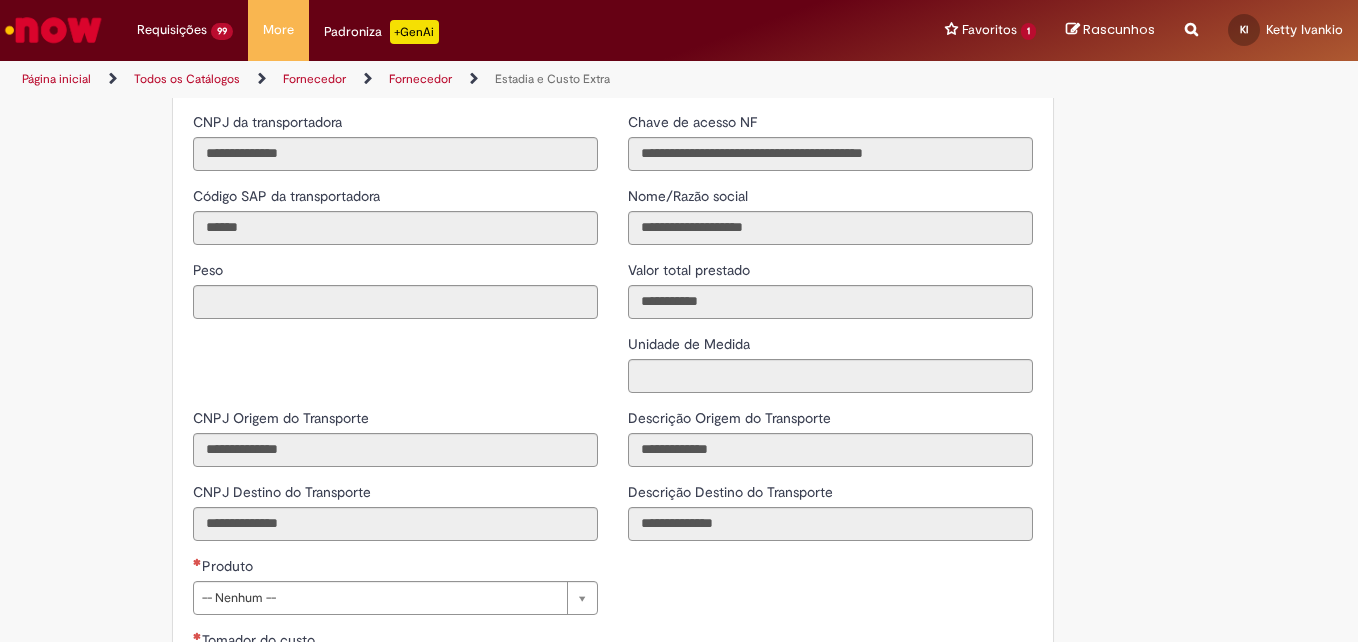 scroll, scrollTop: 2604, scrollLeft: 0, axis: vertical 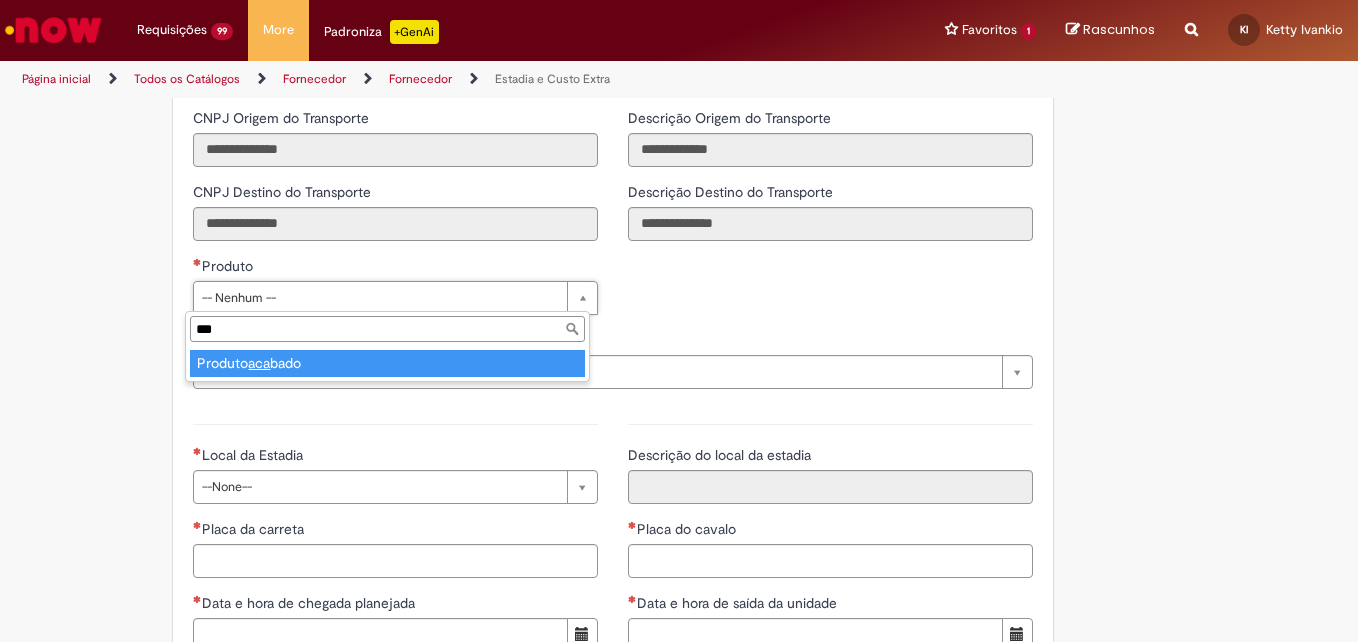 type on "***" 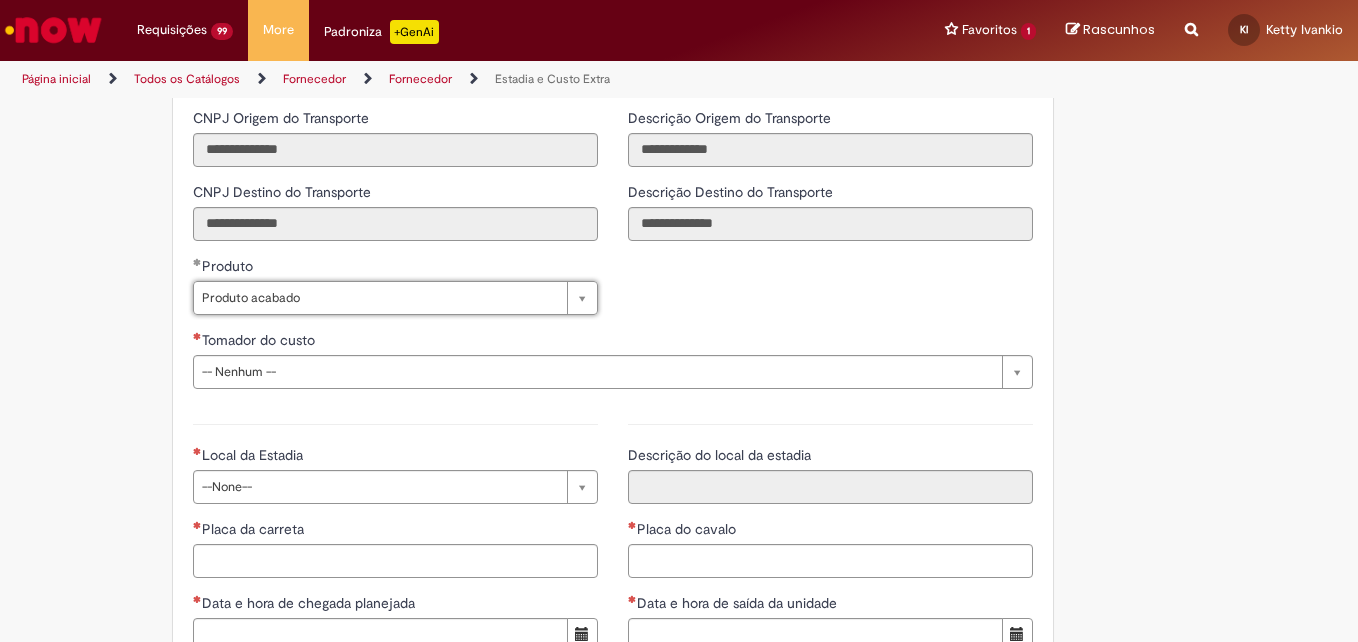 drag, startPoint x: 271, startPoint y: 386, endPoint x: 283, endPoint y: 386, distance: 12 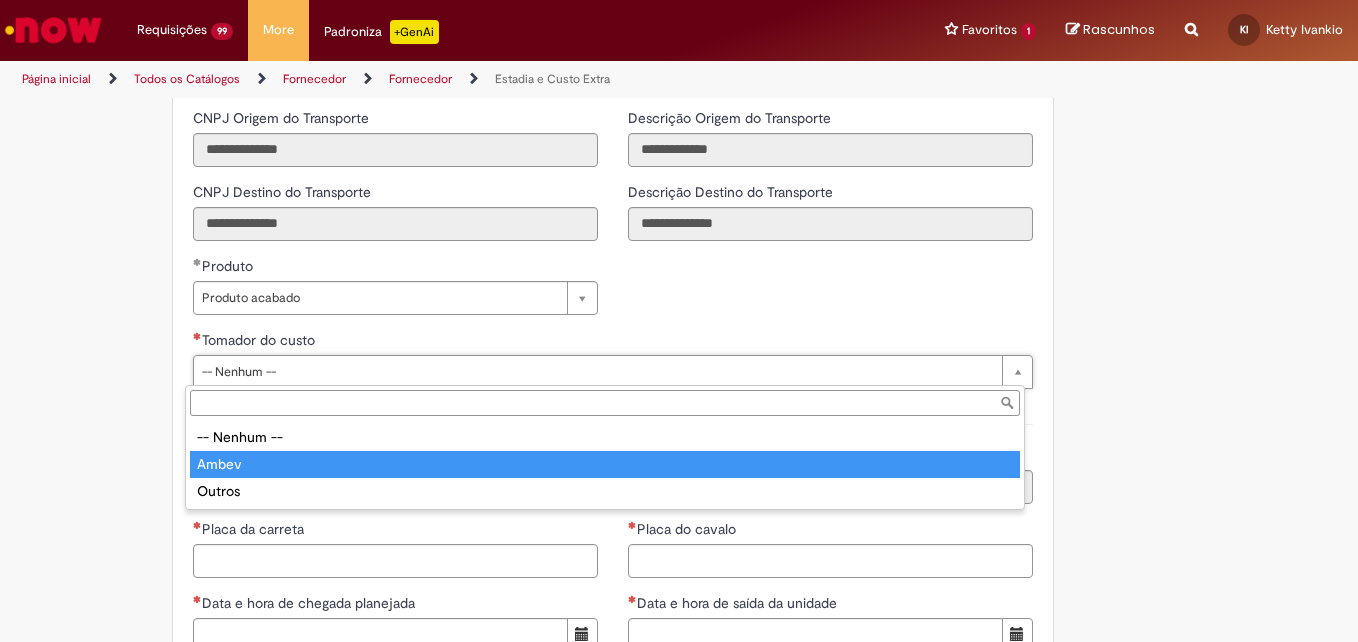 type on "*****" 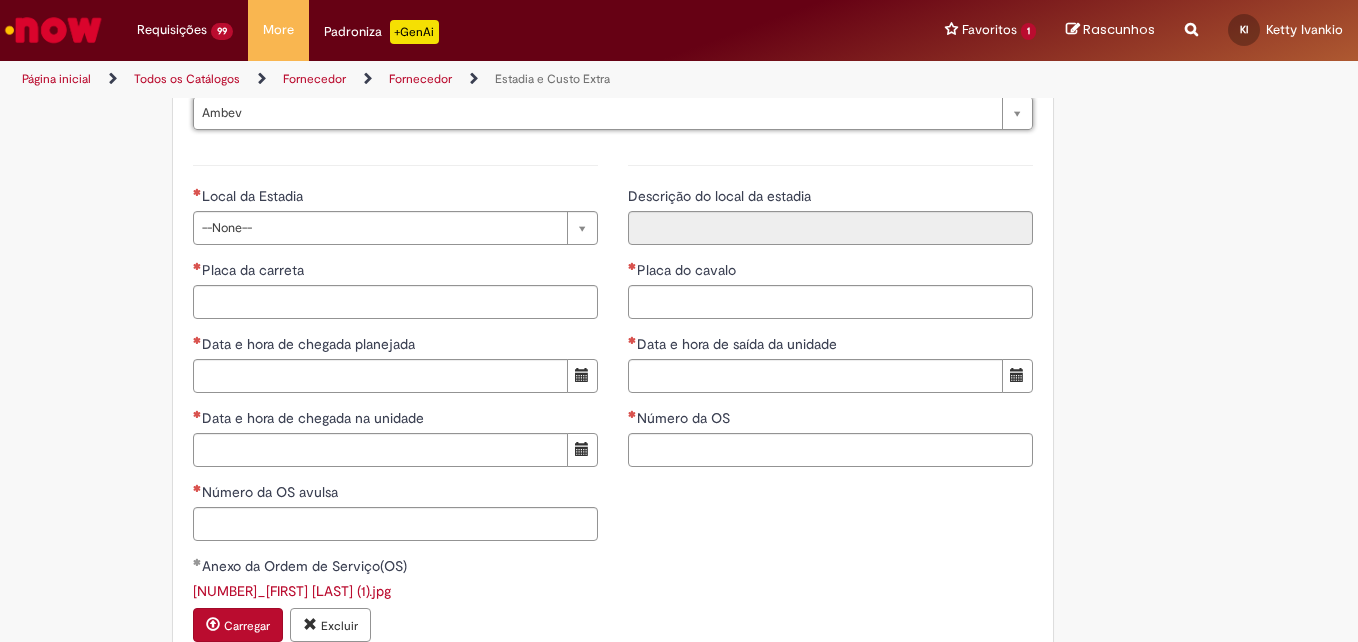 scroll, scrollTop: 2804, scrollLeft: 0, axis: vertical 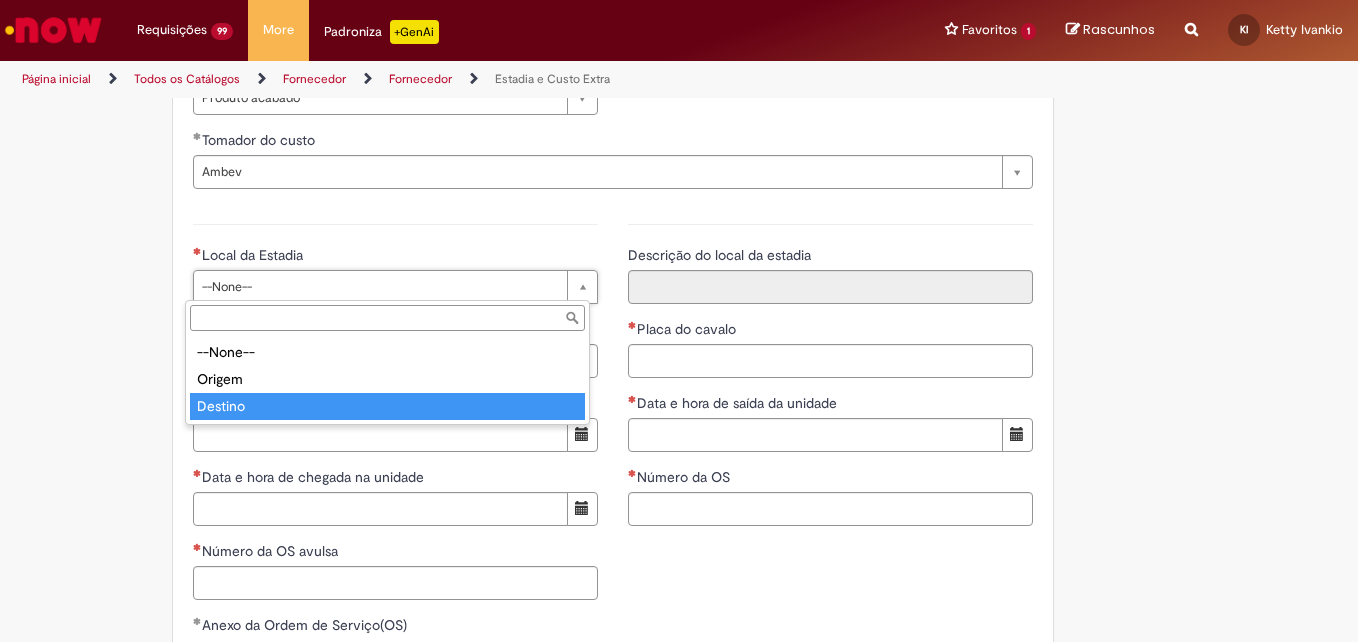 drag, startPoint x: 204, startPoint y: 418, endPoint x: 213, endPoint y: 409, distance: 12.727922 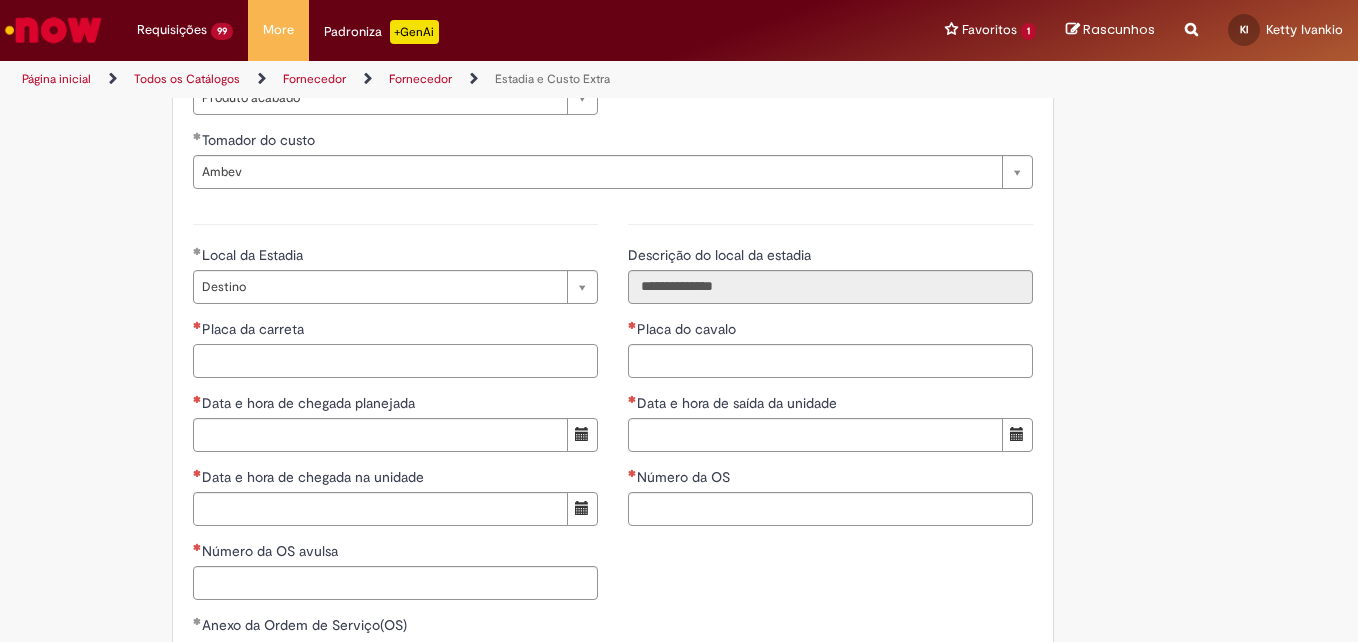 click on "Placa da carreta" at bounding box center [395, 348] 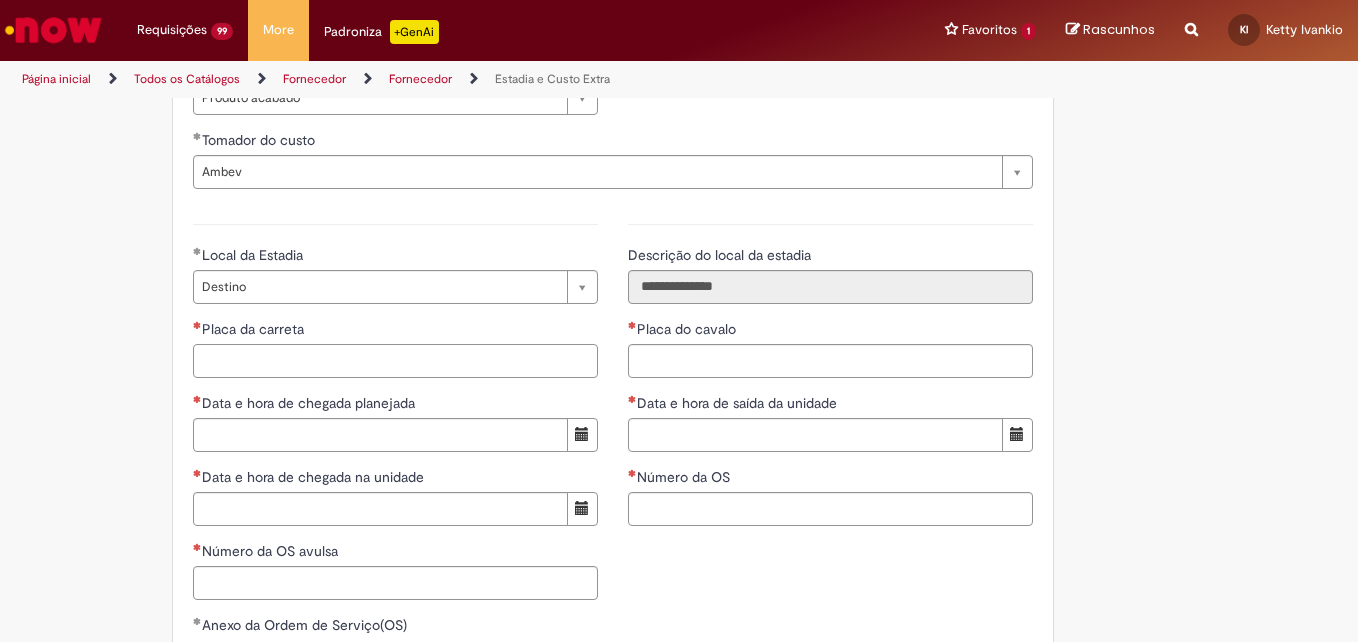 paste on "*******" 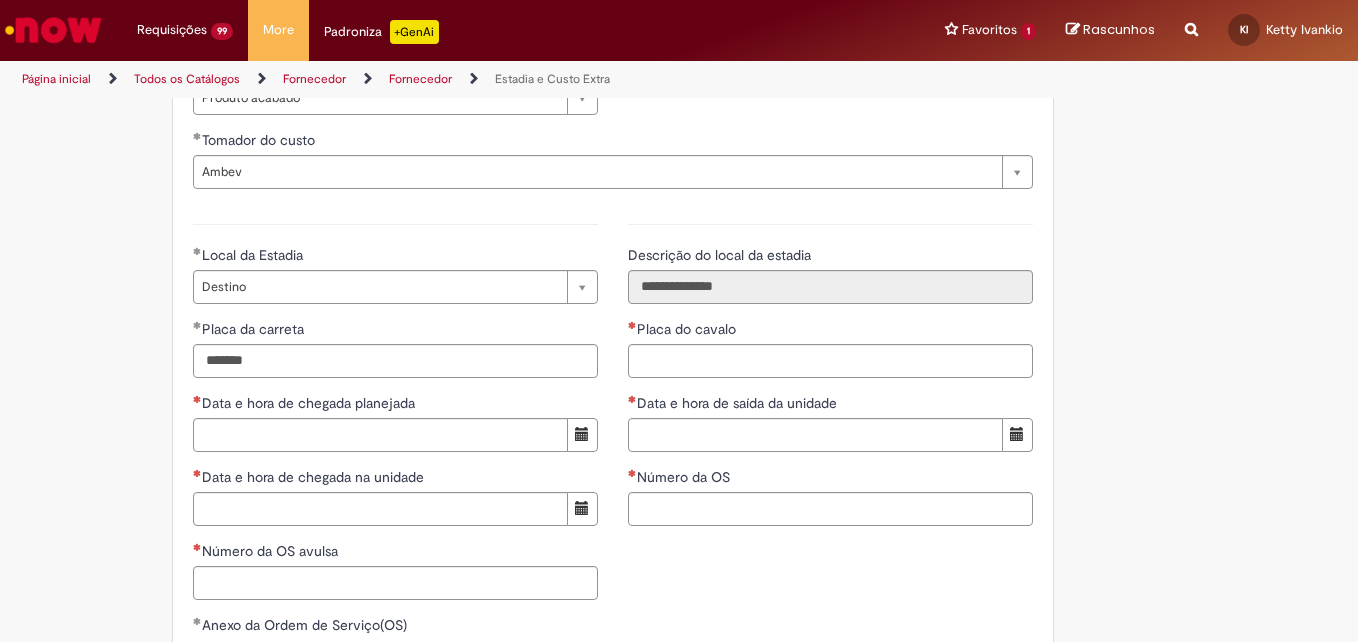 type on "*******" 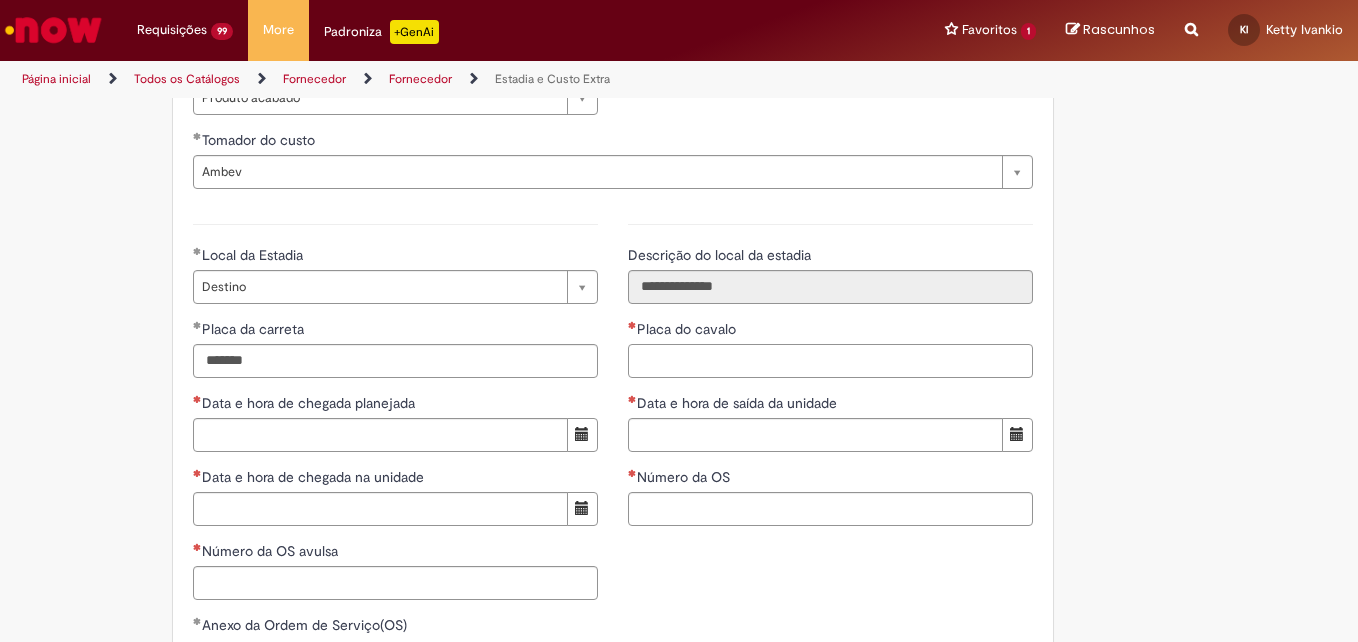 drag, startPoint x: 695, startPoint y: 353, endPoint x: 542, endPoint y: 382, distance: 155.72412 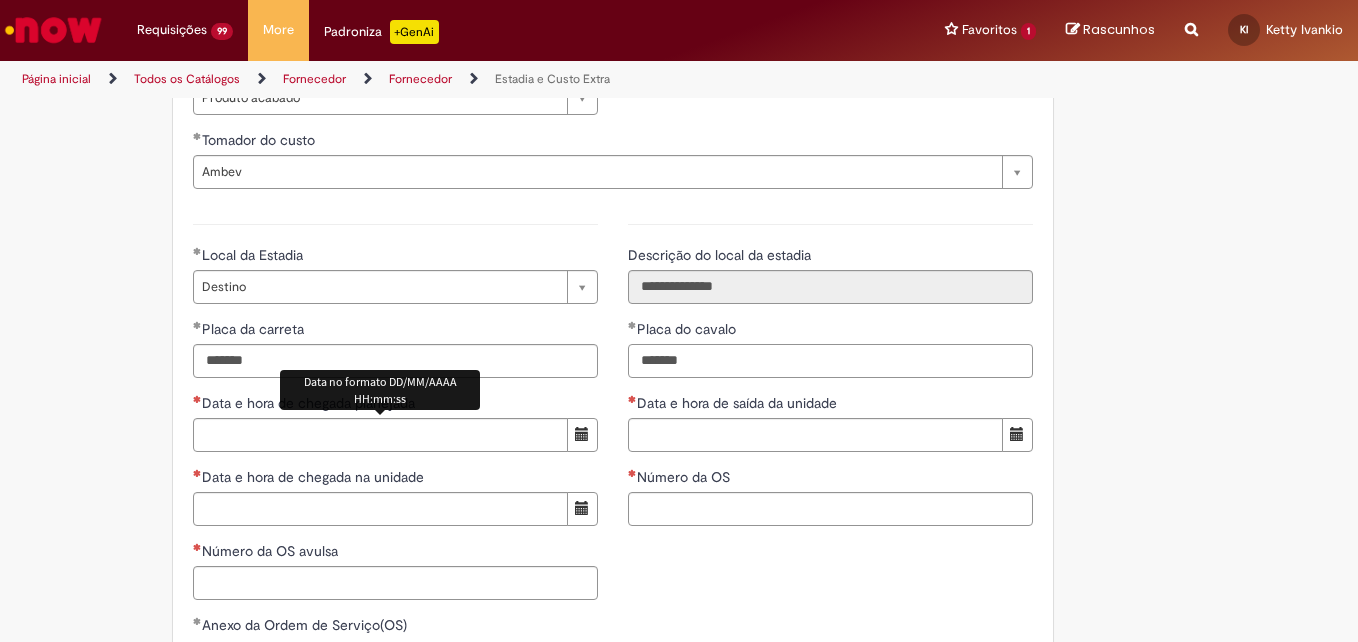 type on "*******" 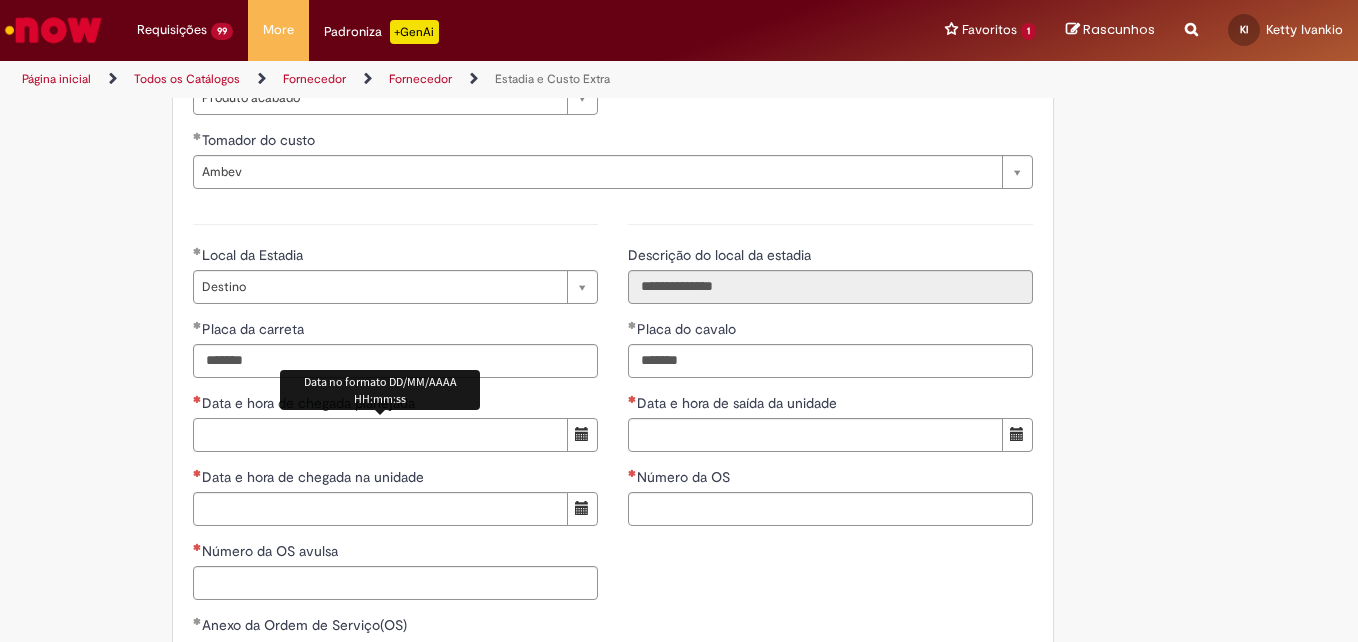 click on "Data e hora de chegada planejada" at bounding box center (380, 435) 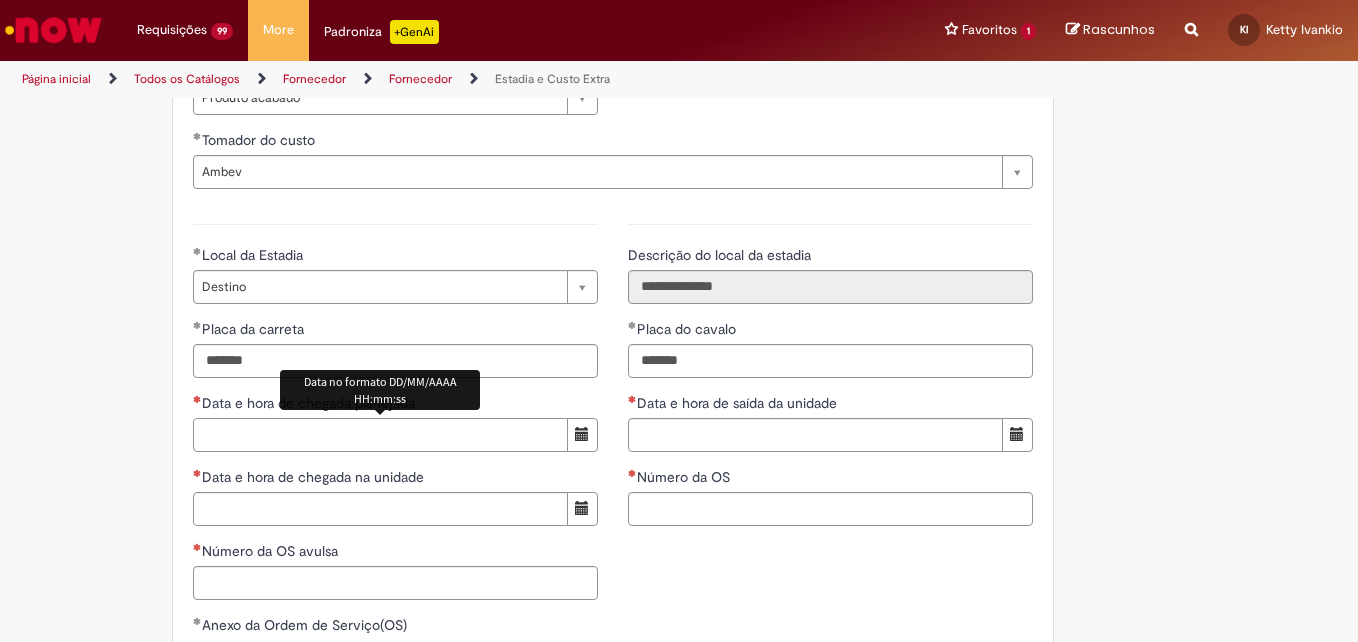 paste on "**********" 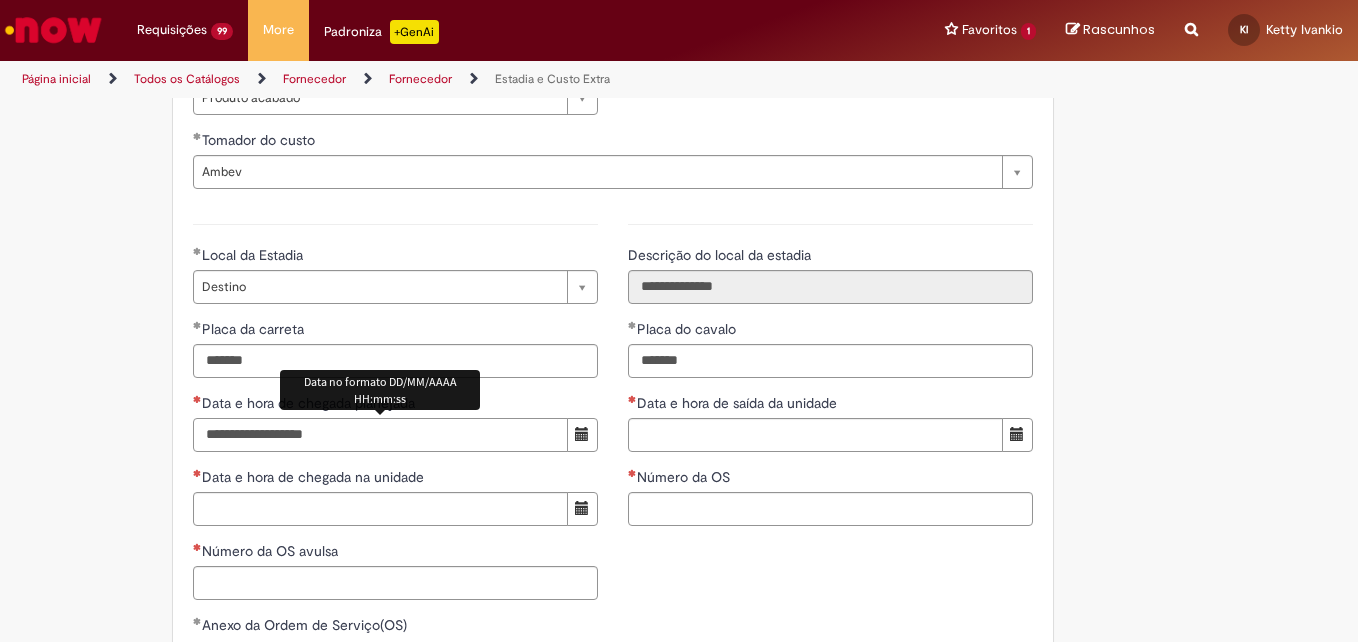 type on "**********" 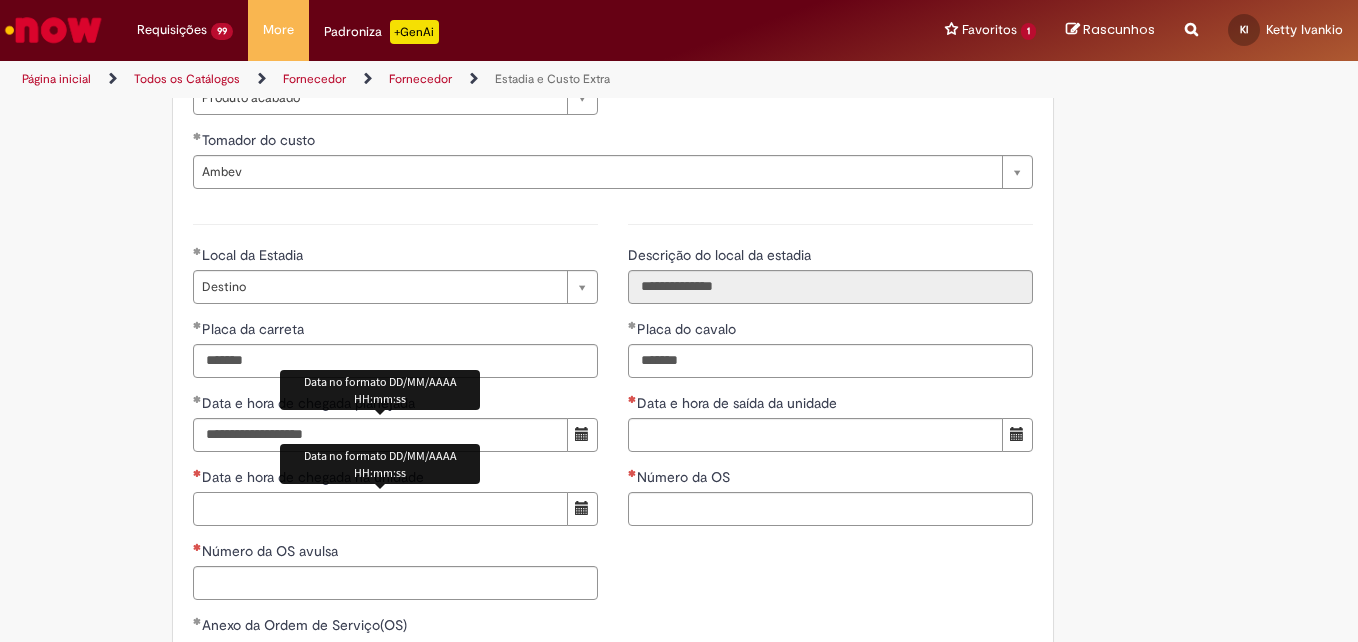 click on "Data e hora de chegada na unidade" at bounding box center [380, 509] 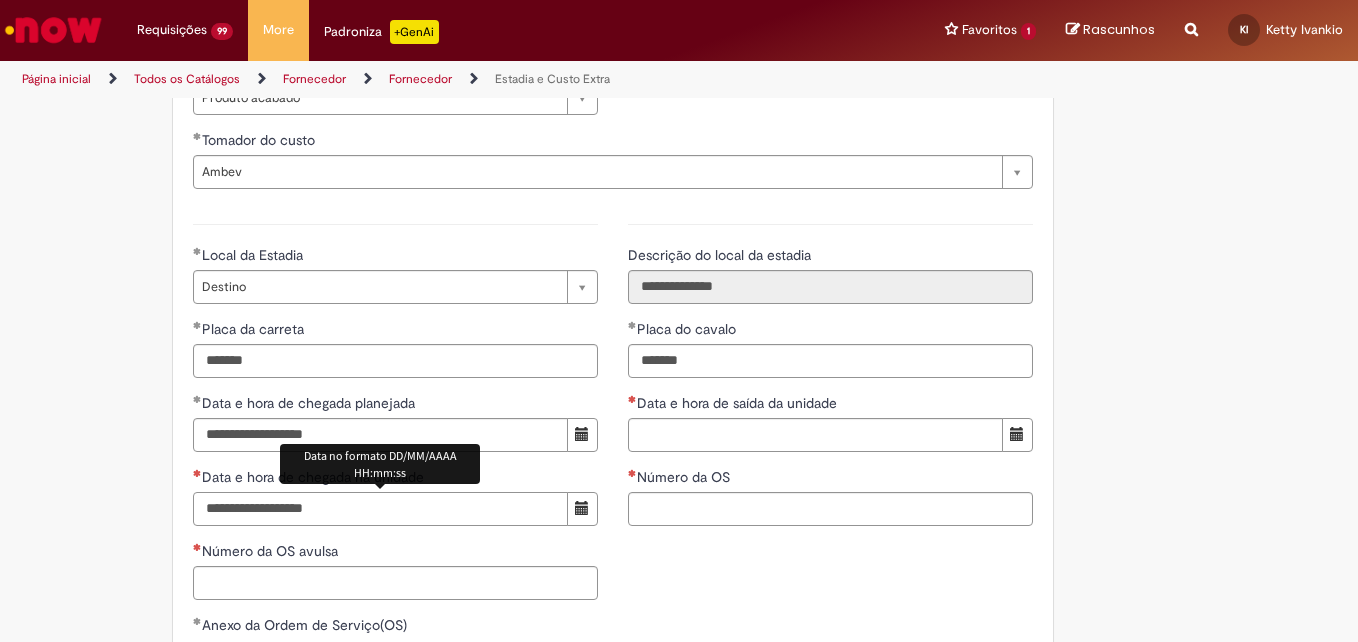 type on "**********" 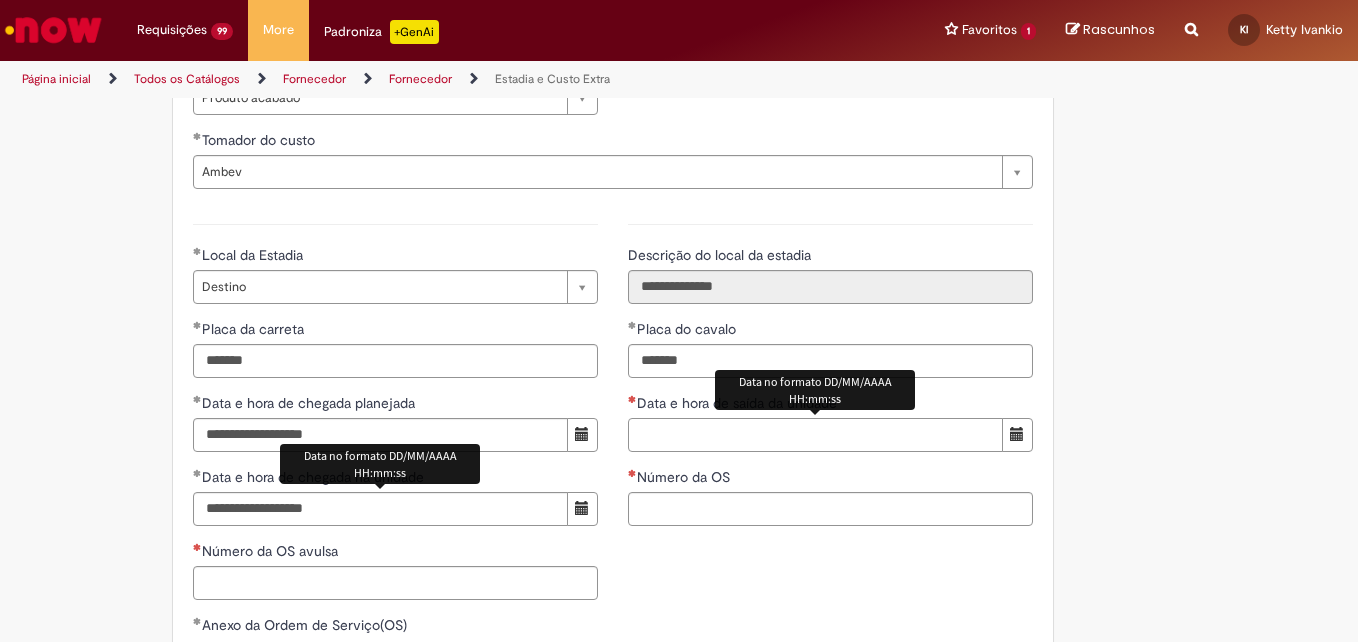 click on "Data e hora de saída da unidade" at bounding box center [815, 435] 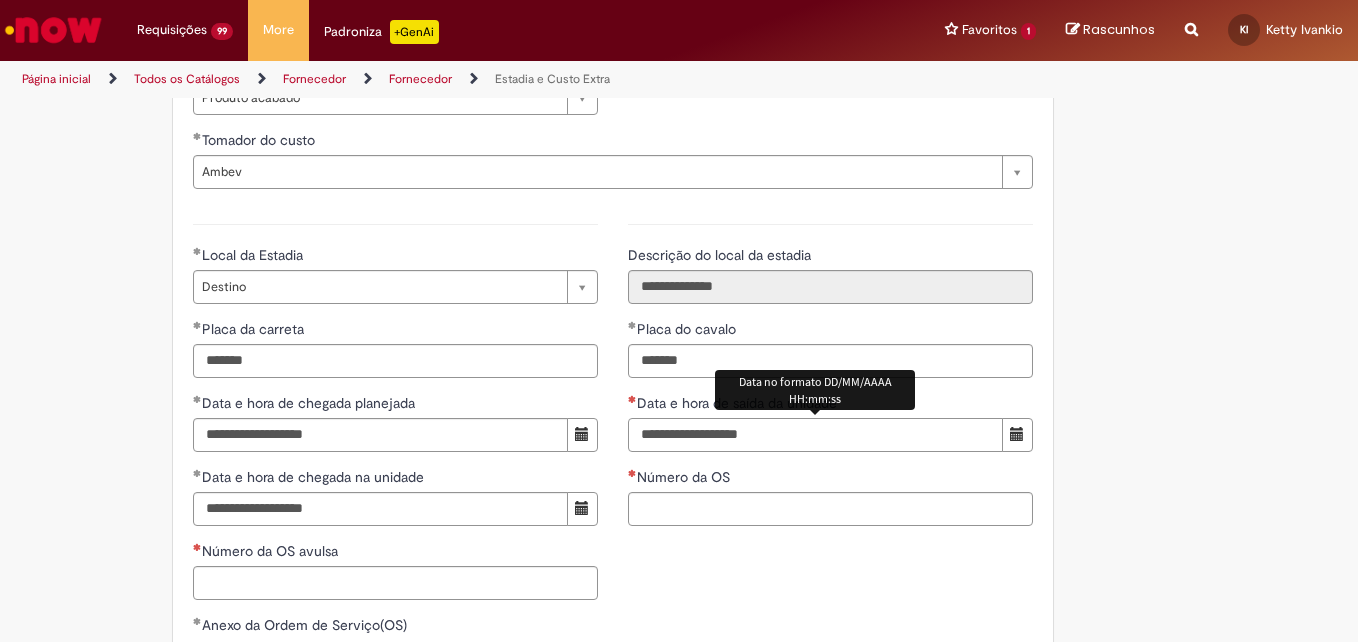 type on "**********" 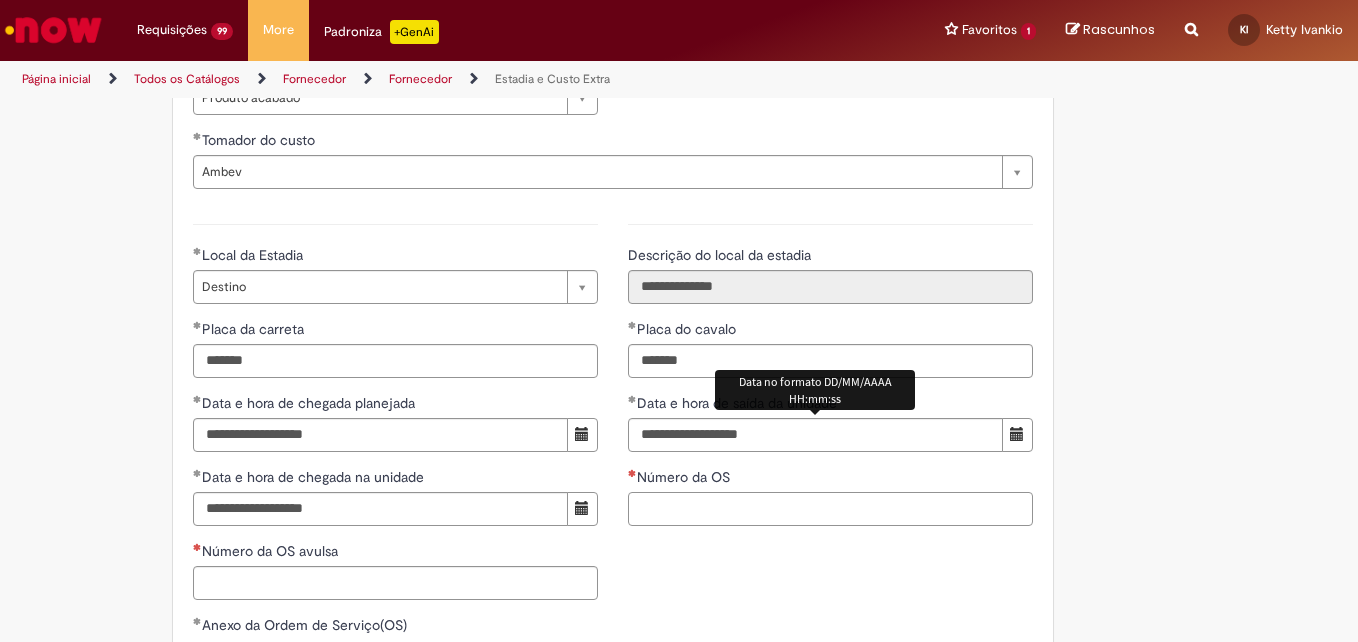 click on "Número da OS" at bounding box center [830, 509] 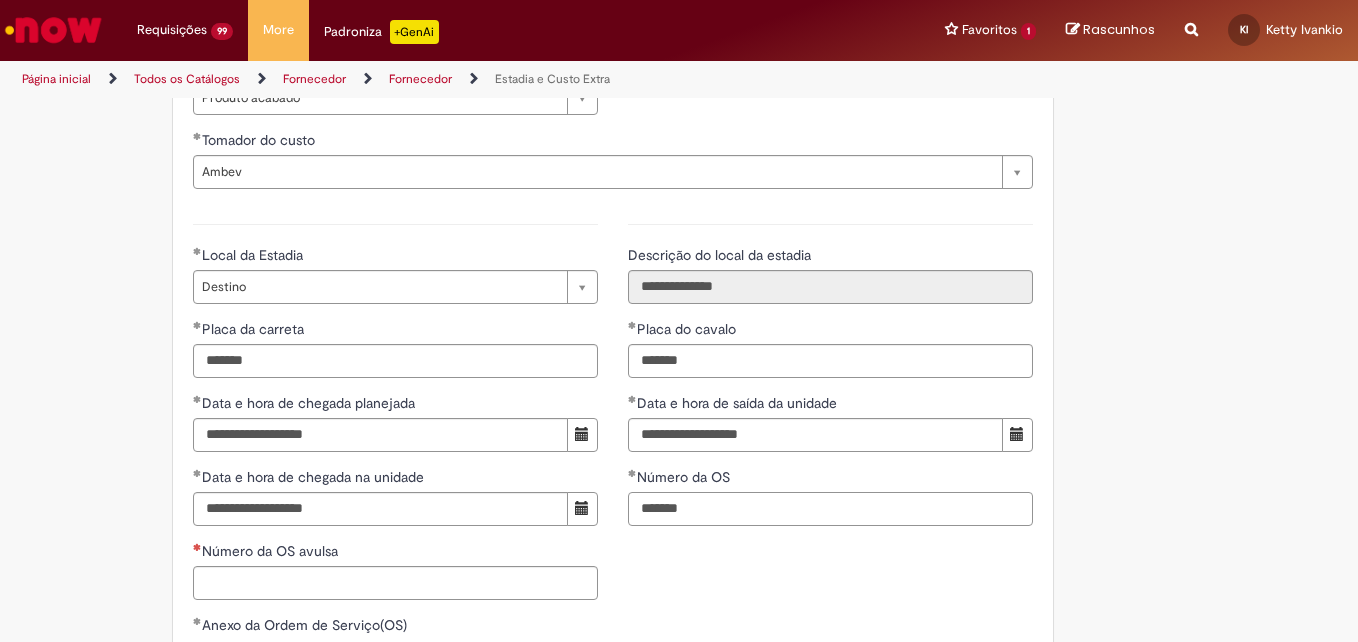 type on "*******" 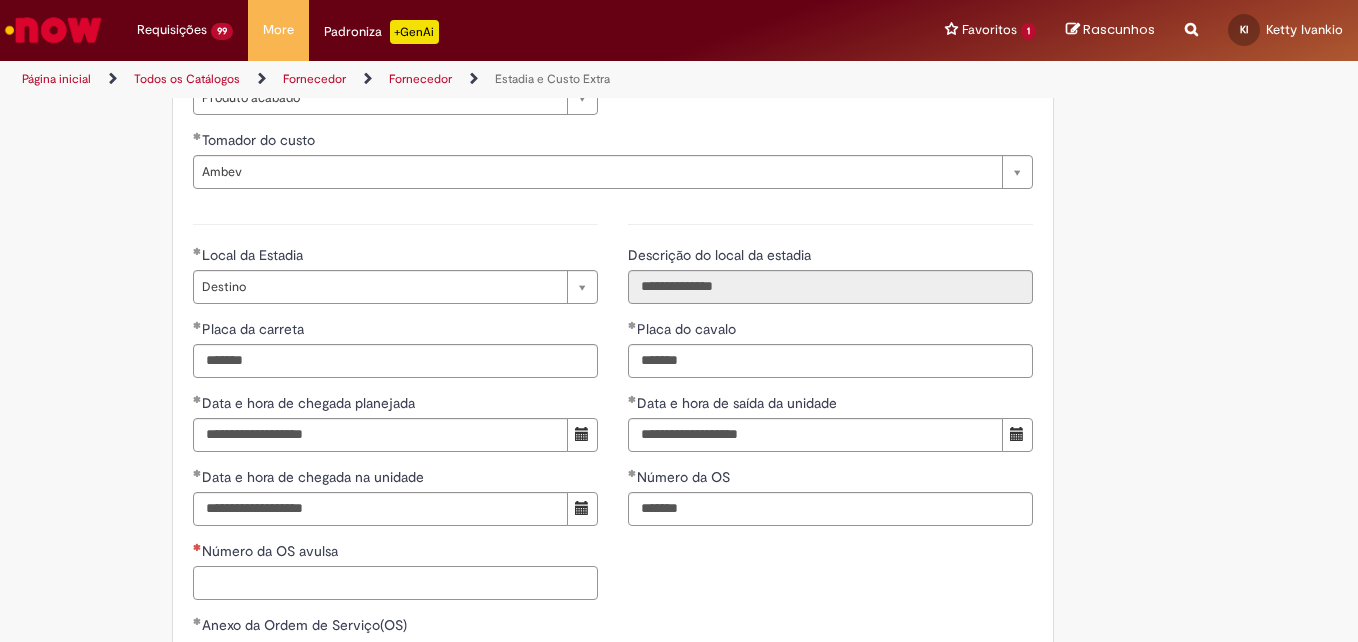 click on "Número da OS avulsa" at bounding box center [395, 583] 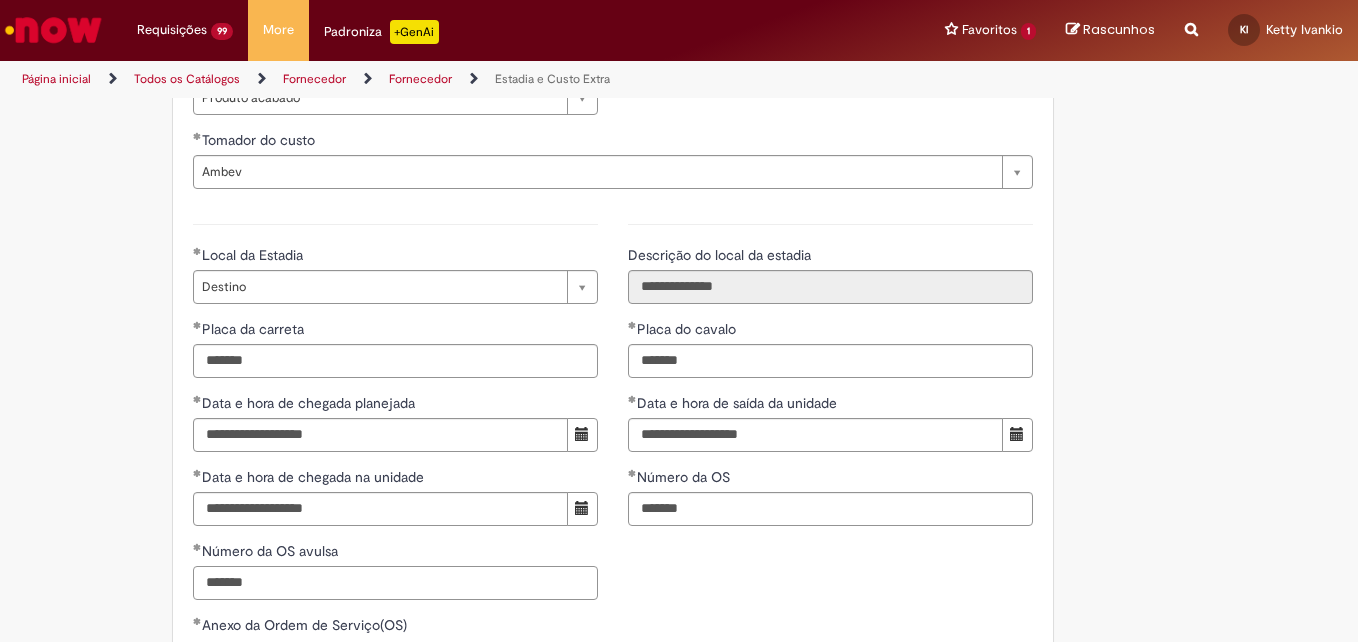 type on "*******" 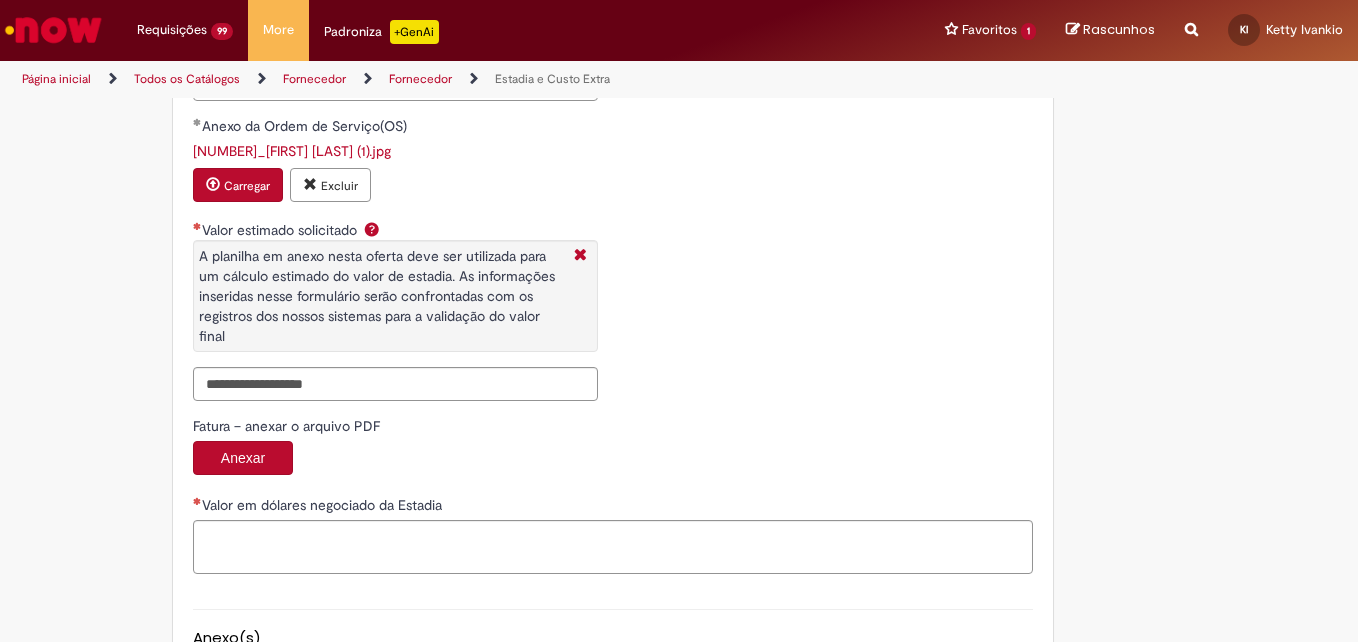 scroll, scrollTop: 3304, scrollLeft: 0, axis: vertical 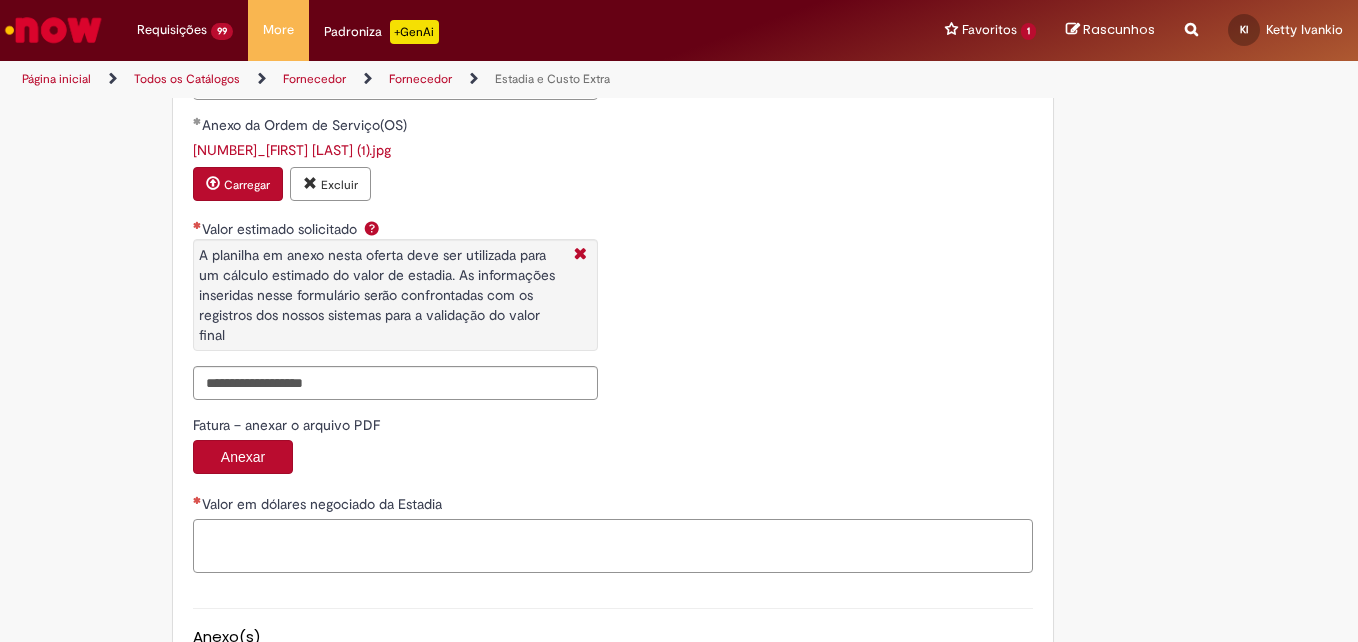 click on "Valor em dólares negociado da Estadia" at bounding box center [613, 546] 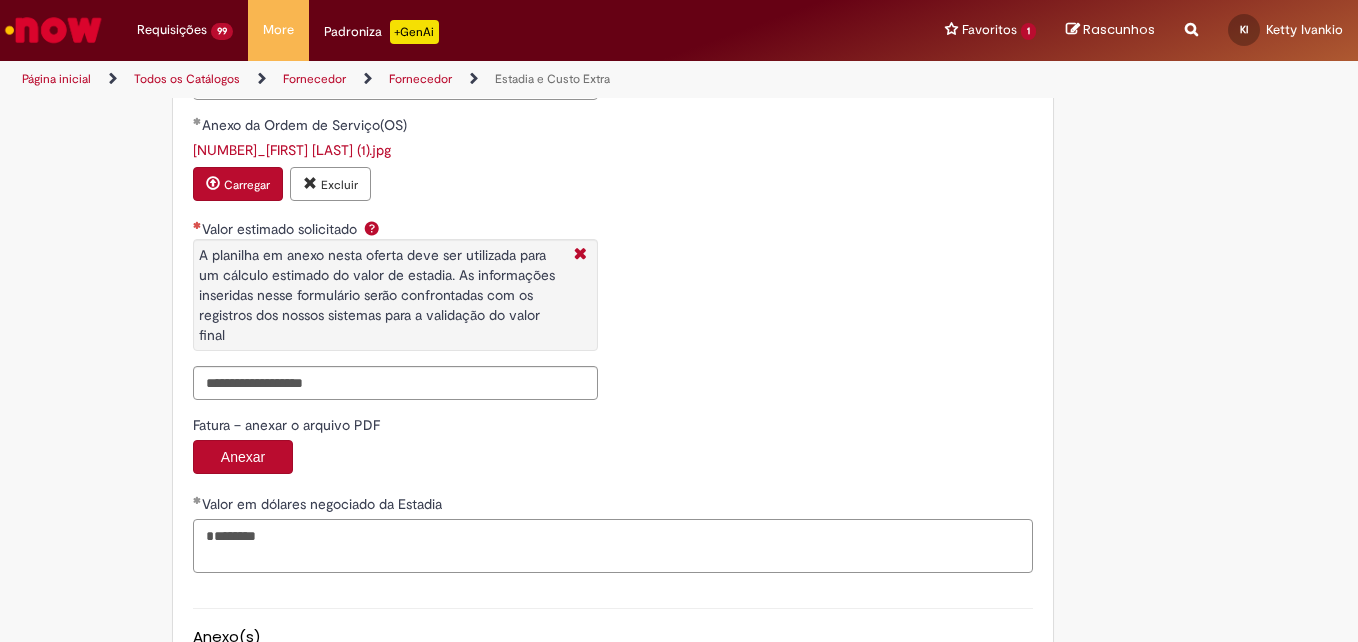 type on "*******" 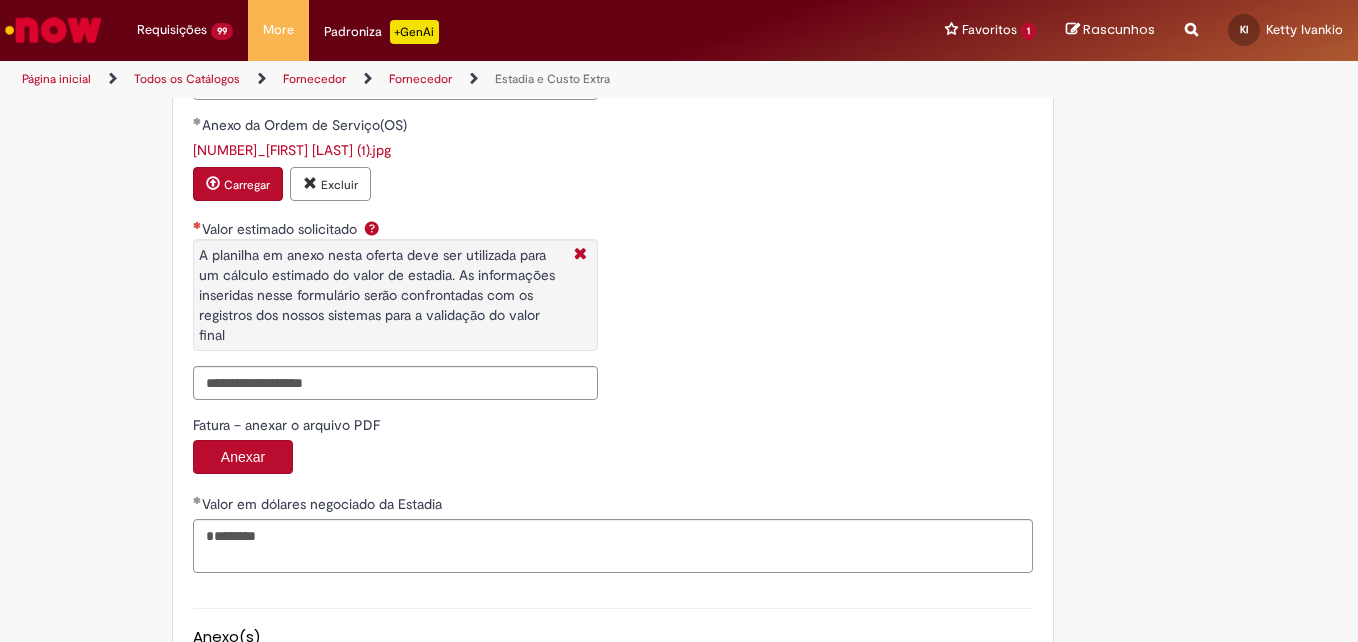 click on "A planilha em anexo nesta oferta deve ser utilizada para um cálculo estimado do valor de estadia. As informações inseridas nesse formulário serão confrontadas com os registros dos nossos sistemas para a validação do valor final" at bounding box center [395, 290] 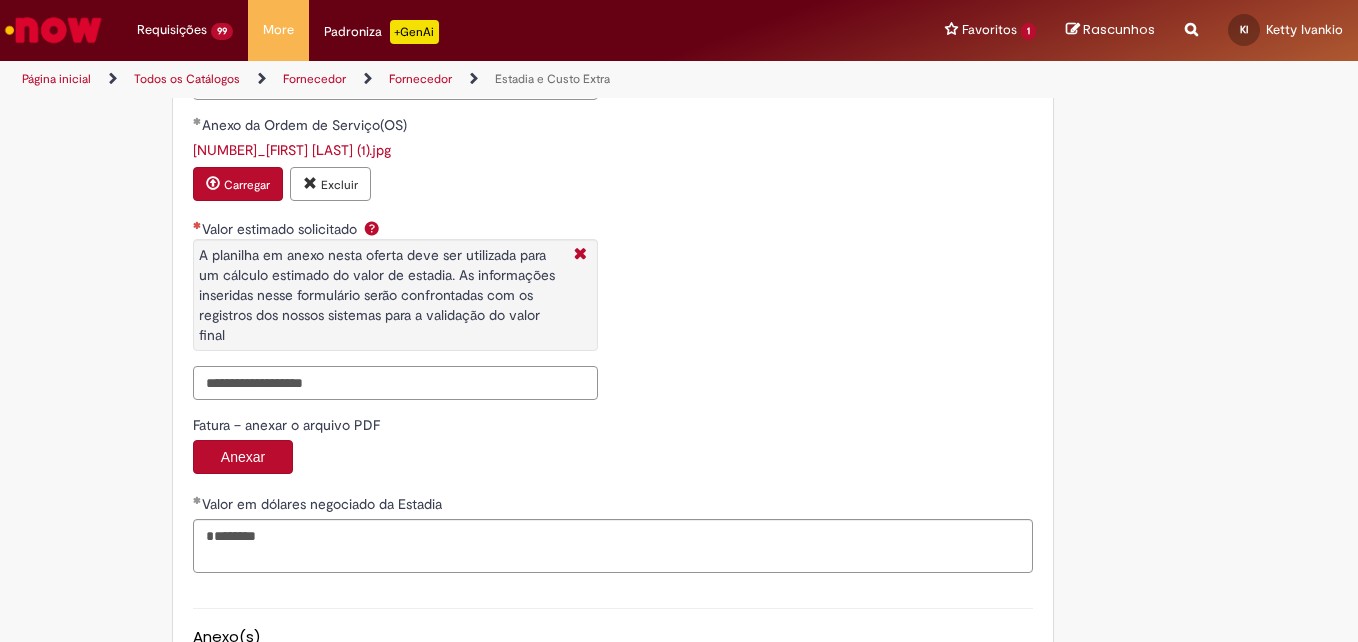 click on "Valor estimado solicitado A planilha em anexo nesta oferta deve ser utilizada para um cálculo estimado do valor de estadia. As informações inseridas nesse formulário serão confrontadas com os registros dos nossos sistemas para a validação do valor final" at bounding box center (395, 383) 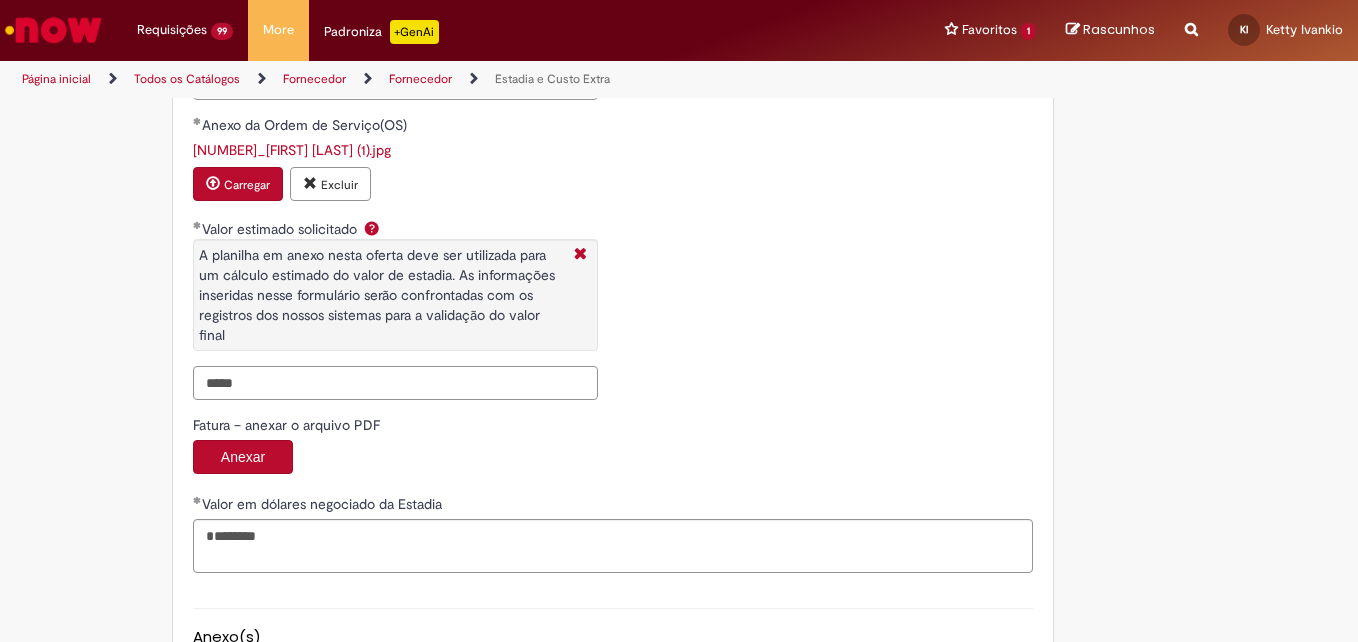 scroll, scrollTop: 3516, scrollLeft: 0, axis: vertical 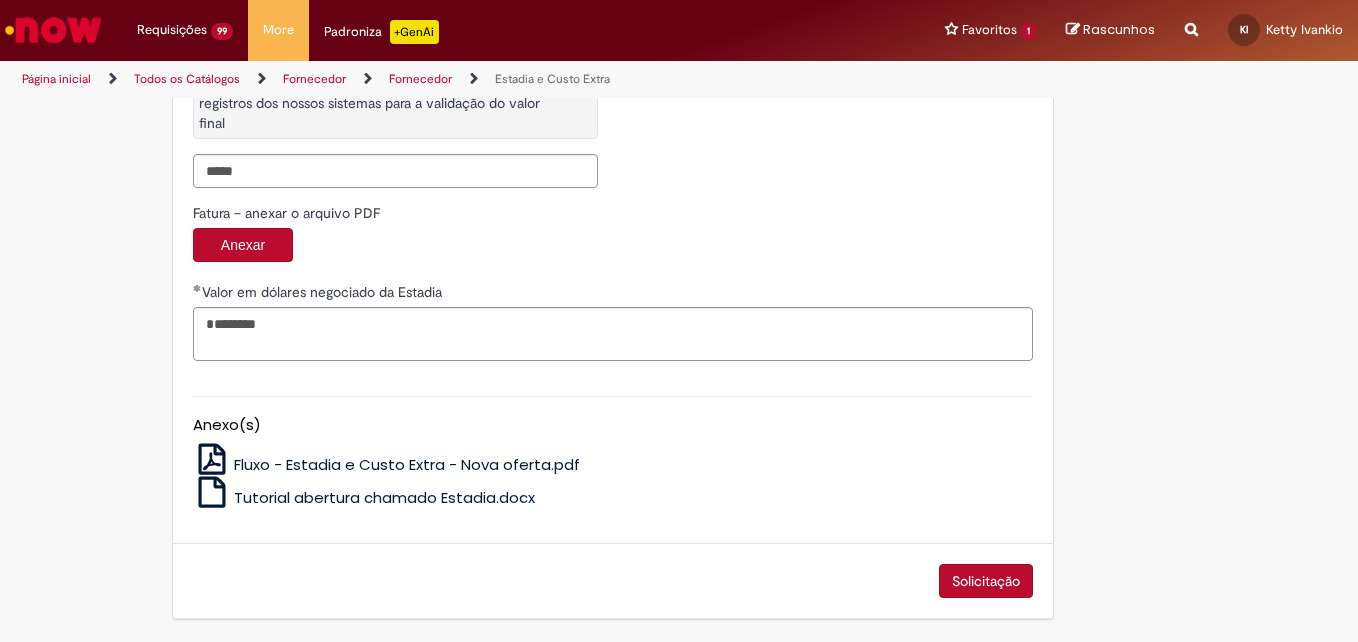 type on "********" 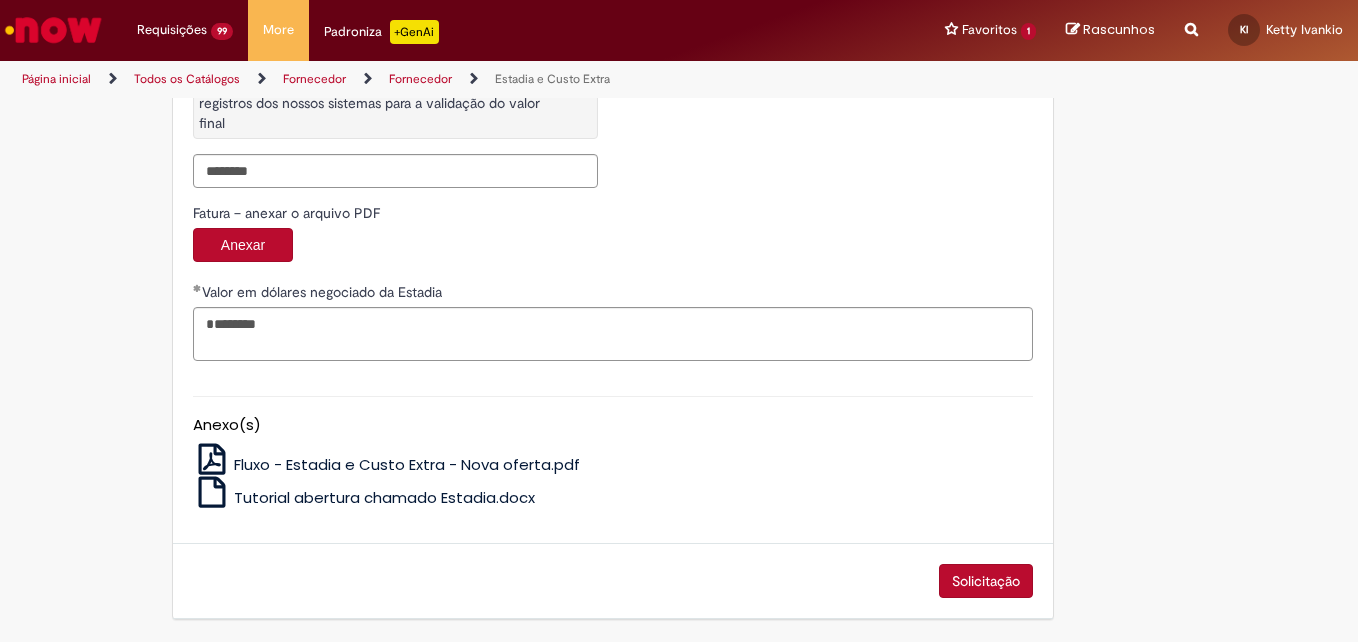 click on "Solicitação" at bounding box center [986, 581] 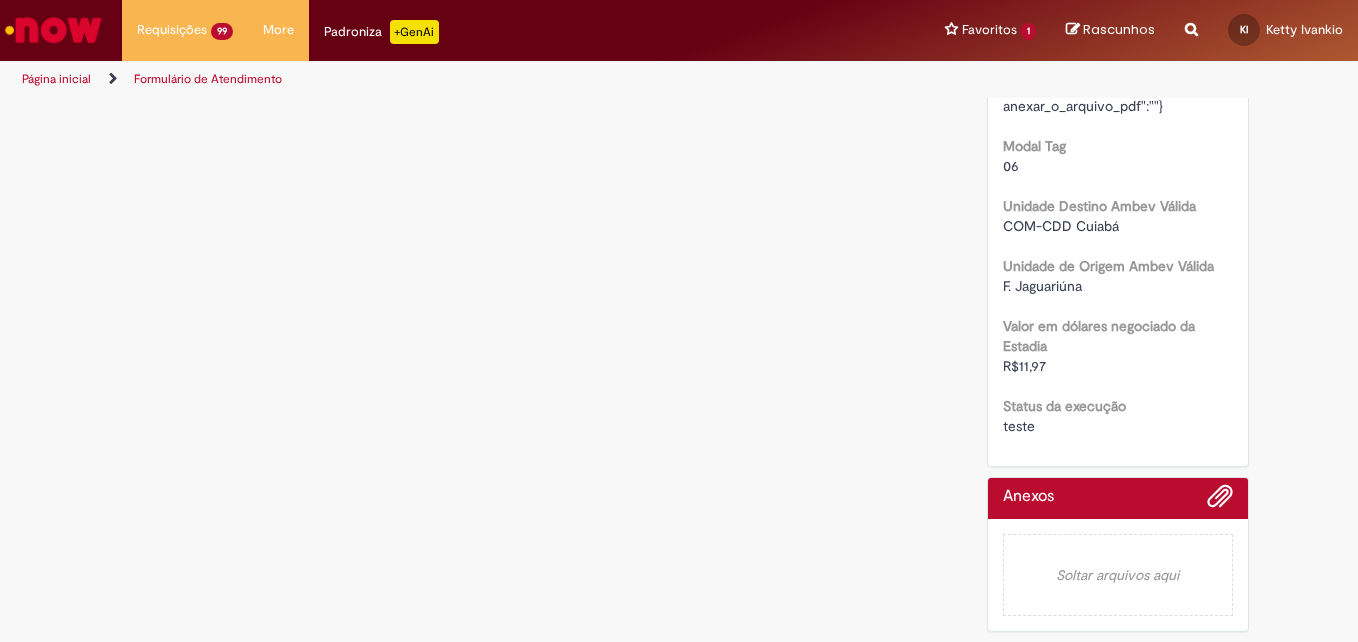scroll, scrollTop: 0, scrollLeft: 0, axis: both 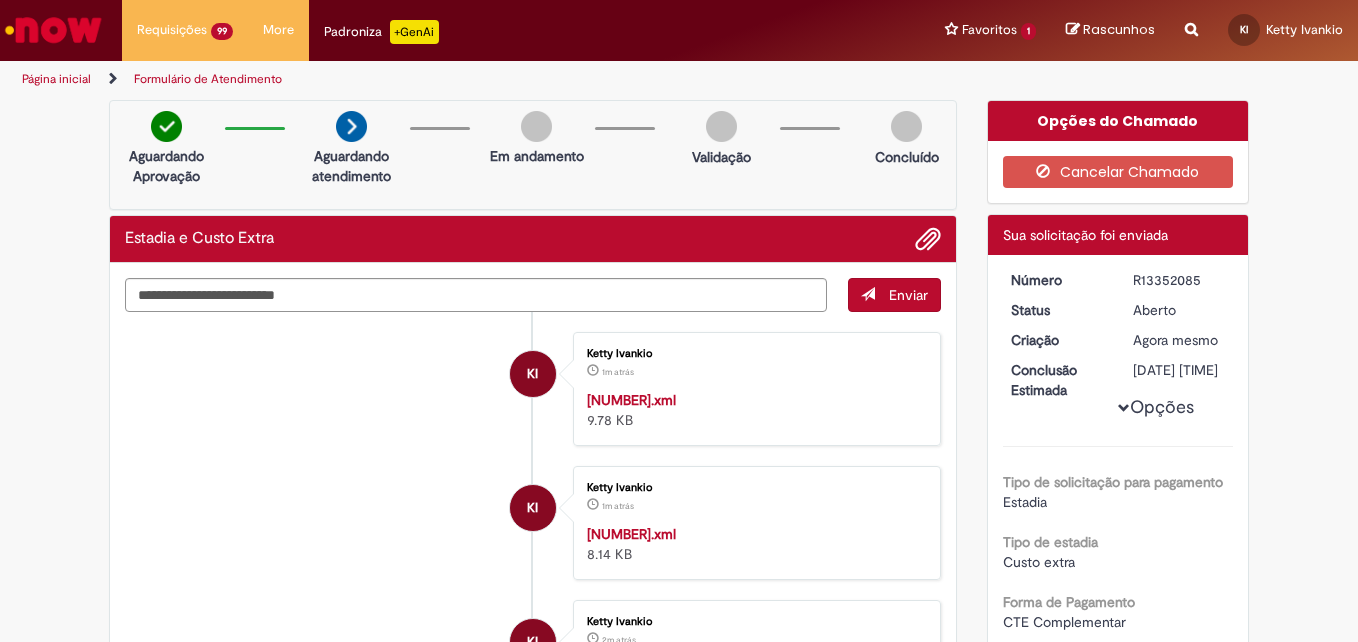 click on "R13352085" at bounding box center (1179, 280) 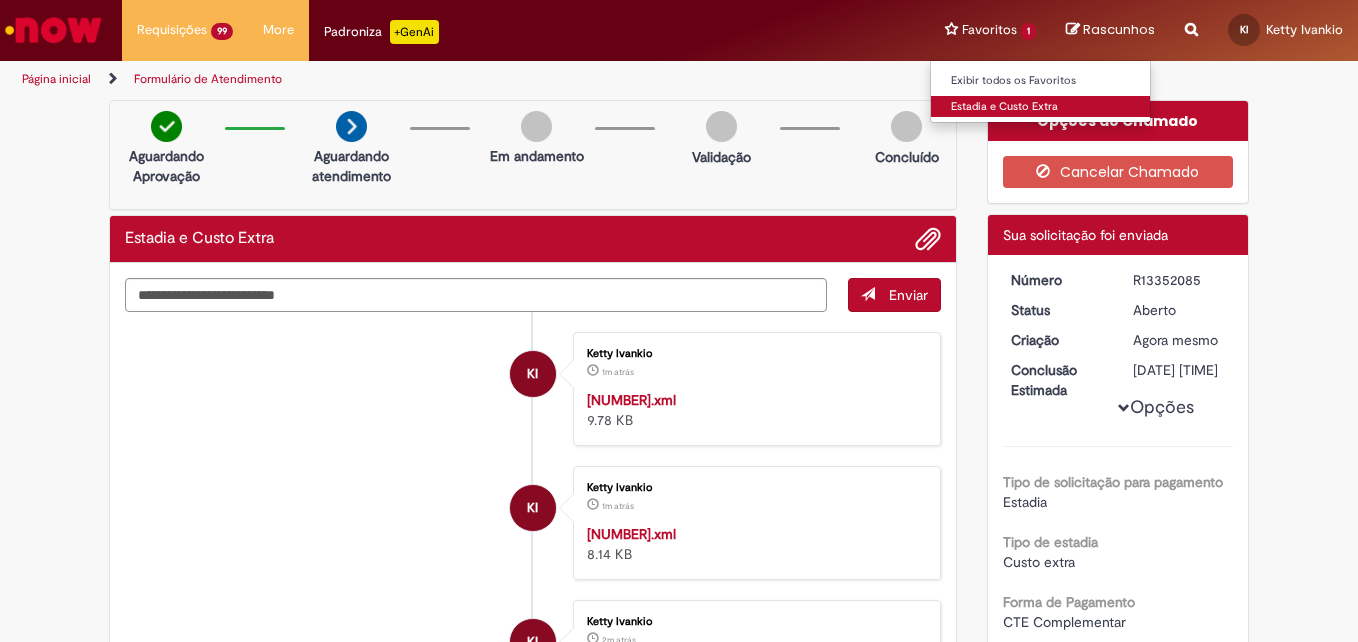 click on "Estadia e Custo Extra" at bounding box center (1041, 107) 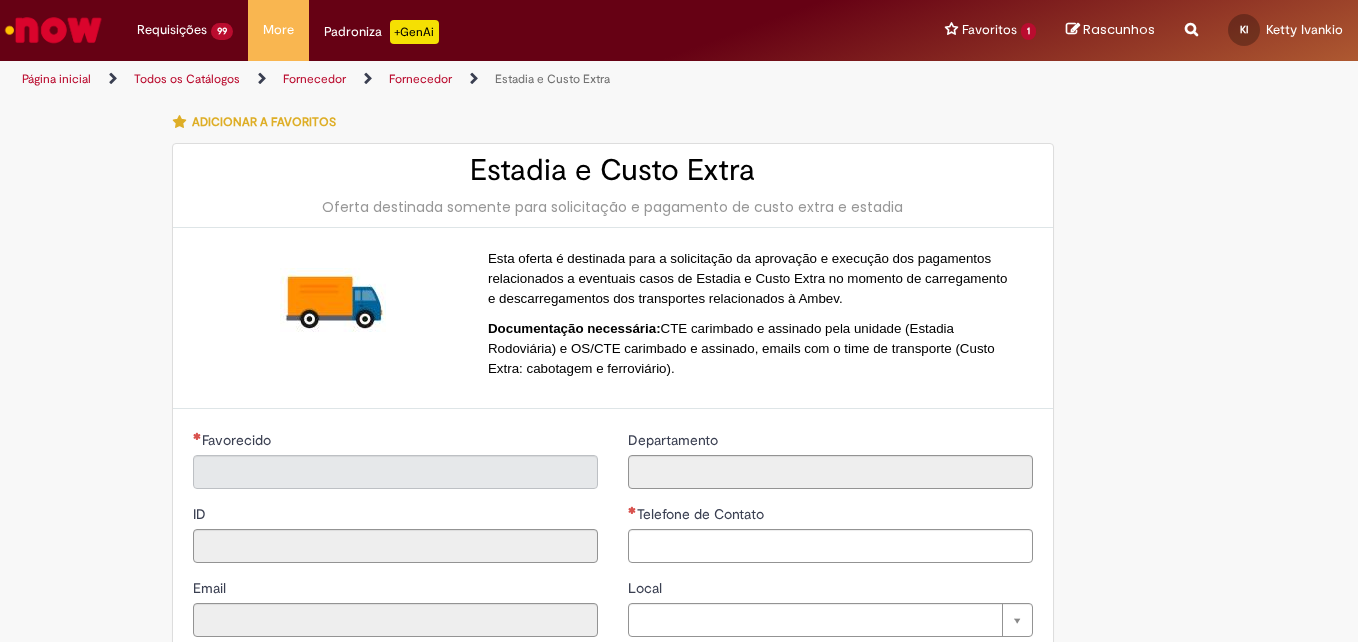 type on "**********" 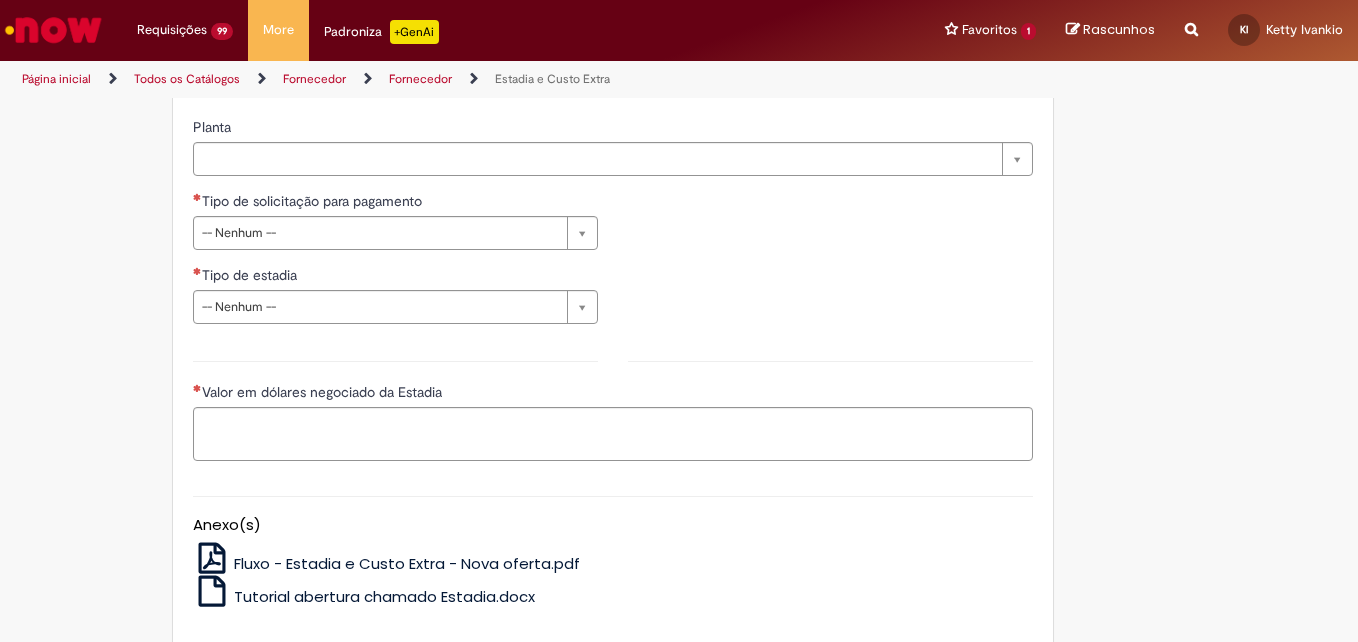 scroll, scrollTop: 700, scrollLeft: 0, axis: vertical 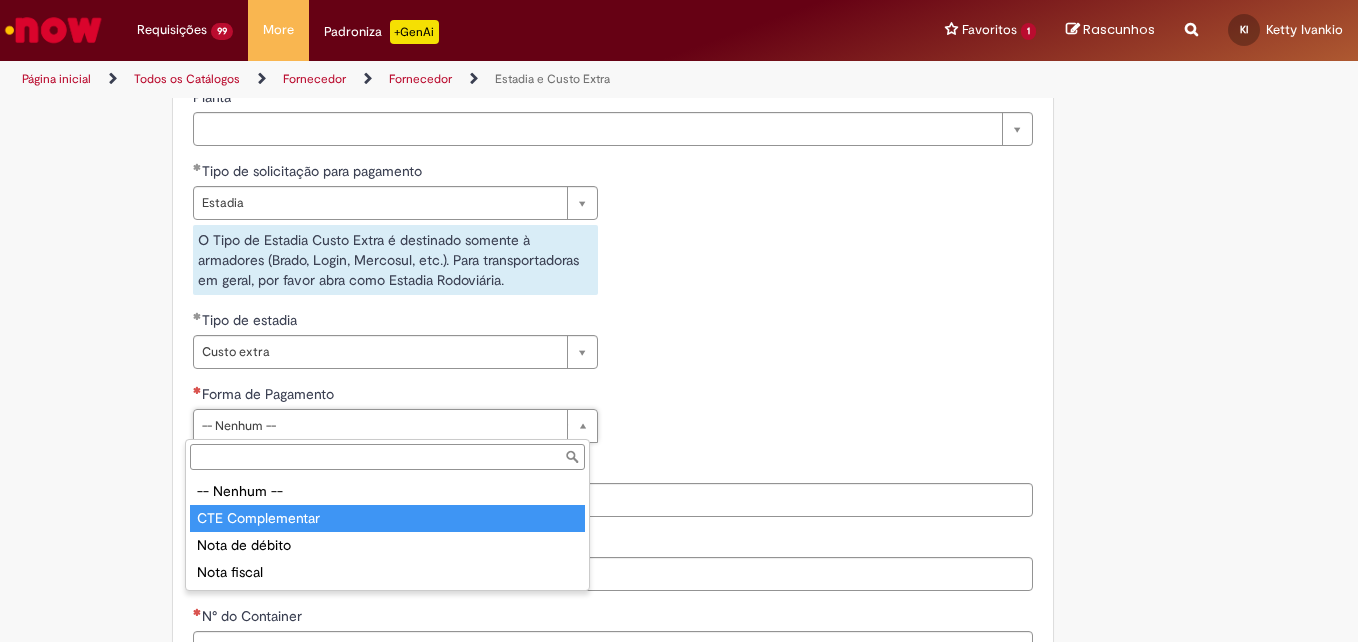 drag, startPoint x: 207, startPoint y: 521, endPoint x: 214, endPoint y: 502, distance: 20.248457 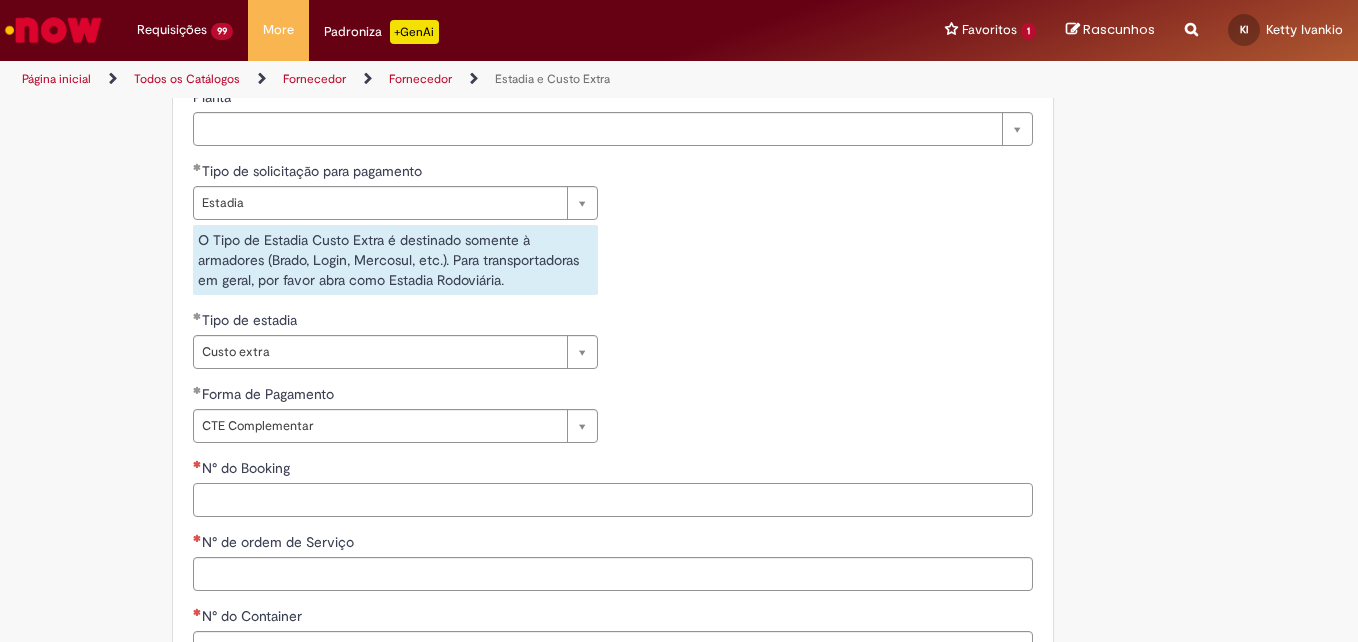 click on "N° do Booking" at bounding box center [613, 500] 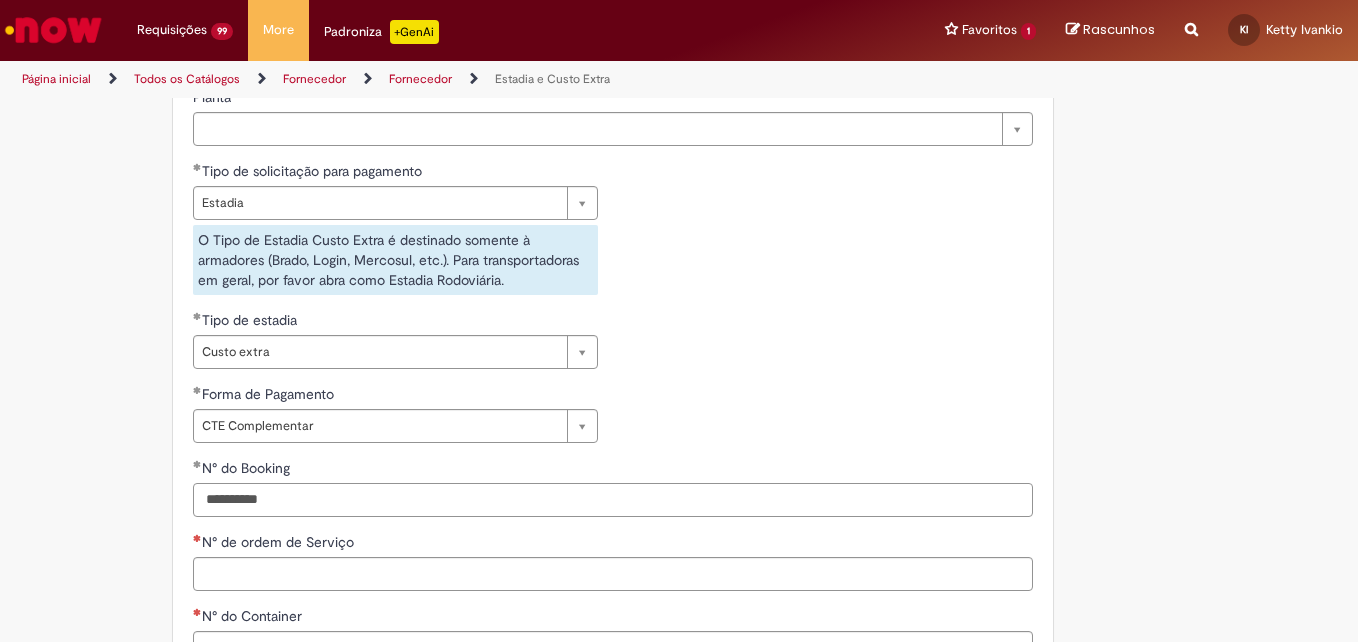 paste on "**********" 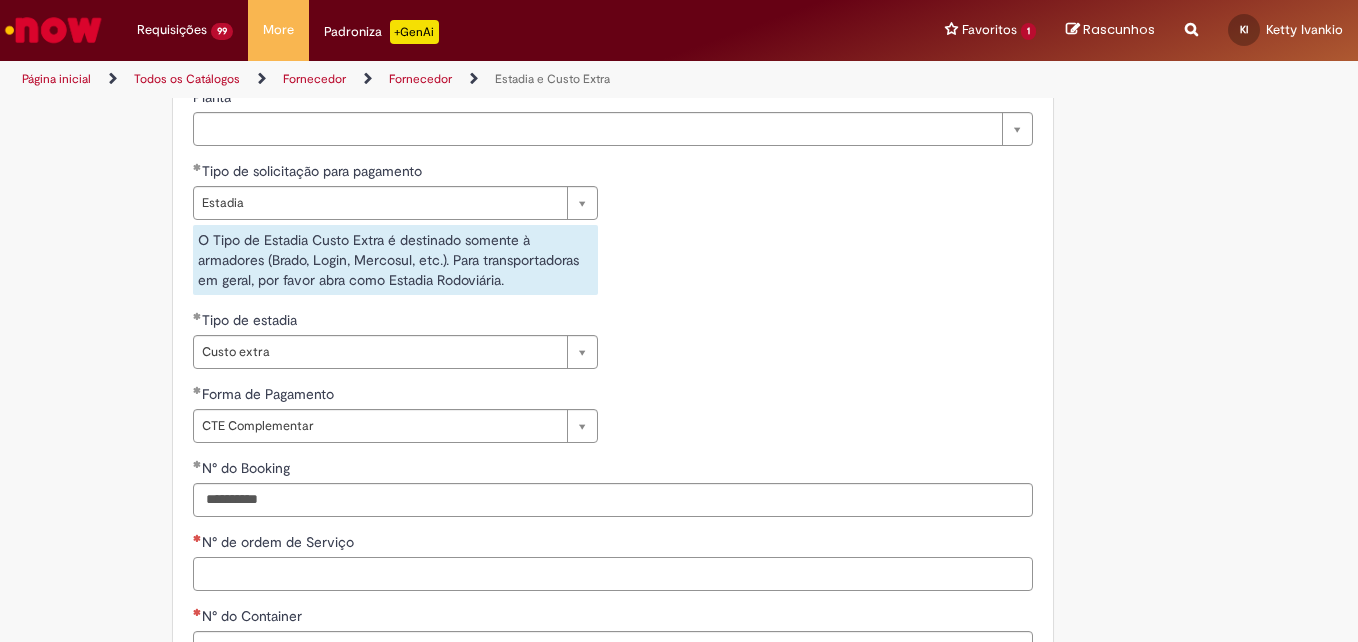 paste on "*******" 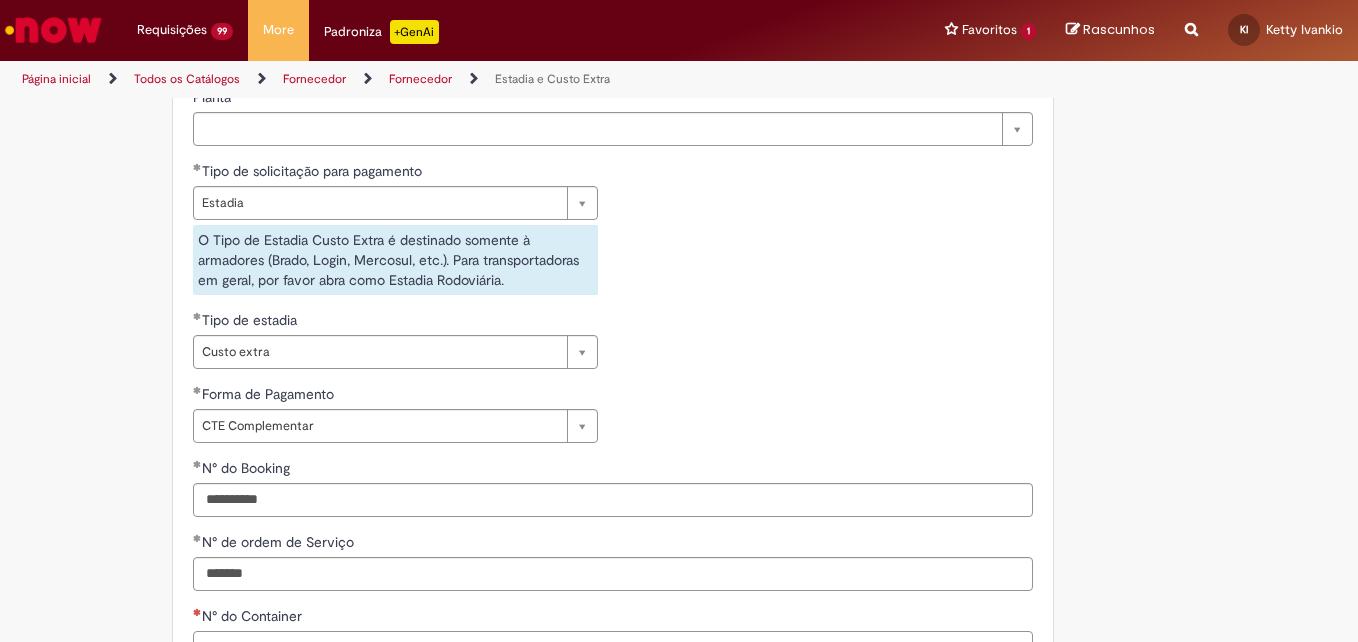scroll, scrollTop: 723, scrollLeft: 0, axis: vertical 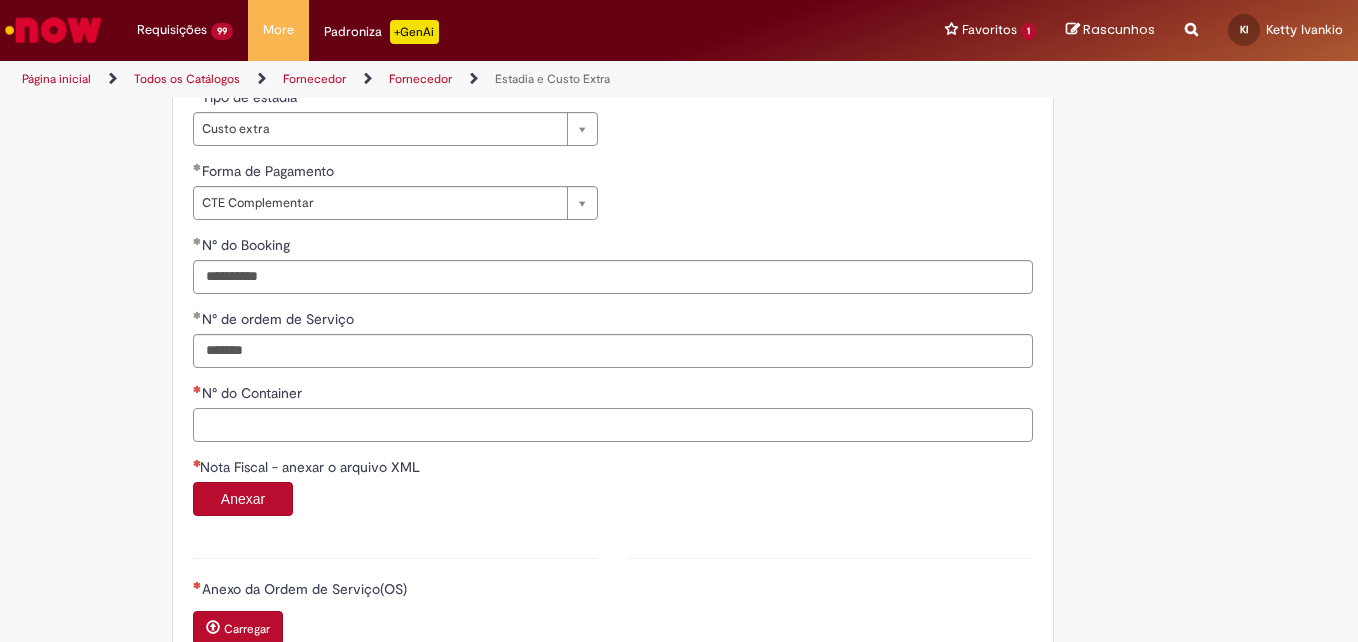 paste on "**********" 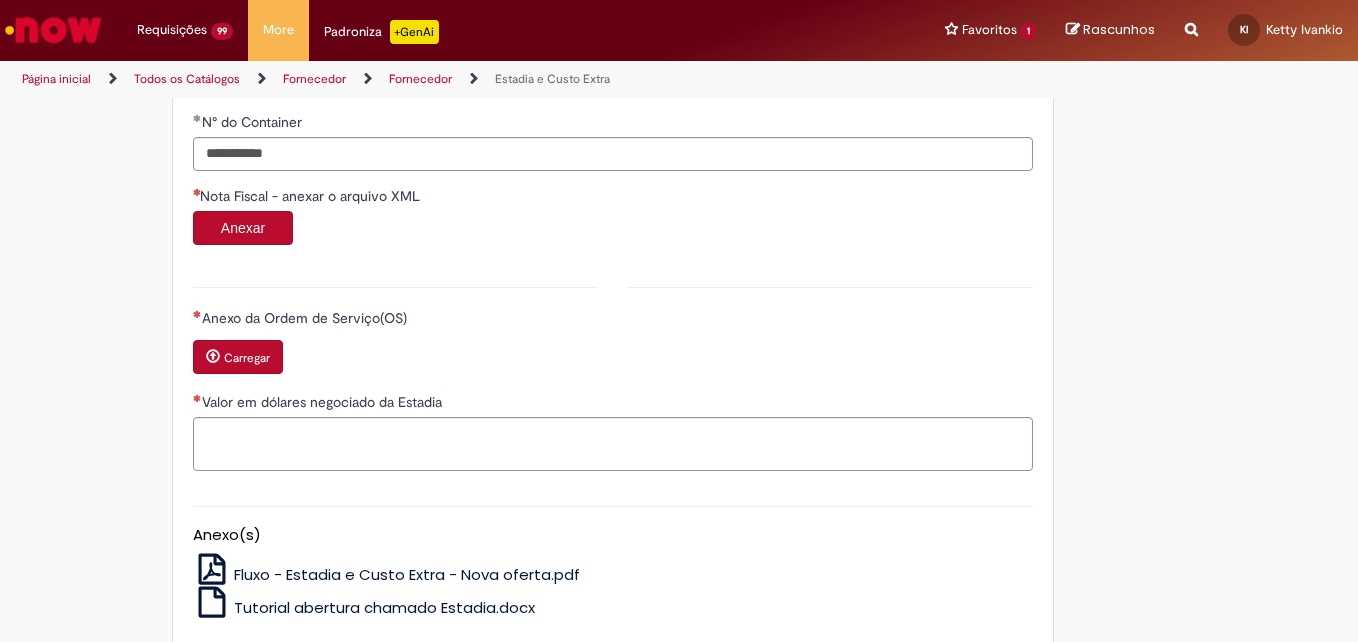 scroll, scrollTop: 1223, scrollLeft: 0, axis: vertical 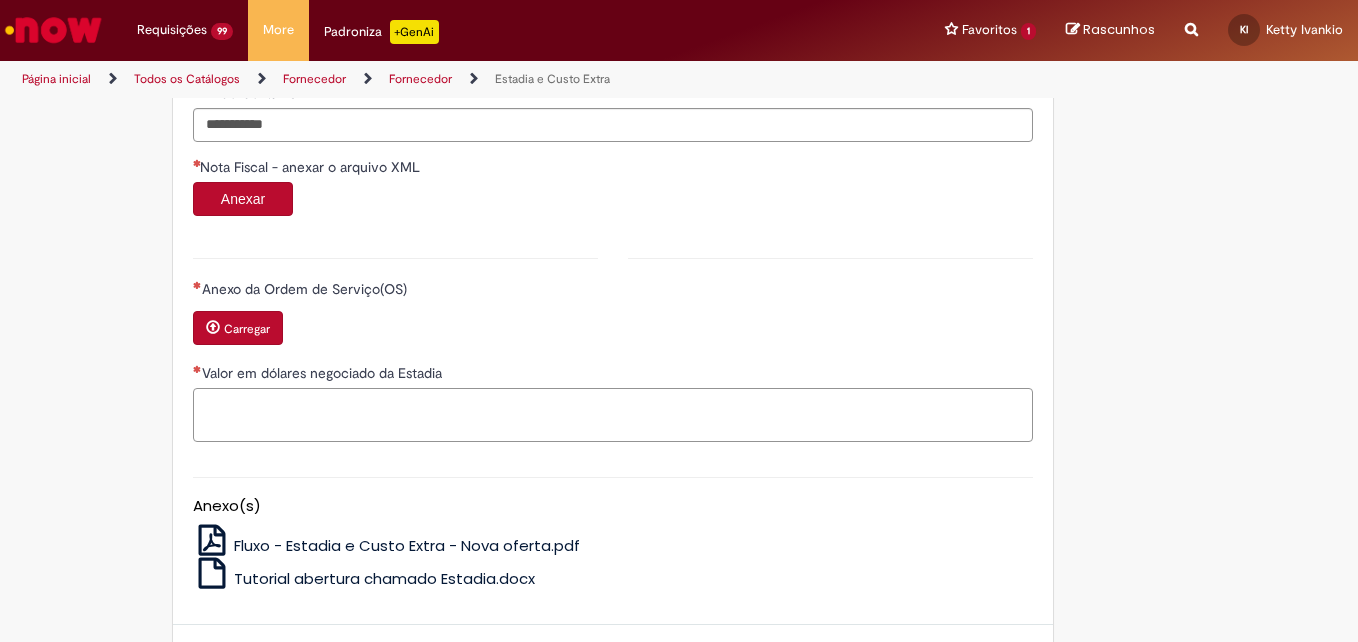 click on "Valor em dólares negociado da Estadia" at bounding box center [613, 415] 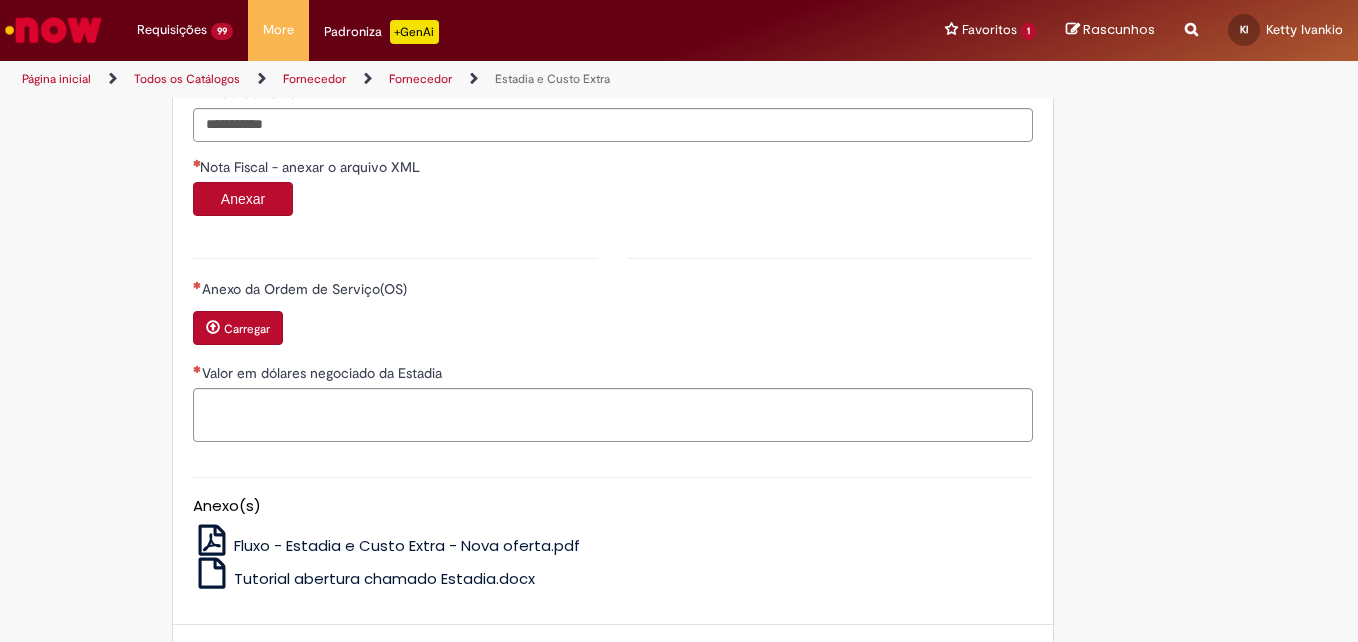 click on "Valor em dólares negociado da Estadia" at bounding box center [319, 373] 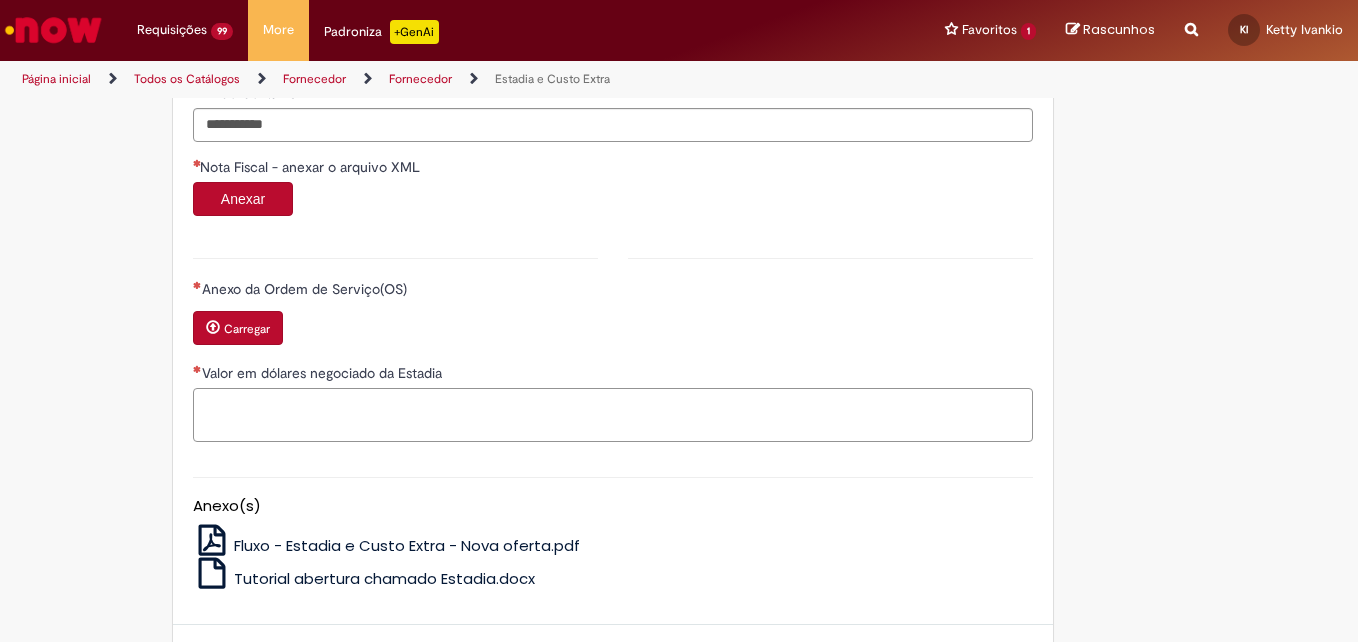 click on "Valor em dólares negociado da Estadia" at bounding box center (613, 415) 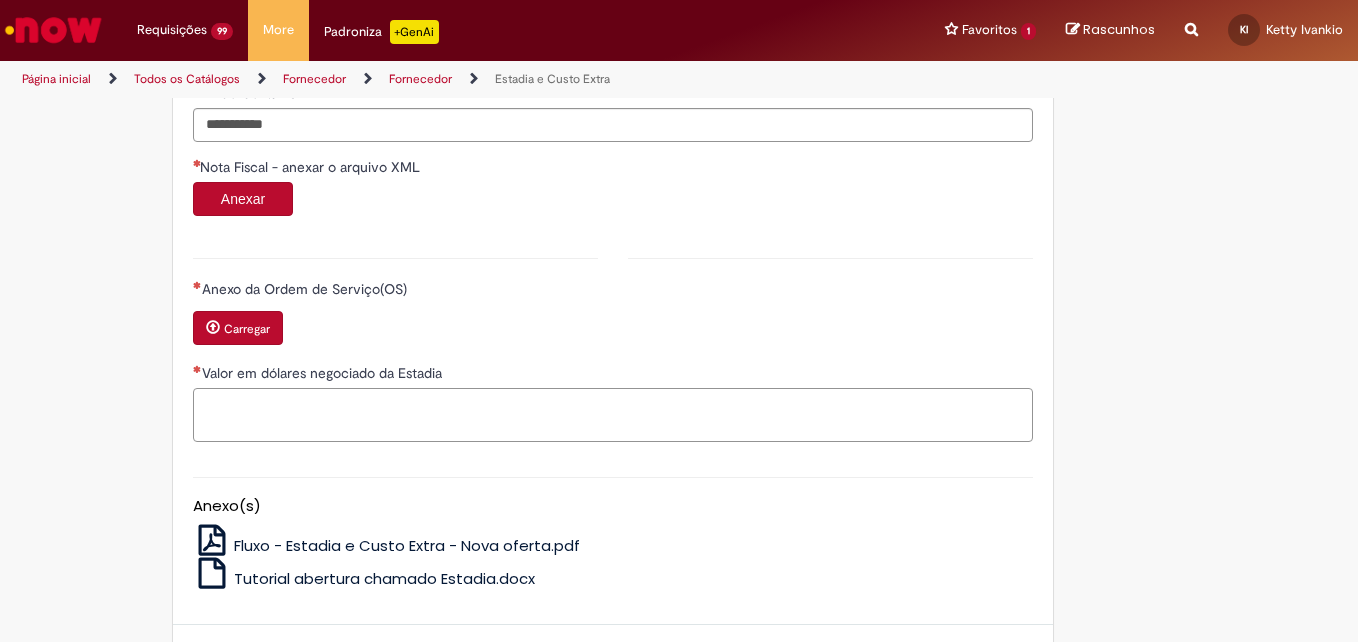 paste on "********" 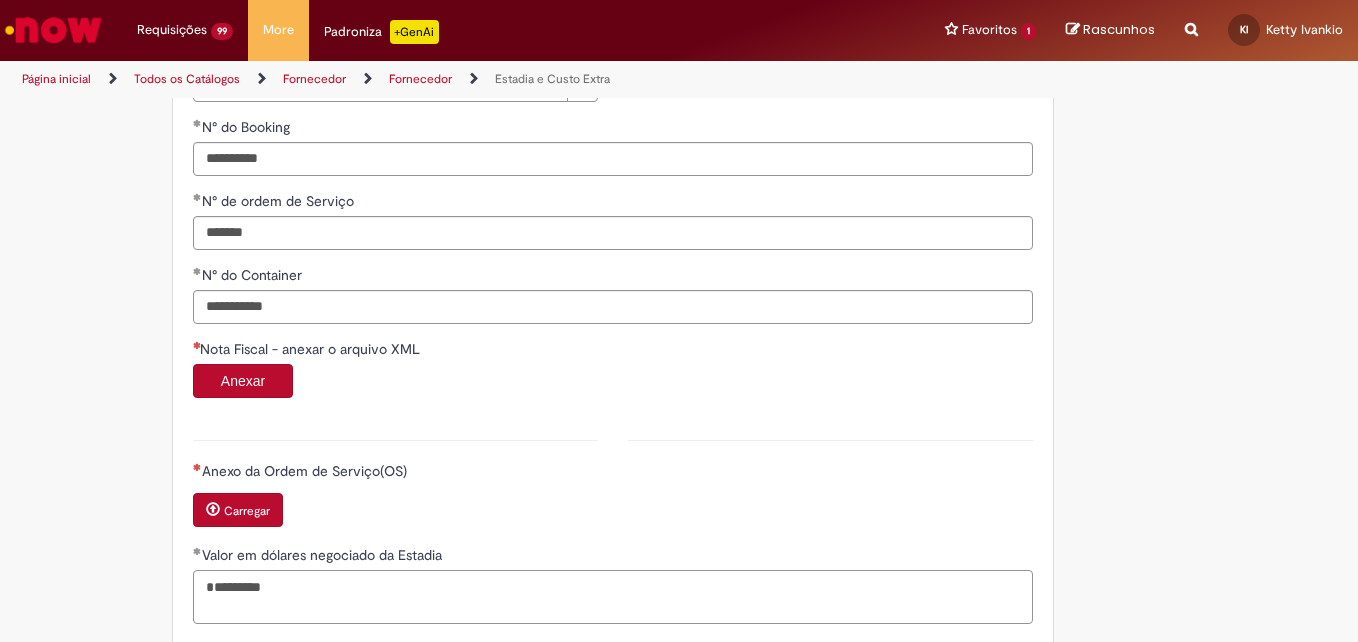 scroll, scrollTop: 1023, scrollLeft: 0, axis: vertical 